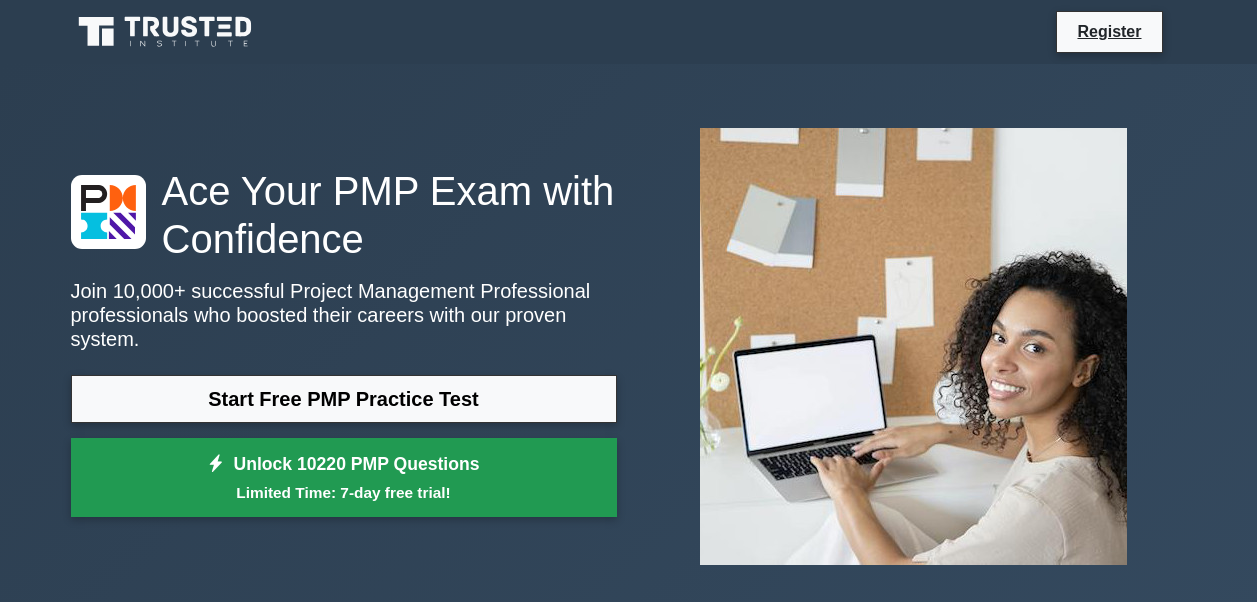 scroll, scrollTop: 0, scrollLeft: 0, axis: both 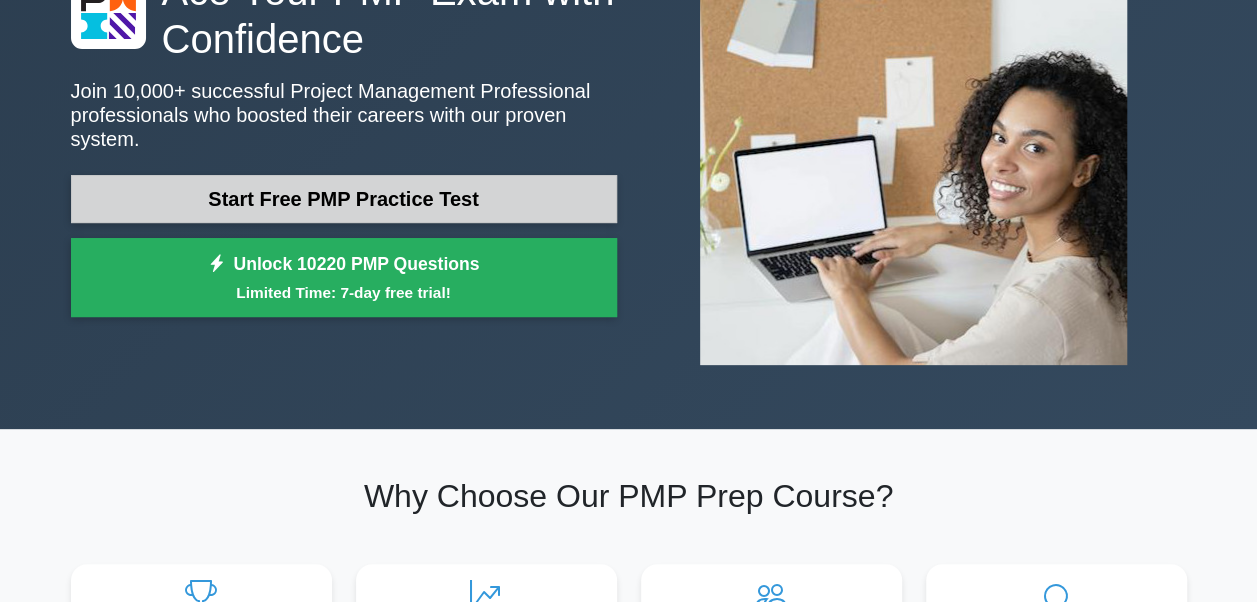 click on "Start Free PMP Practice Test" at bounding box center [344, 199] 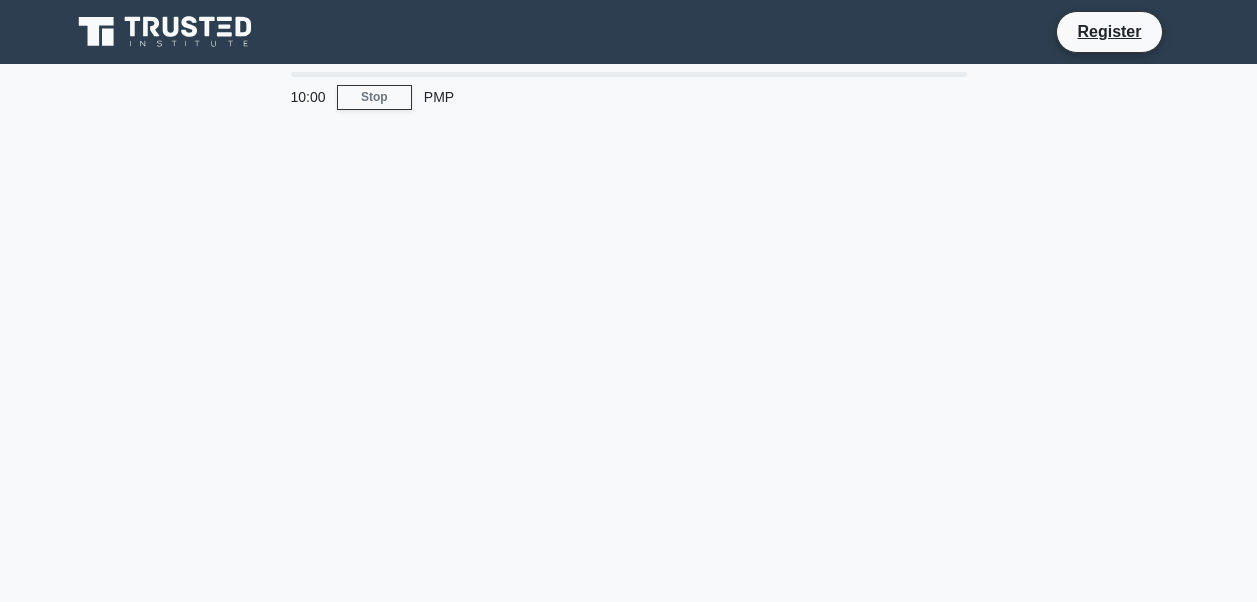scroll, scrollTop: 0, scrollLeft: 0, axis: both 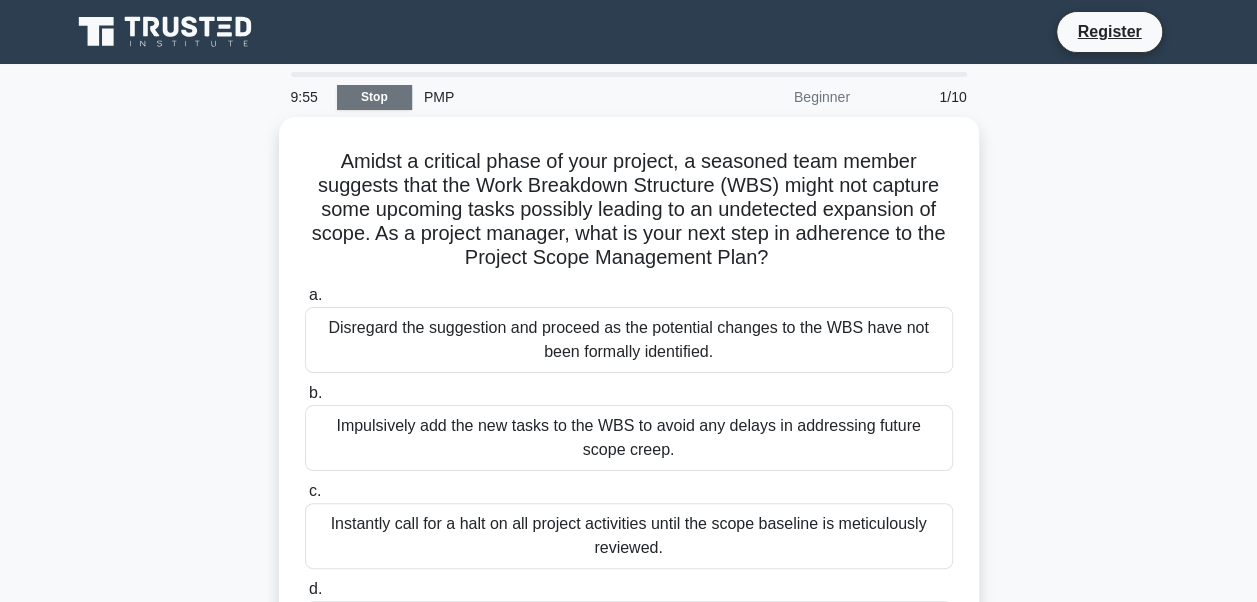 click on "Stop" at bounding box center (374, 97) 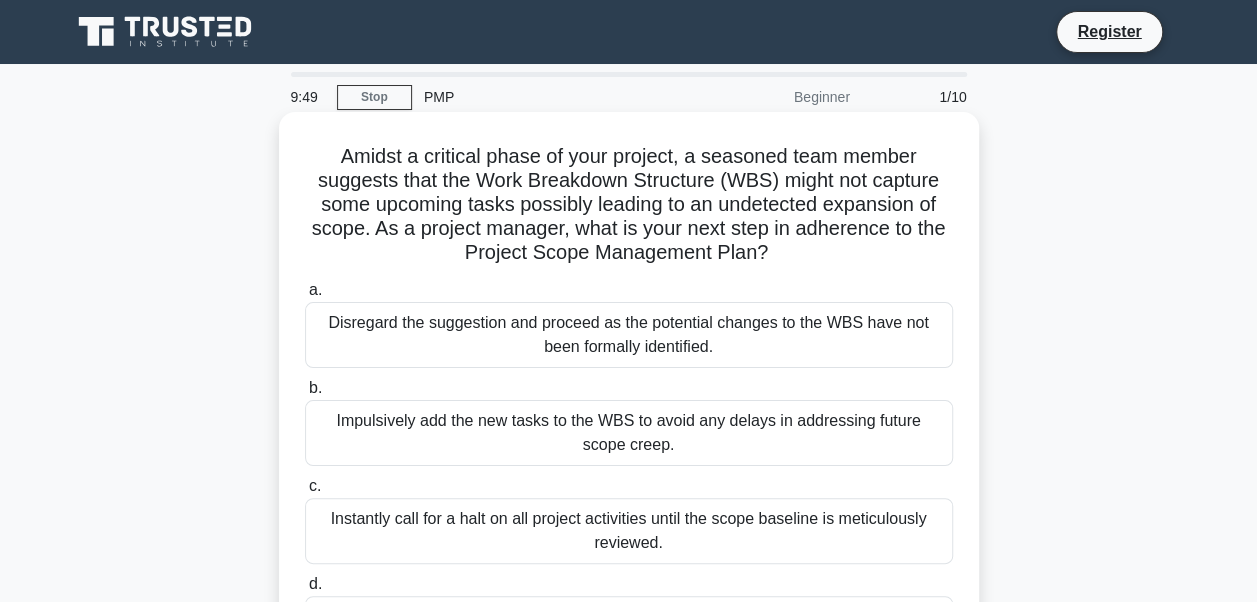 drag, startPoint x: 334, startPoint y: 167, endPoint x: 644, endPoint y: 454, distance: 422.4559 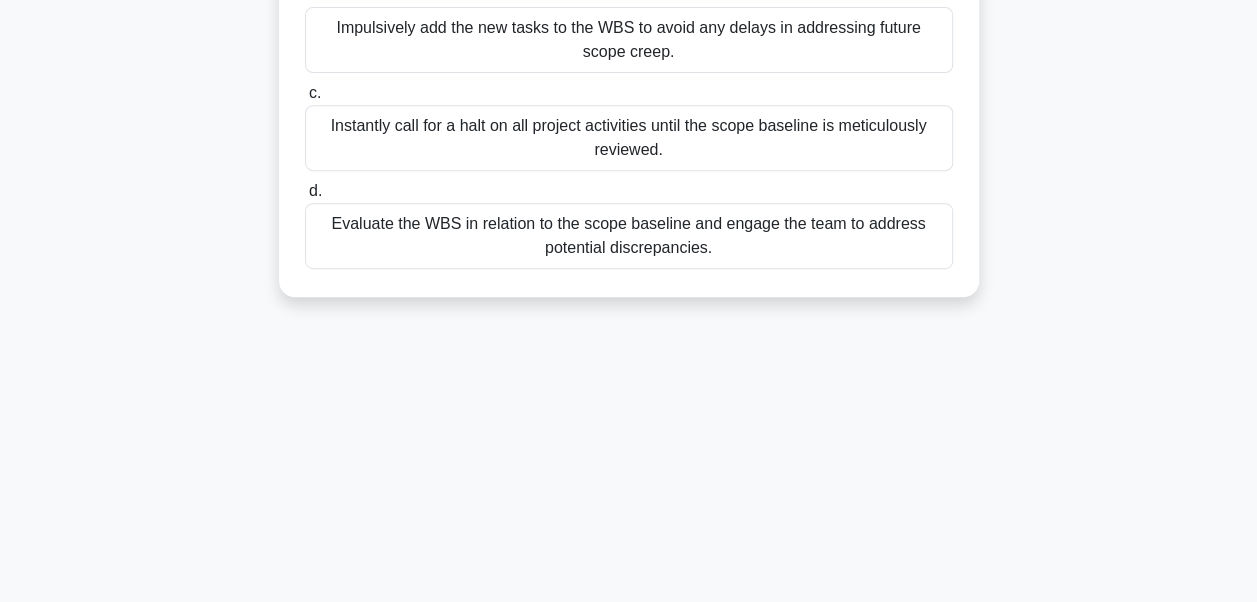 scroll, scrollTop: 467, scrollLeft: 0, axis: vertical 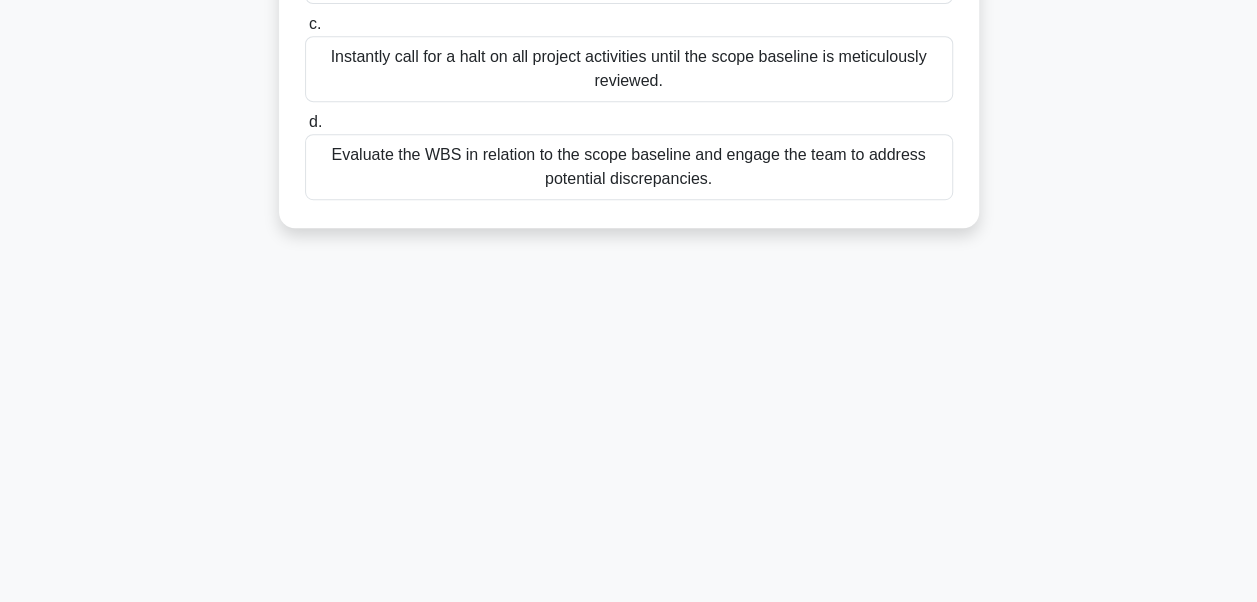 drag, startPoint x: 322, startPoint y: 154, endPoint x: 766, endPoint y: 293, distance: 465.2494 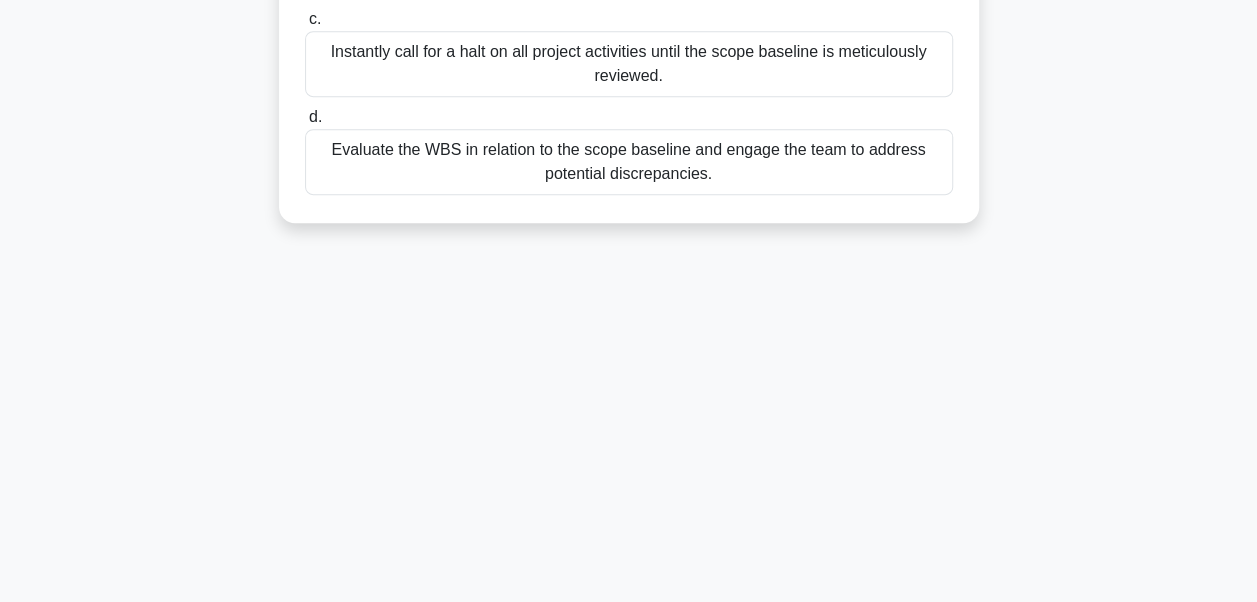 copy on "Amidst a critical phase of your project, a seasoned team member suggests that the Work Breakdown Structure (WBS) might not capture some upcoming tasks possibly leading to an undetected expansion of scope. As a project manager, what is your next step in adherence to the Project Scope Management Plan?
.spinner_0XTQ{transform-origin:center;animation:spinner_y6GP .75s linear infinite}@keyframes spinner_y6GP{100%{transform:rotate(360deg)}}
a.
Disregard the suggestion and proceed as the potential changes to the WBS have not been formally identified.
b.
Impulsively add the new tasks to the WBS to avoid any delays in addressing future scope creep.
c.
Instantly call for a halt on all project activities until the scope baseline is meticulously reviewed.
..." 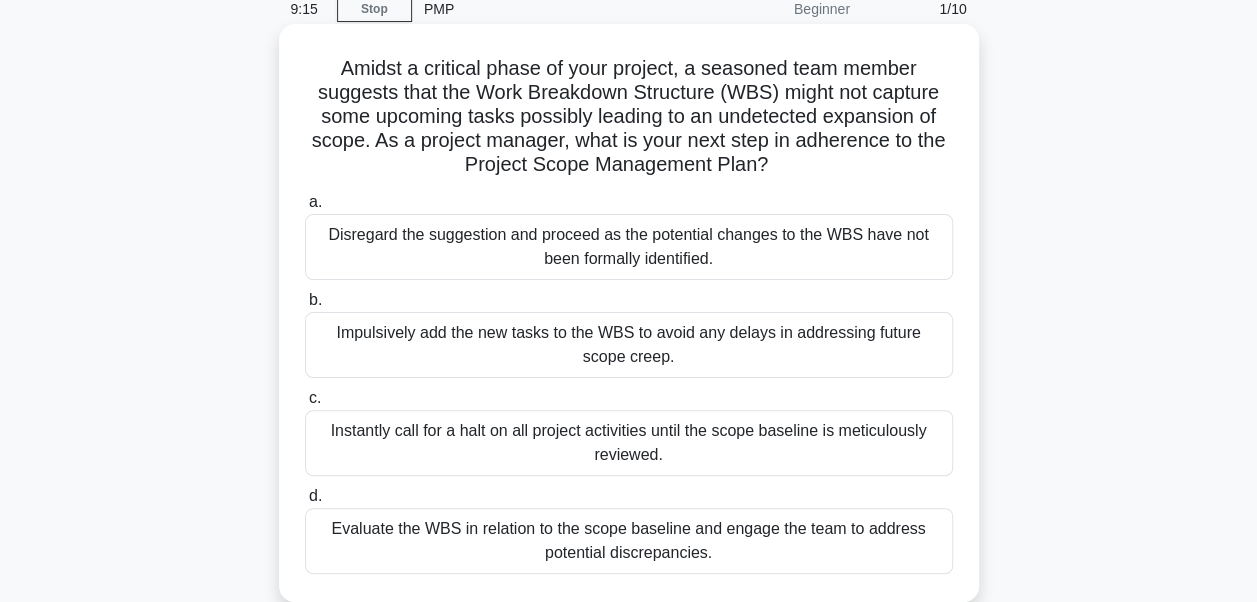 scroll, scrollTop: 67, scrollLeft: 0, axis: vertical 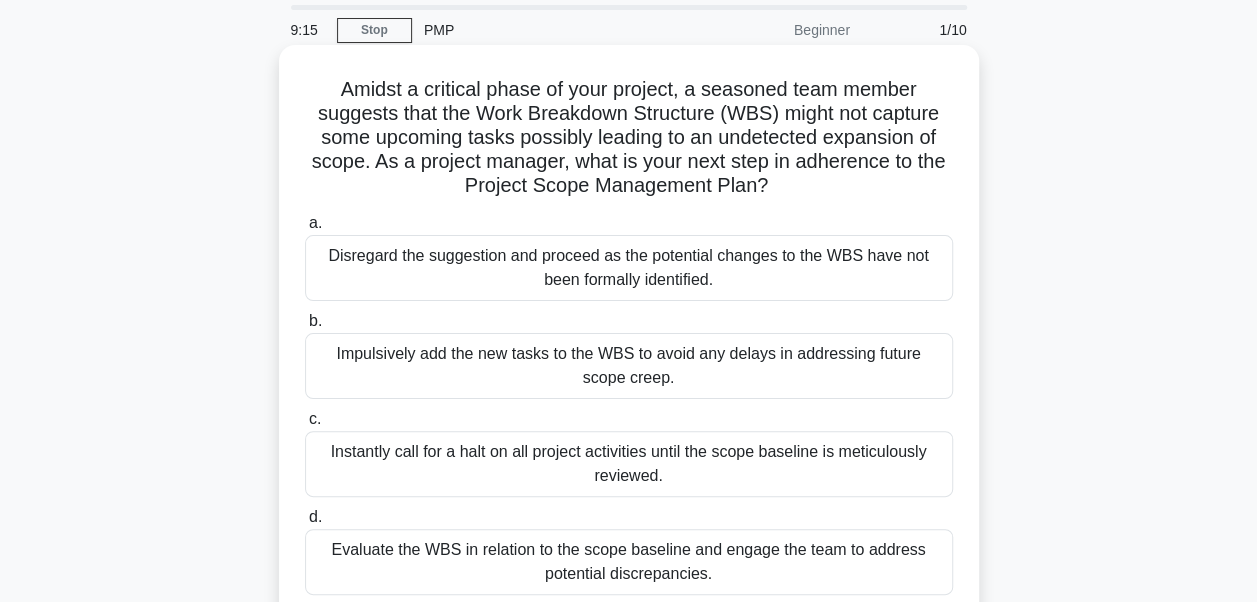 click on "Amidst a critical phase of your project, a seasoned team member suggests that the Work Breakdown Structure (WBS) might not capture some upcoming tasks possibly leading to an undetected expansion of scope. As a project manager, what is your next step in adherence to the Project Scope Management Plan?
.spinner_0XTQ{transform-origin:center;animation:spinner_y6GP .75s linear infinite}@keyframes spinner_y6GP{100%{transform:rotate(360deg)}}
a.
b. c. d." at bounding box center (629, 334) 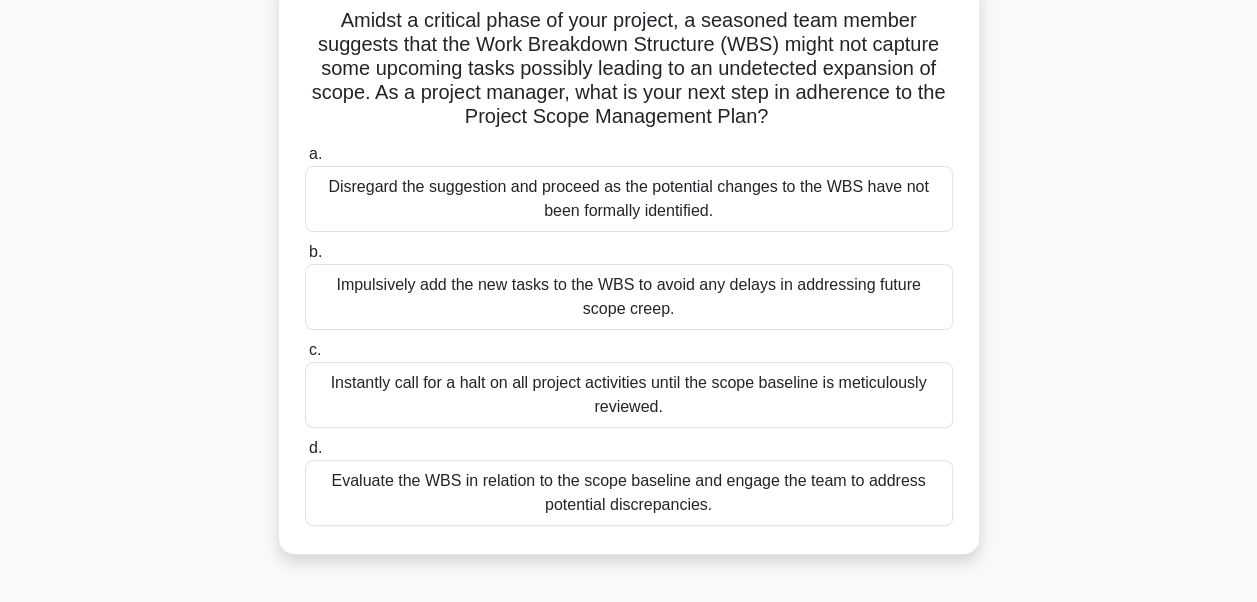 scroll, scrollTop: 167, scrollLeft: 0, axis: vertical 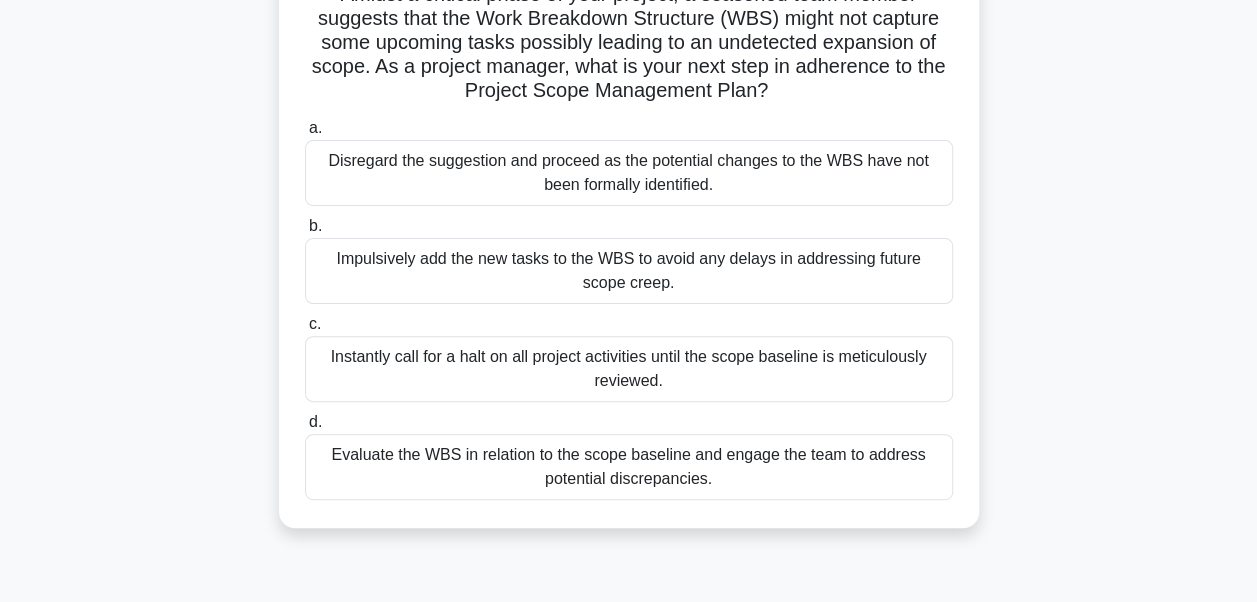 click on "Evaluate the WBS in relation to the scope baseline and engage the team to address potential discrepancies." at bounding box center [629, 467] 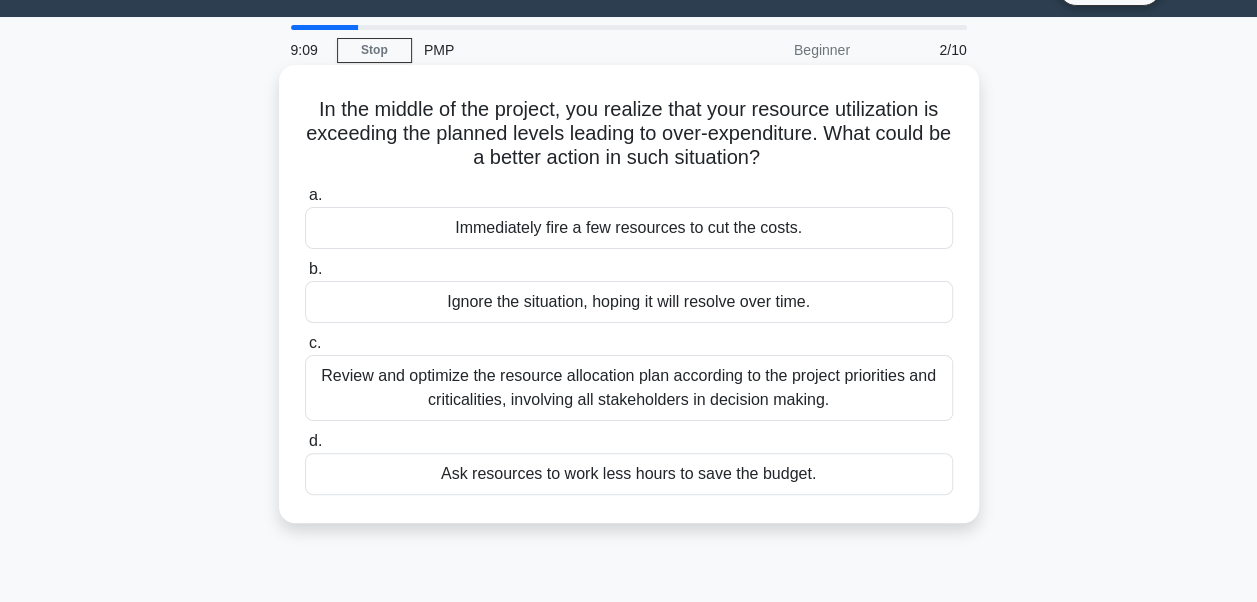 scroll, scrollTop: 0, scrollLeft: 0, axis: both 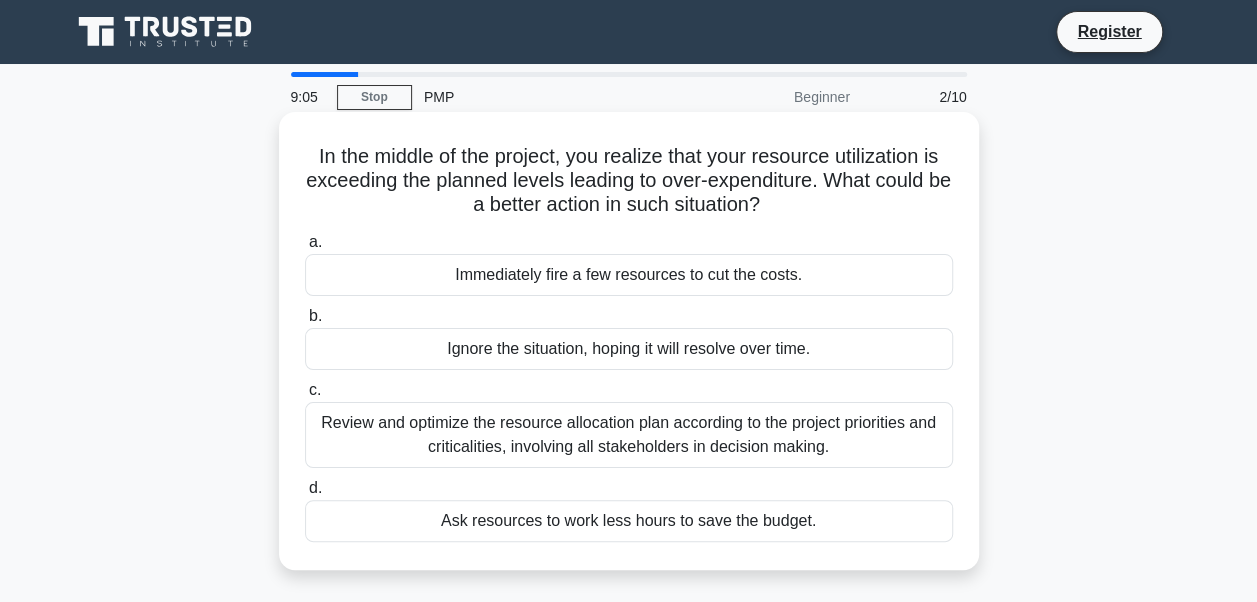drag, startPoint x: 298, startPoint y: 145, endPoint x: 855, endPoint y: 530, distance: 677.10706 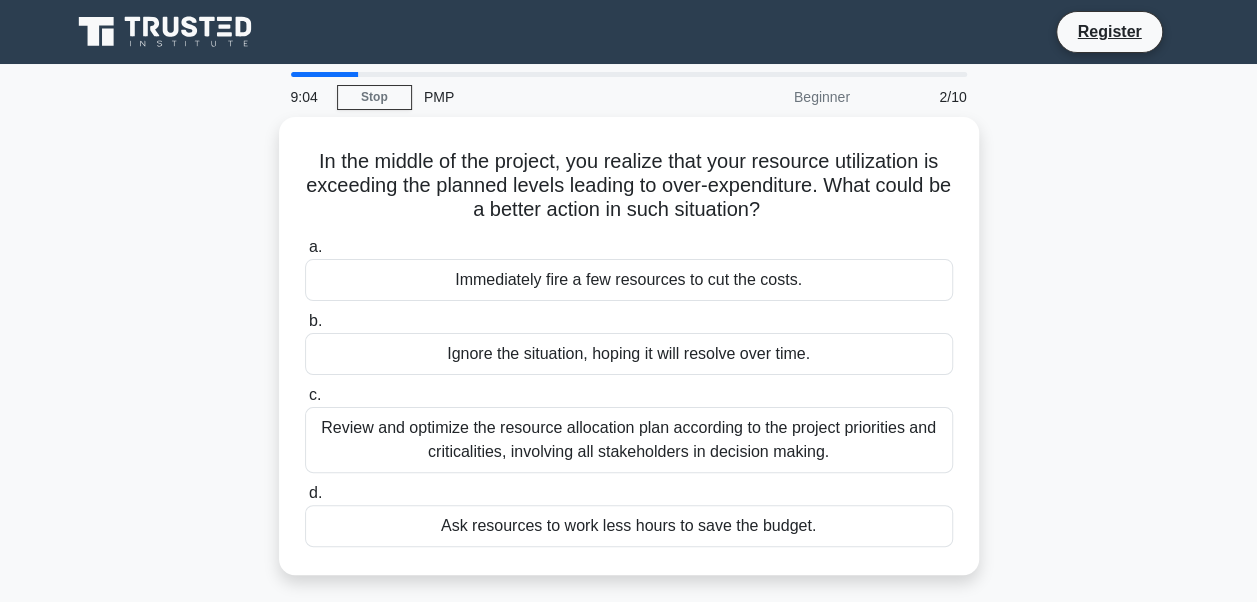 copy on "In the middle of the project, you realize that your resource utilization is exceeding the planned levels leading to over-expenditure. What could be a better action in such situation?
.spinner_0XTQ{transform-origin:center;animation:spinner_y6GP .75s linear infinite}@keyframes spinner_y6GP{100%{transform:rotate(360deg)}}
a.
Immediately fire a few resources to cut the costs.
b.
Ignore the situation, hoping it will resolve over time.
c.
Review and optimize the resource allocation plan according to the project priorities and criticalities, involving all stakeholders in decision making.
d.
Ask resources to work less hours to save the budget." 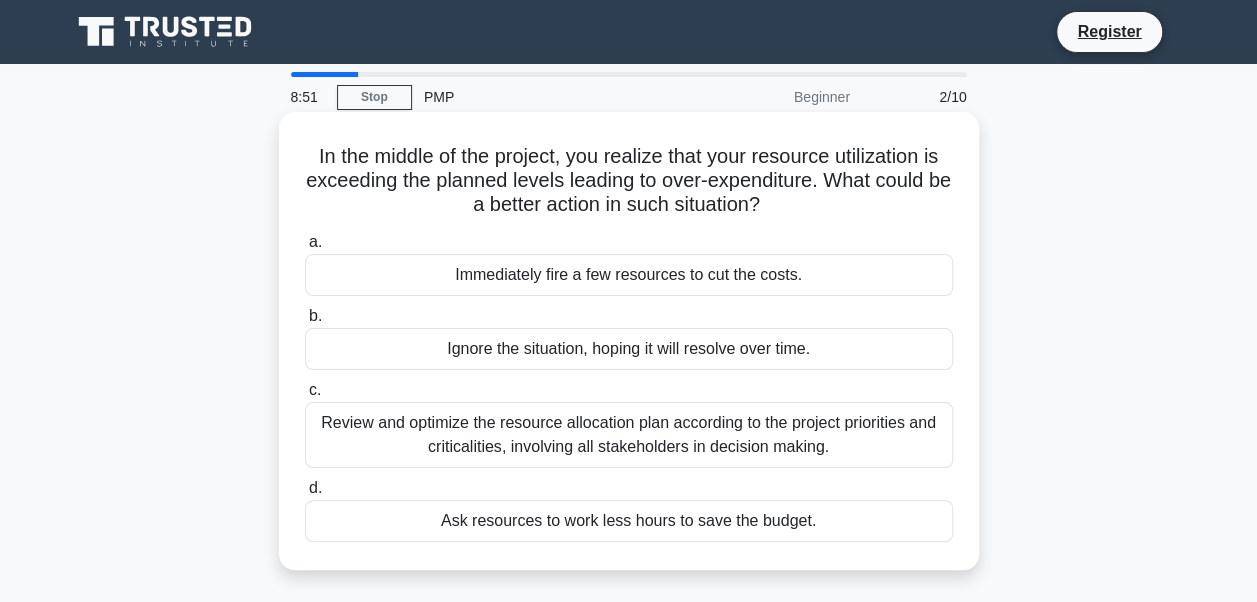 click on "Review and optimize the resource allocation plan according to the project priorities and criticalities, involving all stakeholders in decision making." at bounding box center (629, 435) 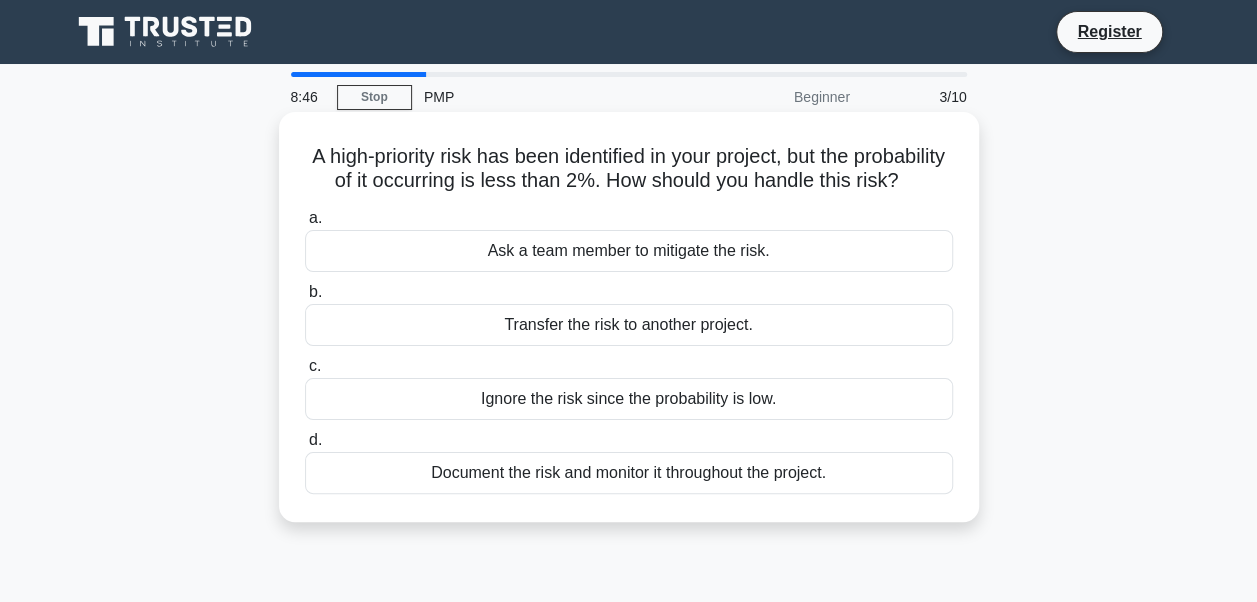 drag, startPoint x: 341, startPoint y: 142, endPoint x: 862, endPoint y: 486, distance: 624.3212 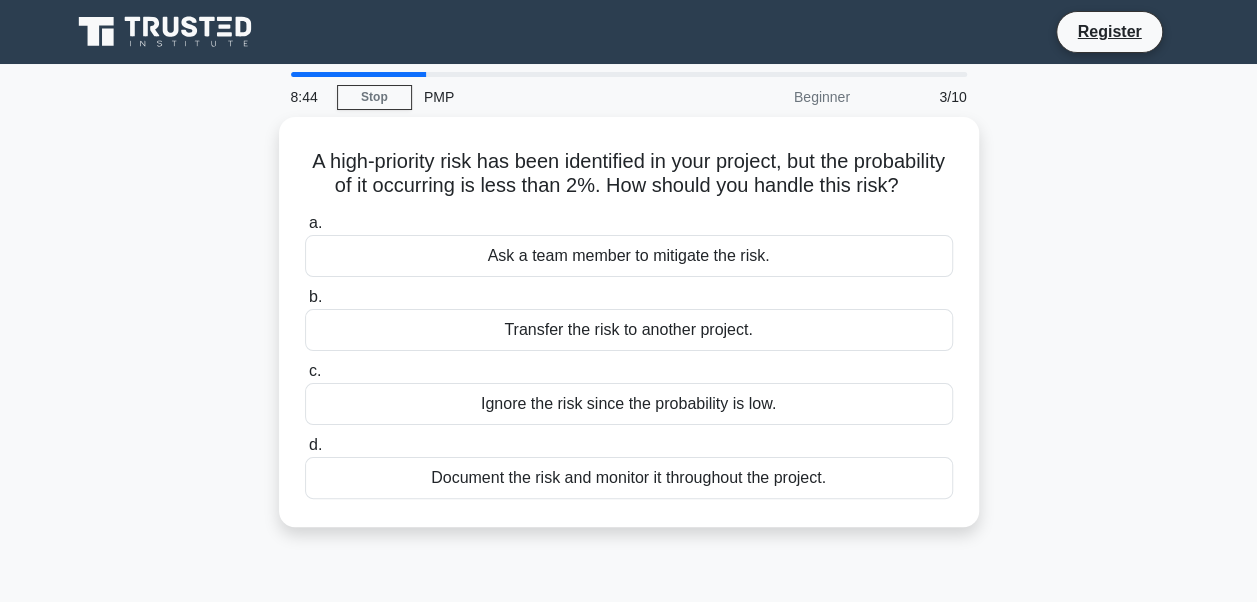 copy on "A high-priority risk has been identified in your project, but the probability of it occurring is less than 2%. How should you handle this risk?
.spinner_0XTQ{transform-origin:center;animation:spinner_y6GP .75s linear infinite}@keyframes spinner_y6GP{100%{transform:rotate(360deg)}}
a.
Ask a team member to mitigate the risk.
b.
Transfer the risk to another project.
c.
Ignore the risk since the probability is low.
d.
Document the risk and monitor it throughout the project." 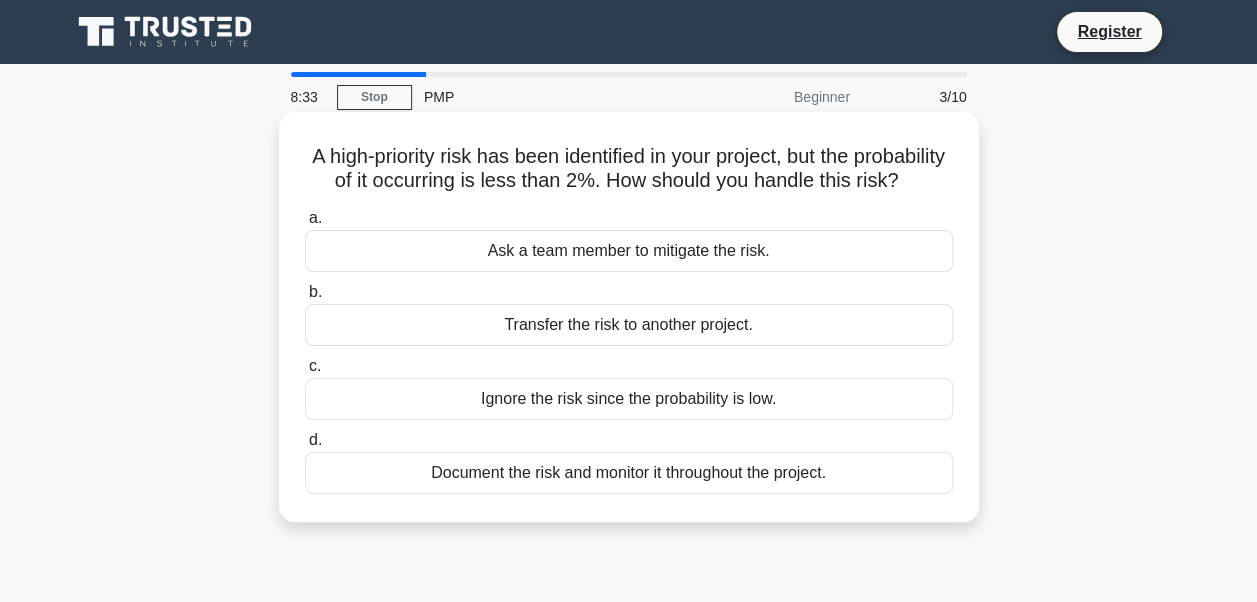 click on "Document the risk and monitor it throughout the project." at bounding box center (629, 473) 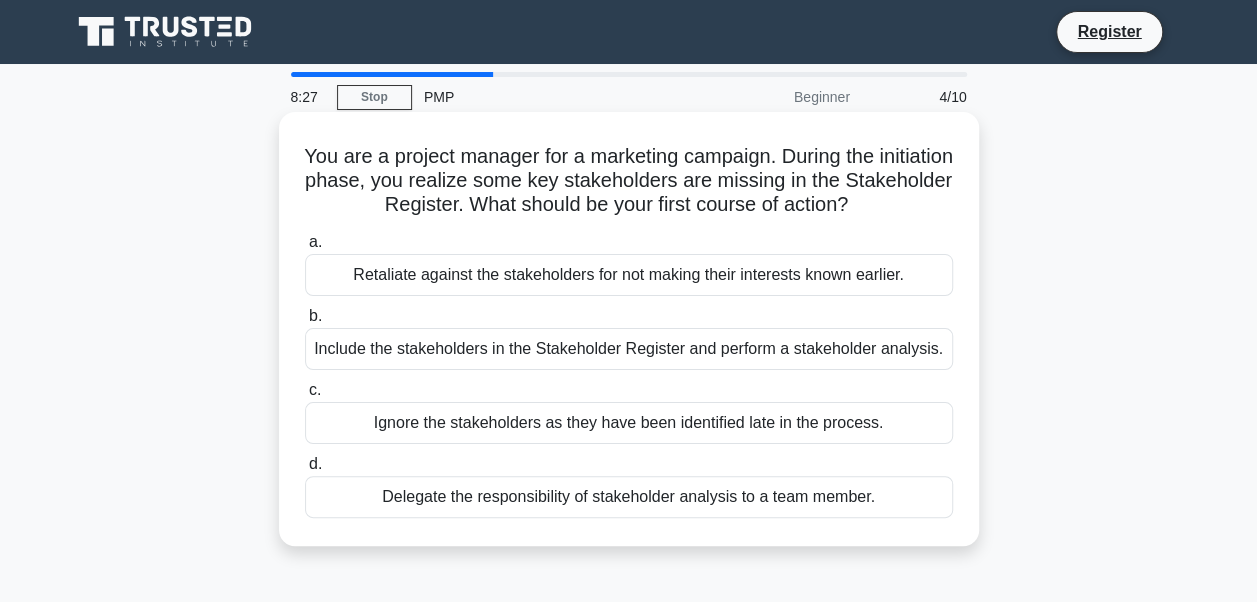 drag, startPoint x: 339, startPoint y: 146, endPoint x: 876, endPoint y: 502, distance: 644.28644 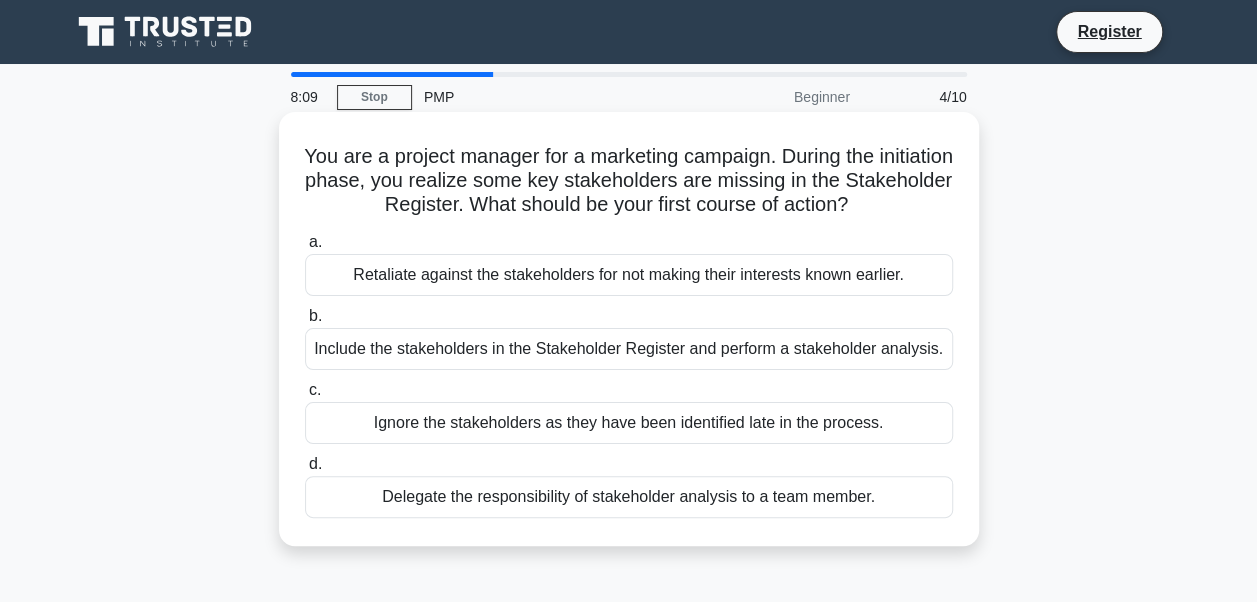 click on "Include the stakeholders in the Stakeholder Register and perform a stakeholder analysis." at bounding box center (629, 349) 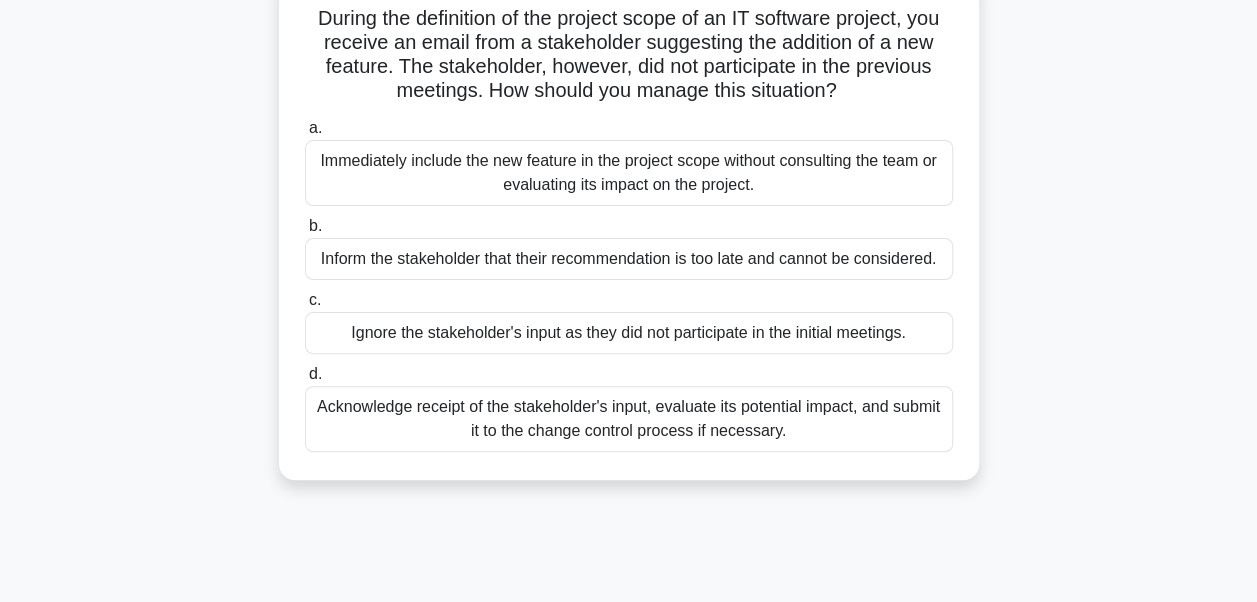 scroll, scrollTop: 202, scrollLeft: 0, axis: vertical 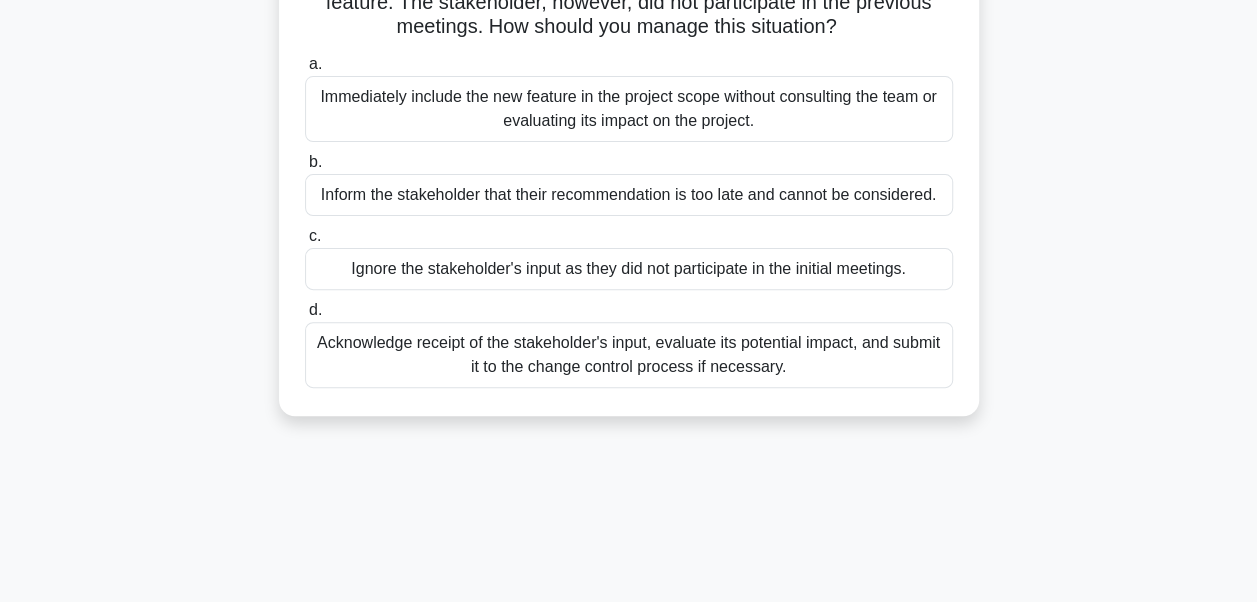 drag, startPoint x: 298, startPoint y: 154, endPoint x: 803, endPoint y: 366, distance: 547.6943 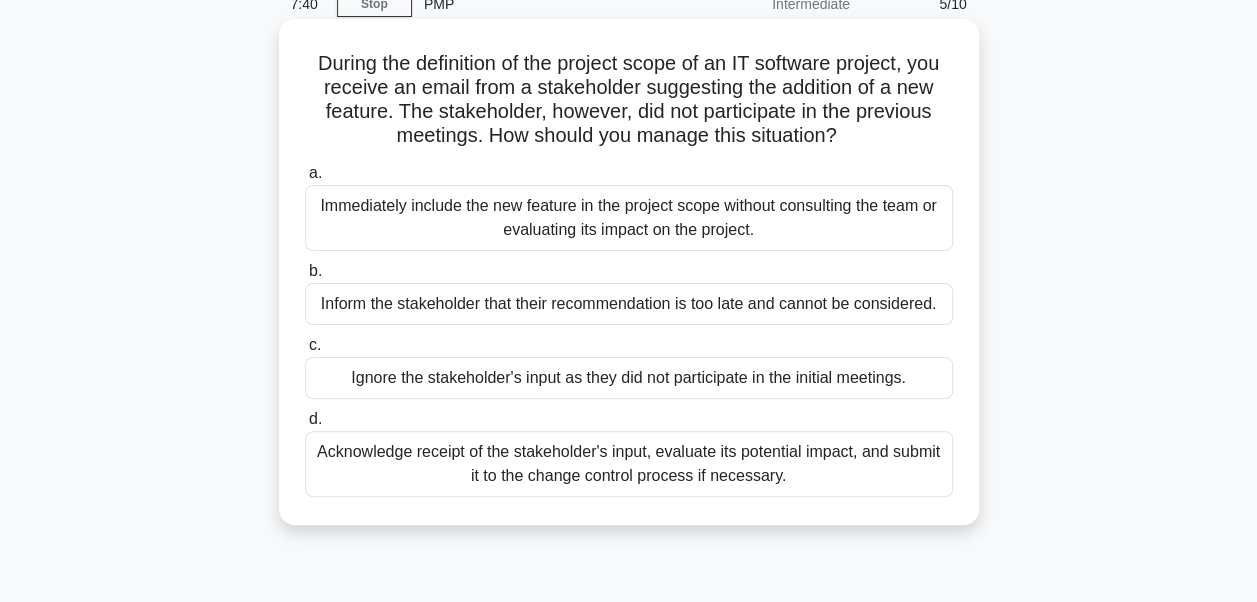 scroll, scrollTop: 78, scrollLeft: 0, axis: vertical 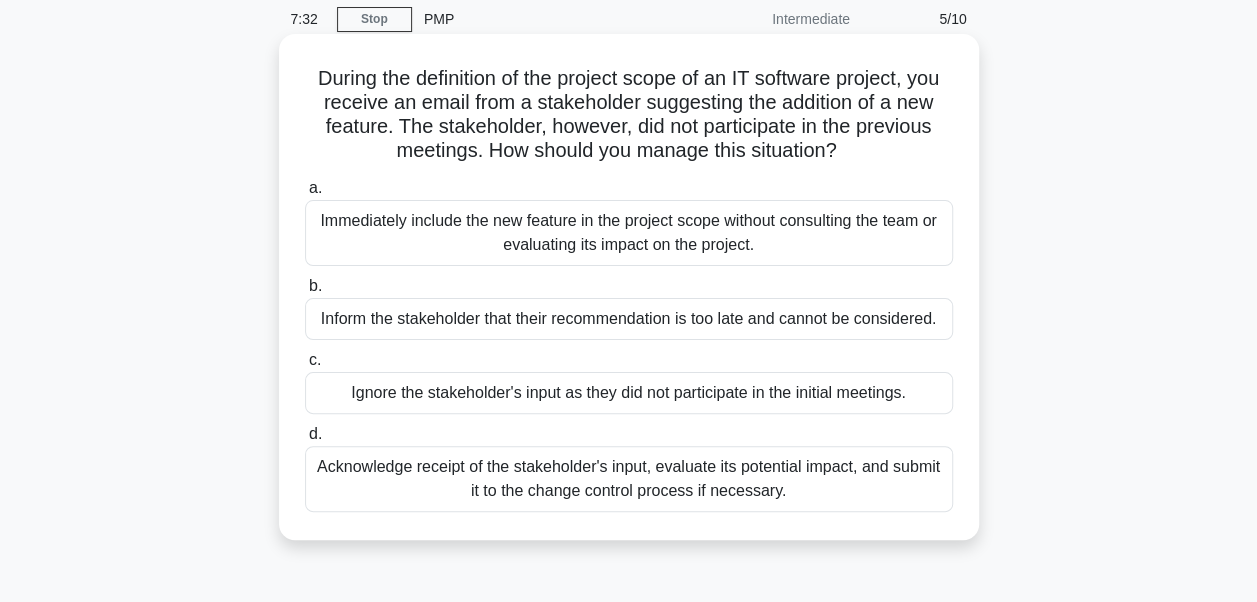 click on "Acknowledge receipt of the stakeholder's input, evaluate its potential impact, and submit it to the change control process if necessary." at bounding box center [629, 479] 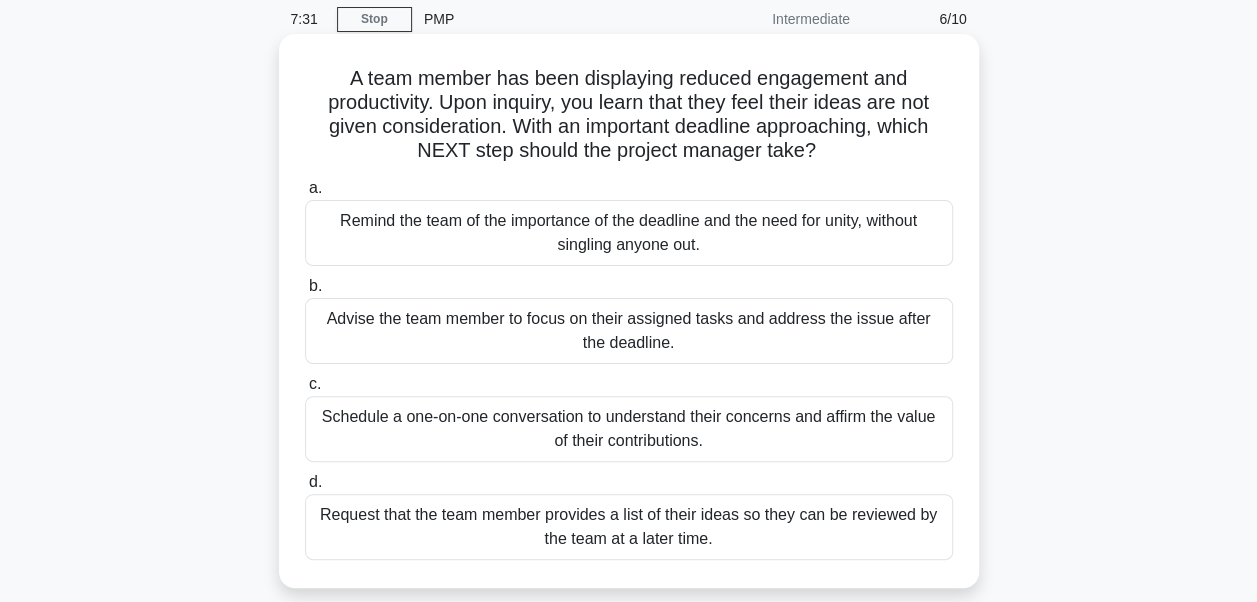 scroll, scrollTop: 0, scrollLeft: 0, axis: both 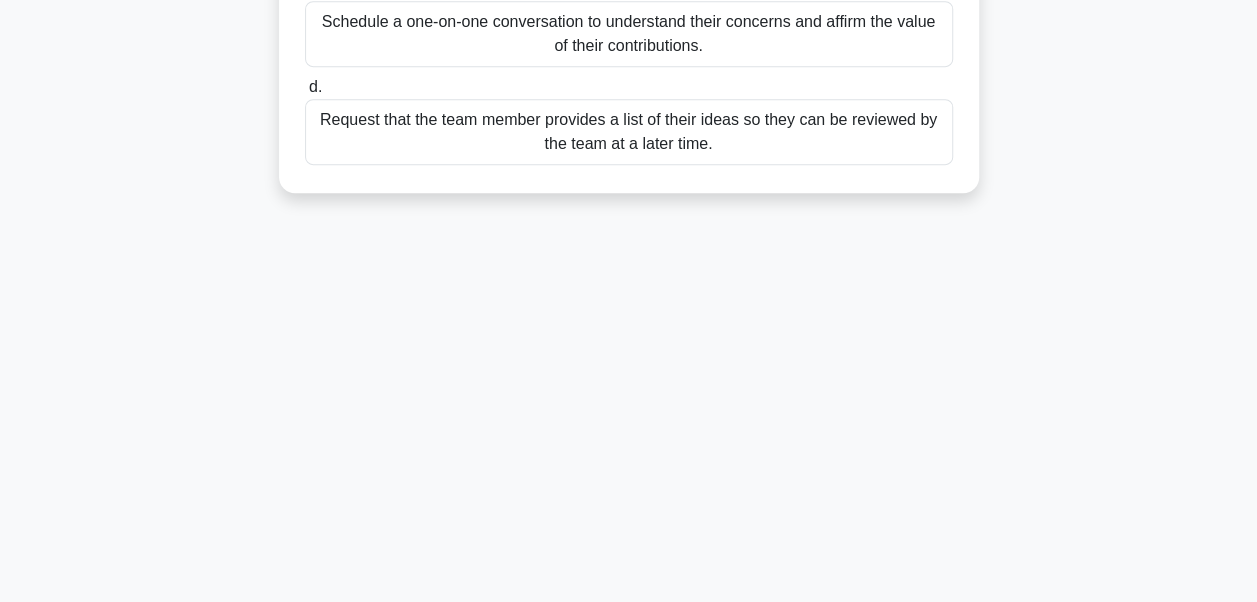 drag, startPoint x: 345, startPoint y: 152, endPoint x: 749, endPoint y: 203, distance: 407.20633 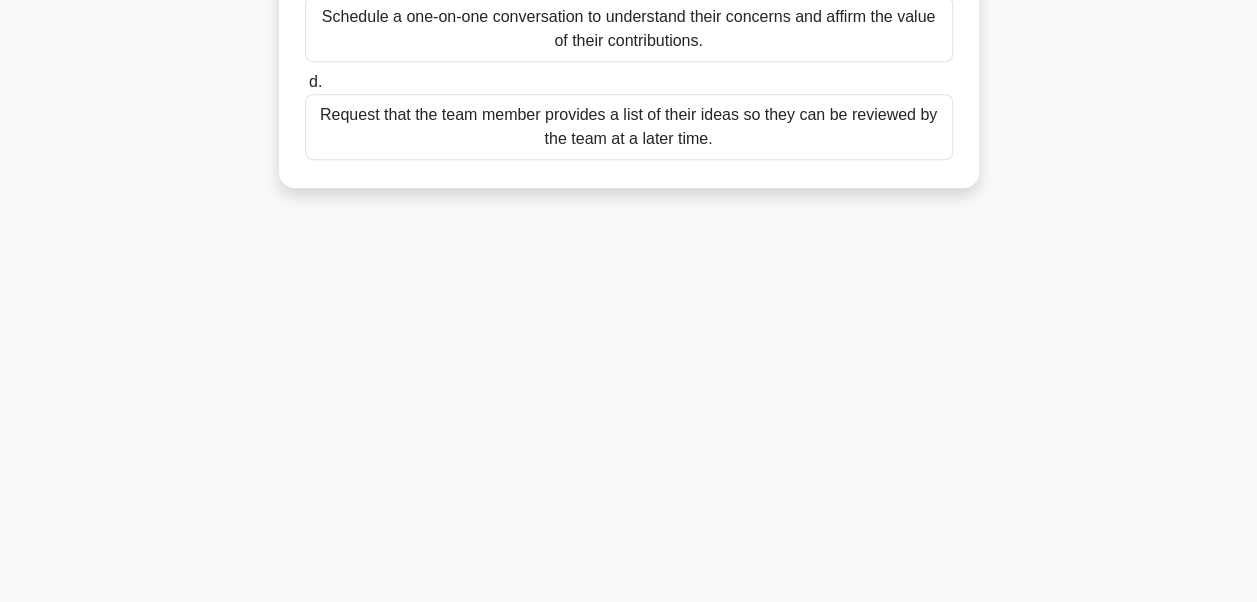 copy on "A team member has been displaying reduced engagement and productivity. Upon inquiry, you learn that they feel their ideas are not given consideration. With an important deadline approaching, which NEXT step should the project manager take?
.spinner_0XTQ{transform-origin:center;animation:spinner_y6GP .75s linear infinite}@keyframes spinner_y6GP{100%{transform:rotate(360deg)}}
a.
Remind the team of the importance of the deadline and the need for unity, without singling anyone out.
b.
Advise the team member to focus on their assigned tasks and address the issue after the deadline.
c.
Schedule a one-on-one conversation to understand their concerns and affirm the value of their contributions.
d.
Request that th..." 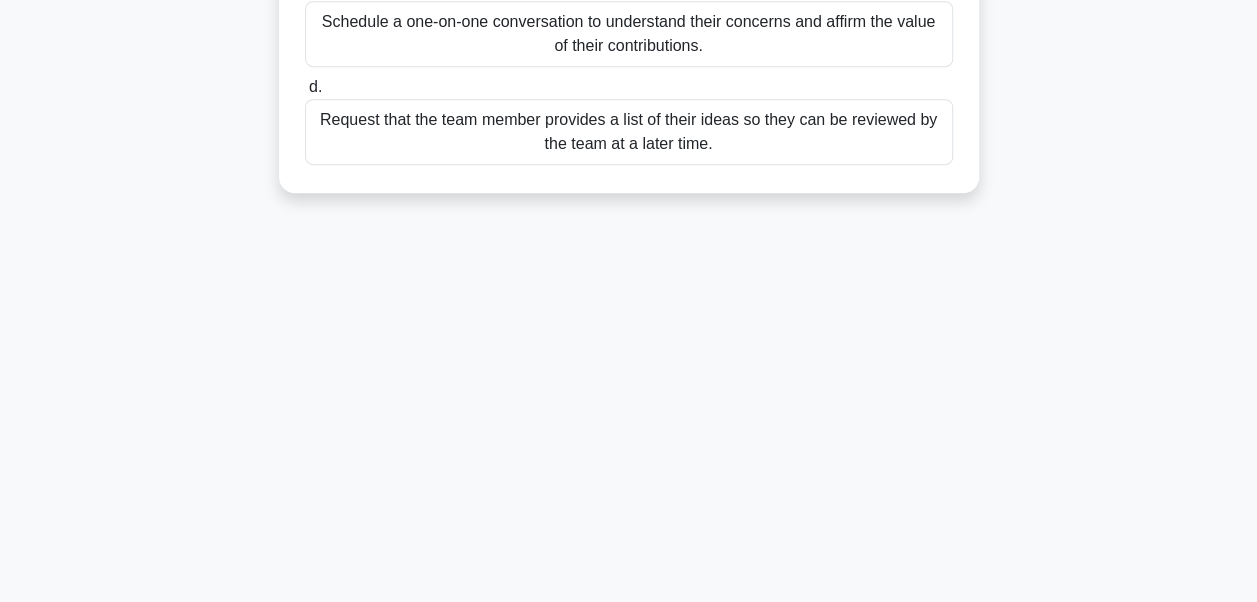 click on "7:06
Stop
PMP
Intermediate
6/10
A team member has been displaying reduced engagement and productivity. Upon inquiry, you learn that they feel their ideas are not given consideration. With an important deadline approaching, which NEXT step should the project manager take?
.spinner_0XTQ{transform-origin:center;animation:spinner_y6GP .75s linear infinite}@keyframes spinner_y6GP{100%{transform:rotate(360deg)}}
a.
b. c. d." at bounding box center (629, 94) 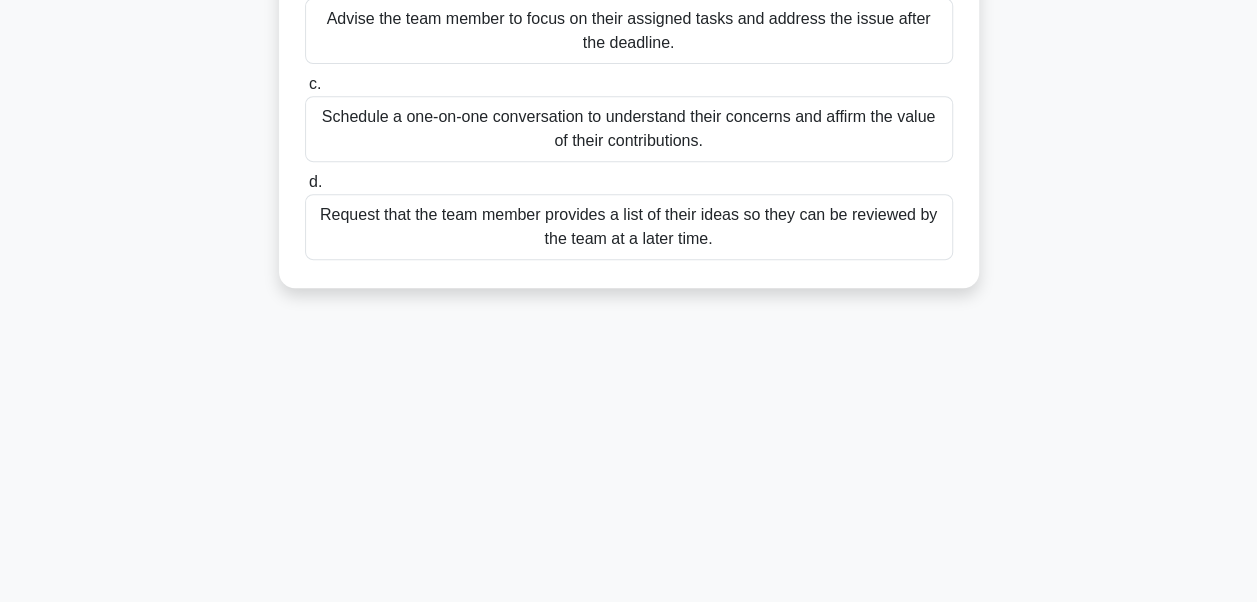 click on "Schedule a one-on-one conversation to understand their concerns and affirm the value of their contributions." at bounding box center [629, 129] 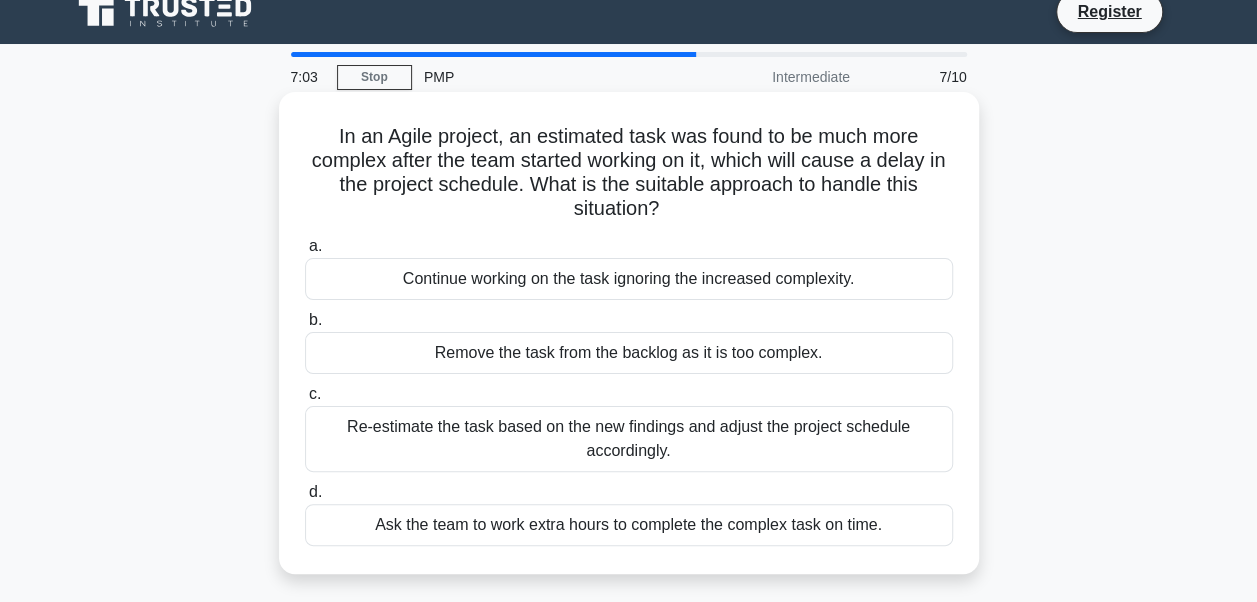 scroll, scrollTop: 0, scrollLeft: 0, axis: both 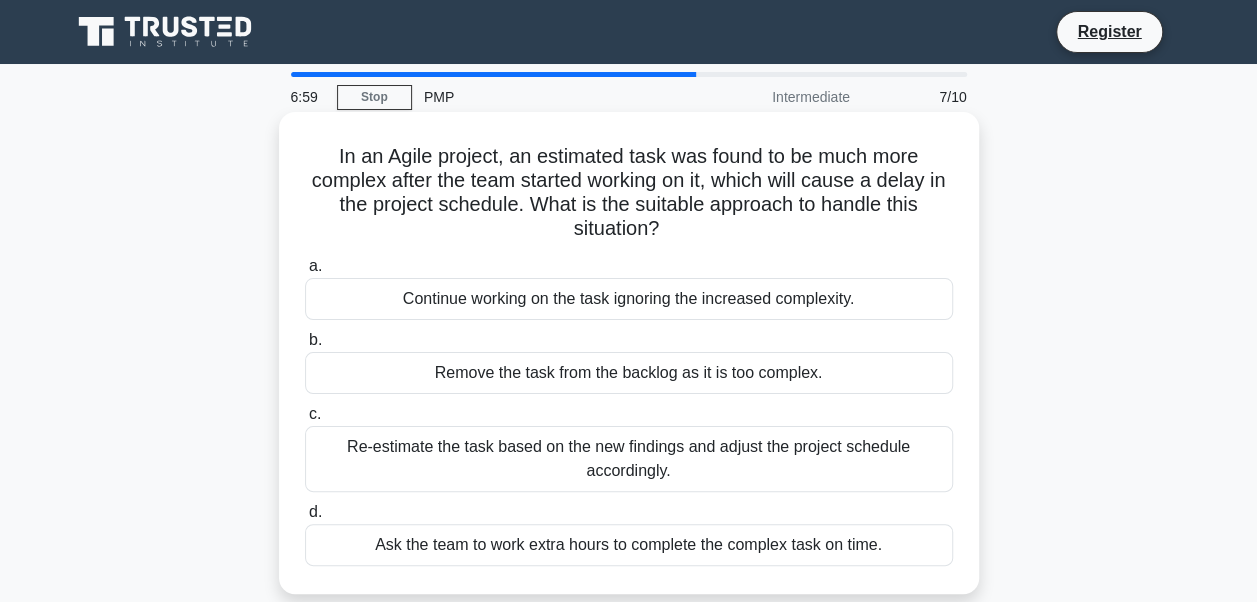 drag, startPoint x: 323, startPoint y: 156, endPoint x: 883, endPoint y: 548, distance: 683.56714 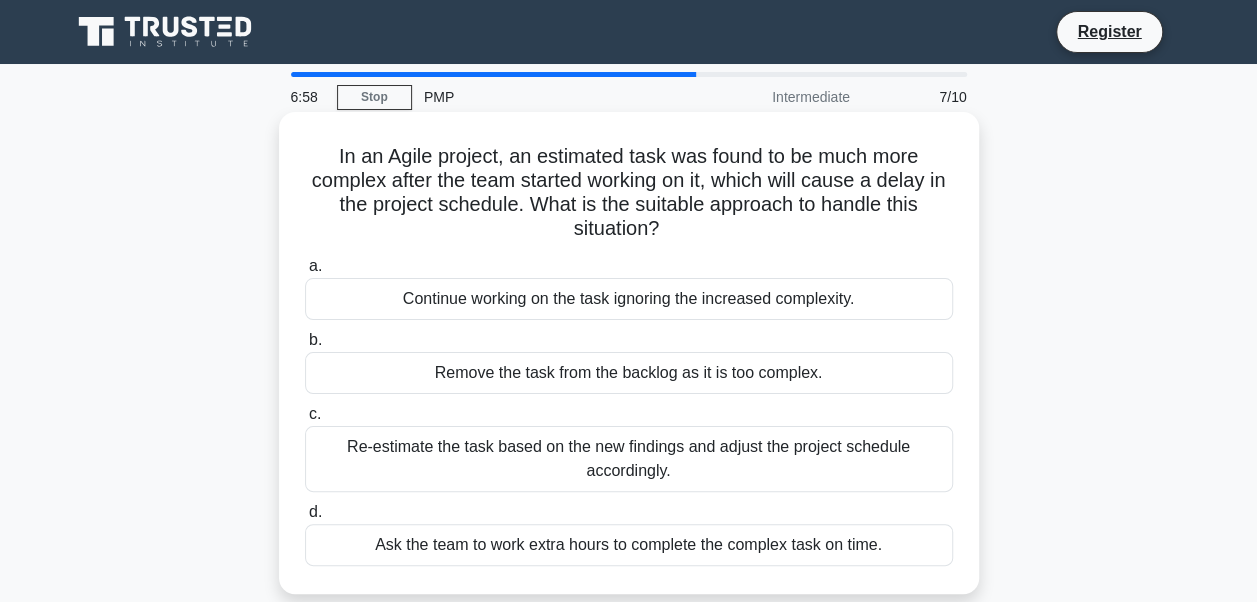 copy on "In an Agile project, an estimated task was found to be much more complex after the team started working on it, which will cause a delay in the project schedule. What is the suitable approach to handle this situation?
.spinner_0XTQ{transform-origin:center;animation:spinner_y6GP .75s linear infinite}@keyframes spinner_y6GP{100%{transform:rotate(360deg)}}
a.
Continue working on the task ignoring the increased complexity.
b.
Remove the task from the backlog as it is too complex.
c.
Re-estimate the task based on the new findings and adjust the project schedule accordingly.
d.
Ask the team to work extra hours to complete the complex task on time." 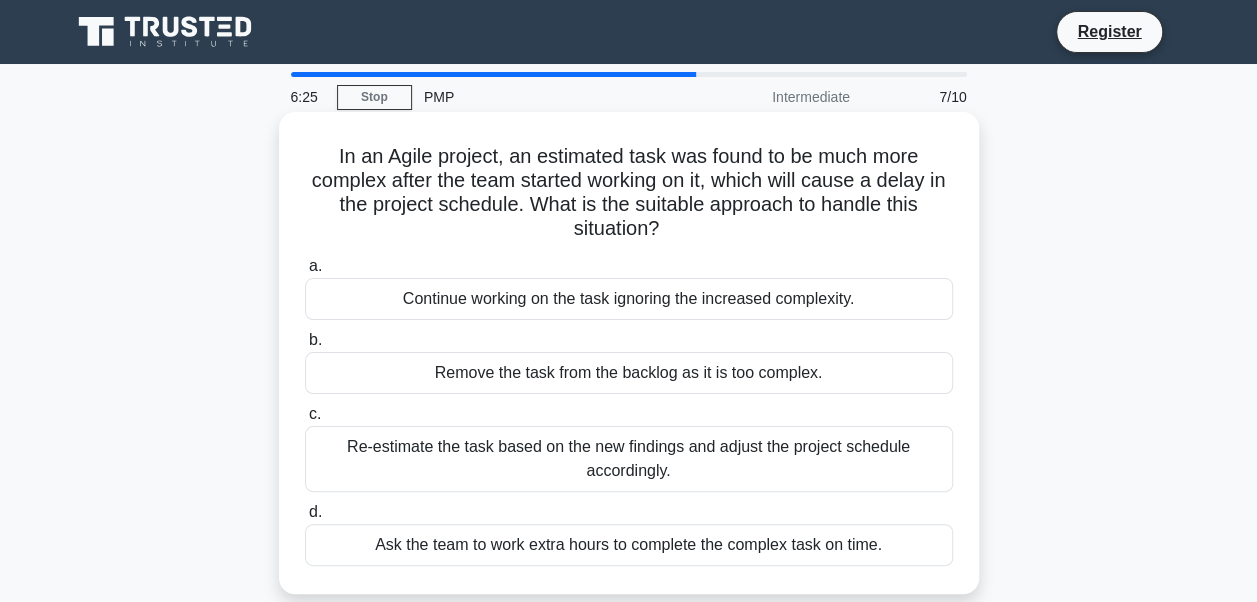 click on "Re-estimate the task based on the new findings and adjust the project schedule accordingly." at bounding box center [629, 459] 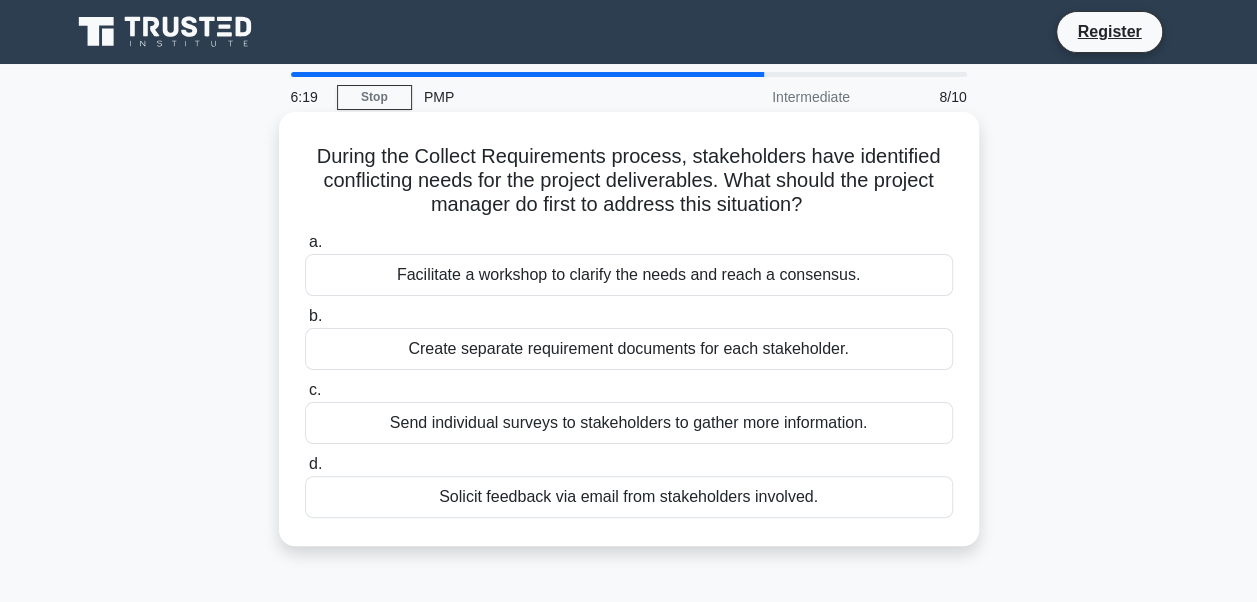 drag, startPoint x: 299, startPoint y: 158, endPoint x: 863, endPoint y: 494, distance: 656.4998 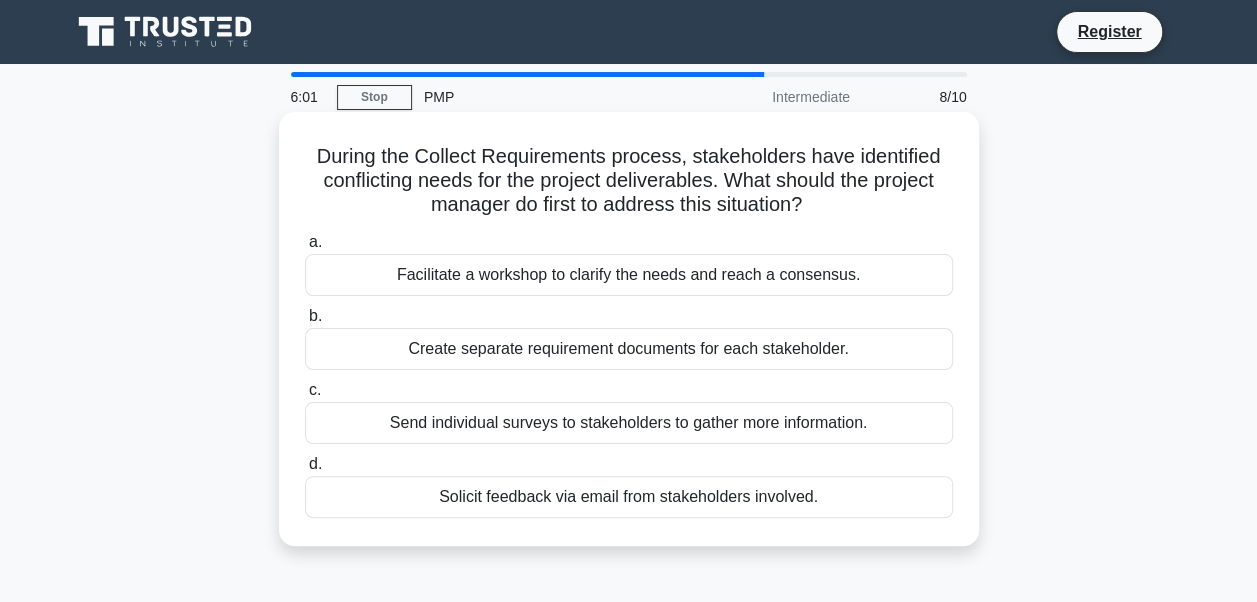 click on "Facilitate a workshop to clarify the needs and reach a consensus." at bounding box center [629, 275] 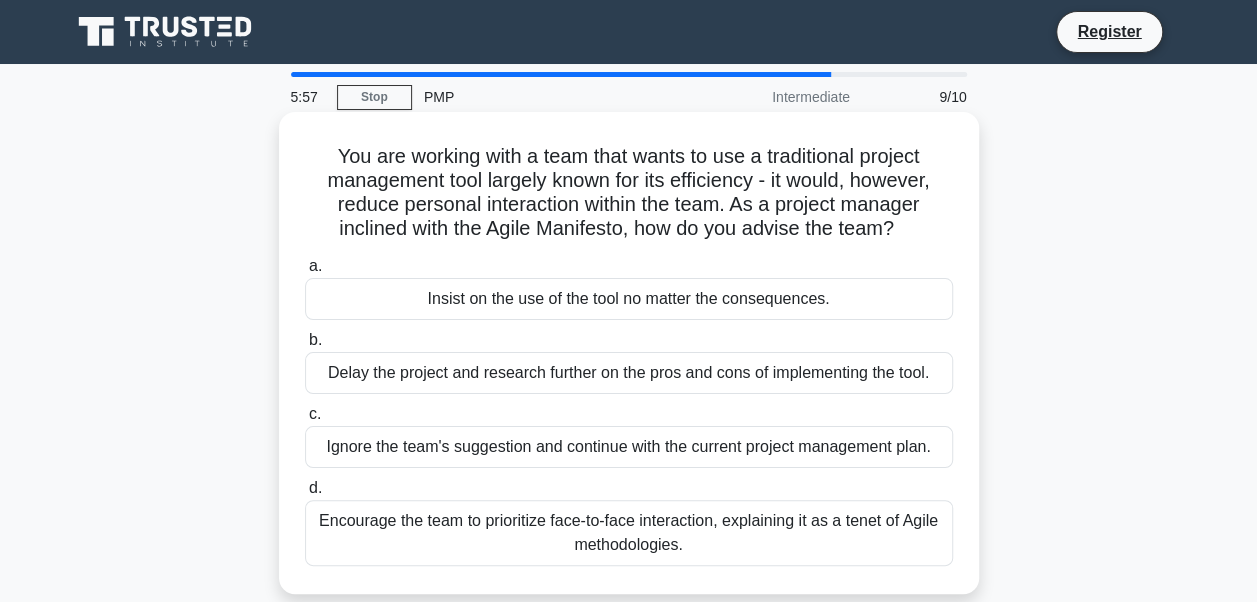 drag, startPoint x: 322, startPoint y: 152, endPoint x: 826, endPoint y: 547, distance: 640.3444 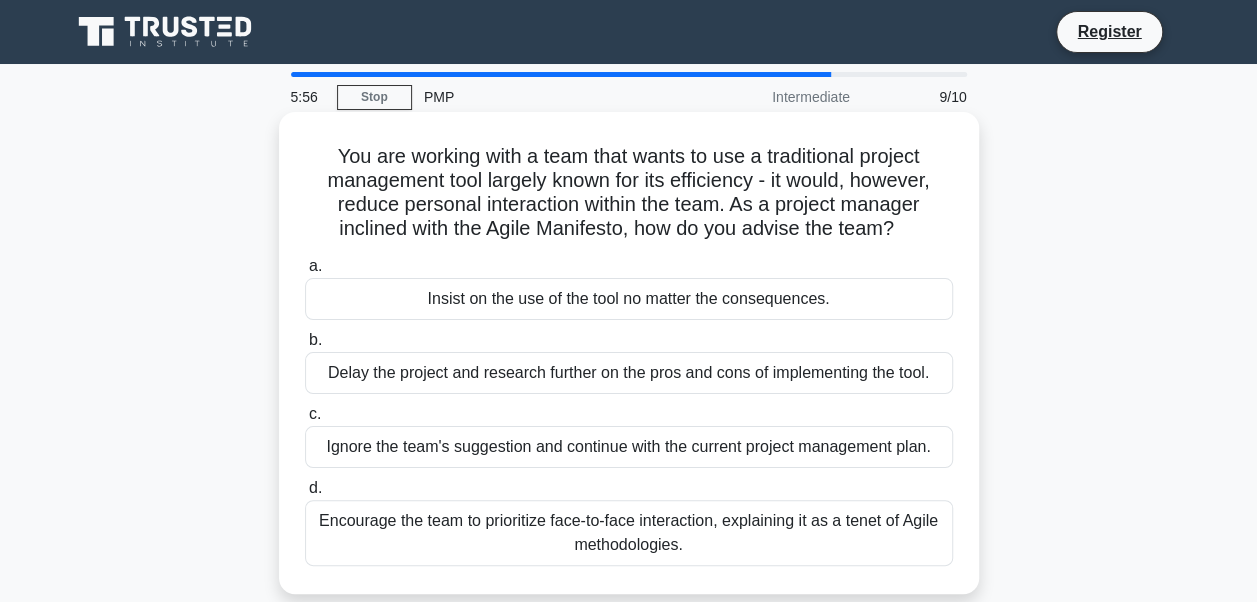 copy on "You are working with a team that wants to use a traditional project management tool largely known for its efficiency - it would, however, reduce personal interaction within the team. As a project manager inclined with the Agile Manifesto, how do you advise the team?
.spinner_0XTQ{transform-origin:center;animation:spinner_y6GP .75s linear infinite}@keyframes spinner_y6GP{100%{transform:rotate(360deg)}}
a.
Insist on the use of the tool no matter the consequences.
b.
Delay the project and research further on the pros and cons of implementing the tool.
c.
Ignore the team's suggestion and continue with the current project management plan.
d.
Encourage the team to prioritize face-to-face interaction, explaining ..." 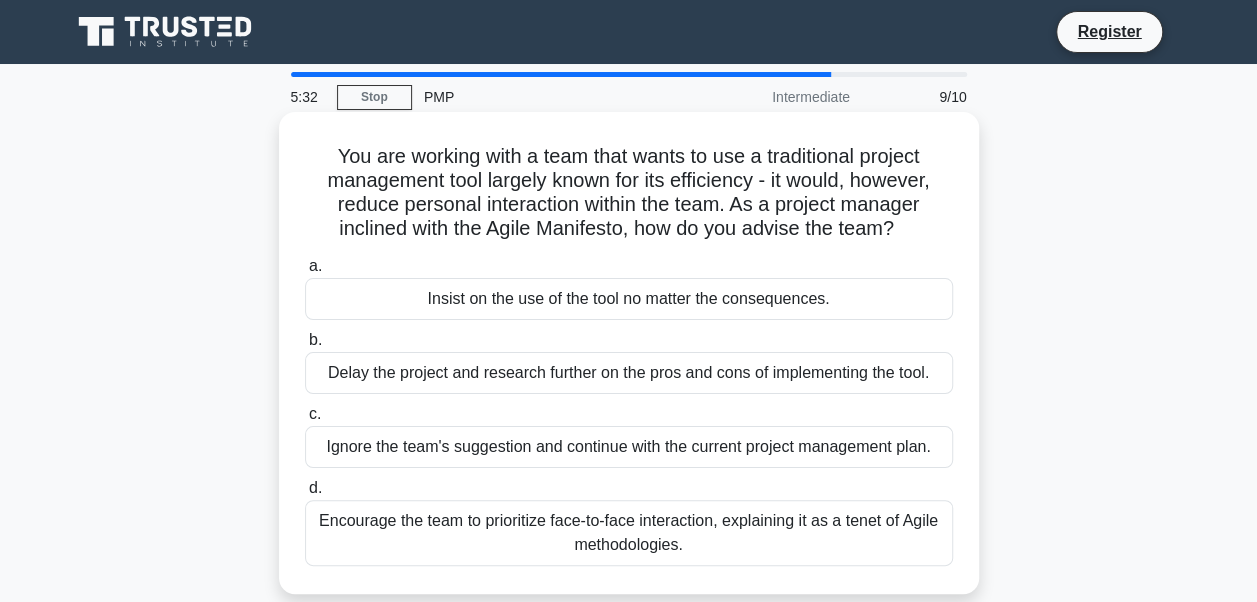 click on "Encourage the team to prioritize face-to-face interaction, explaining it as a tenet of Agile methodologies." at bounding box center (629, 533) 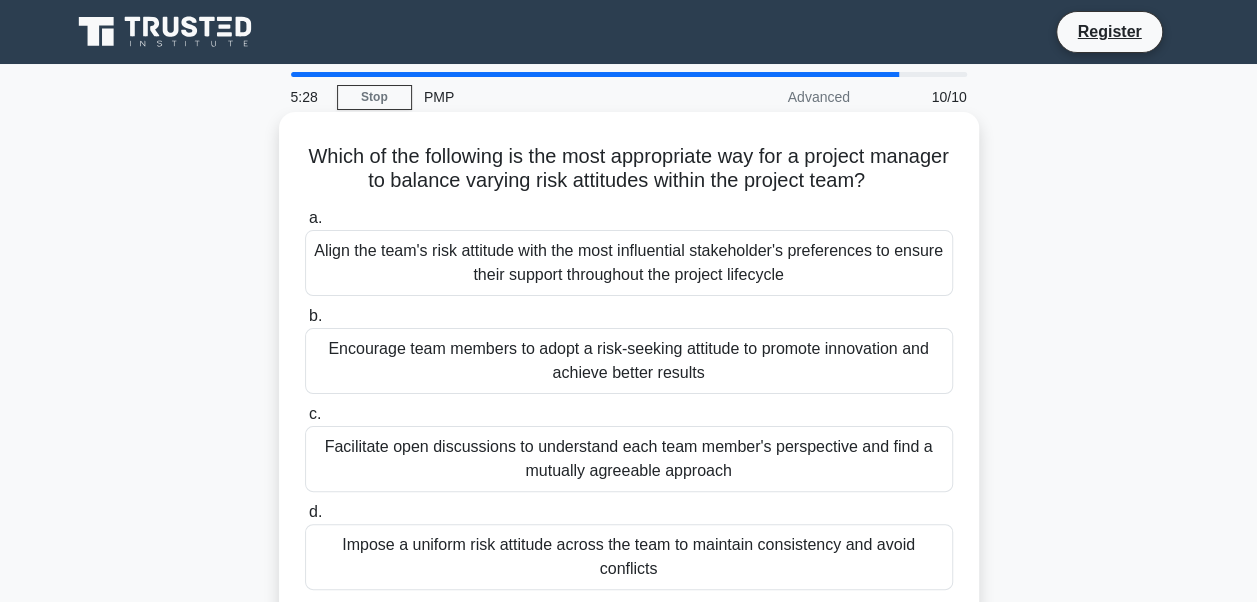 drag, startPoint x: 347, startPoint y: 148, endPoint x: 720, endPoint y: 442, distance: 474.93683 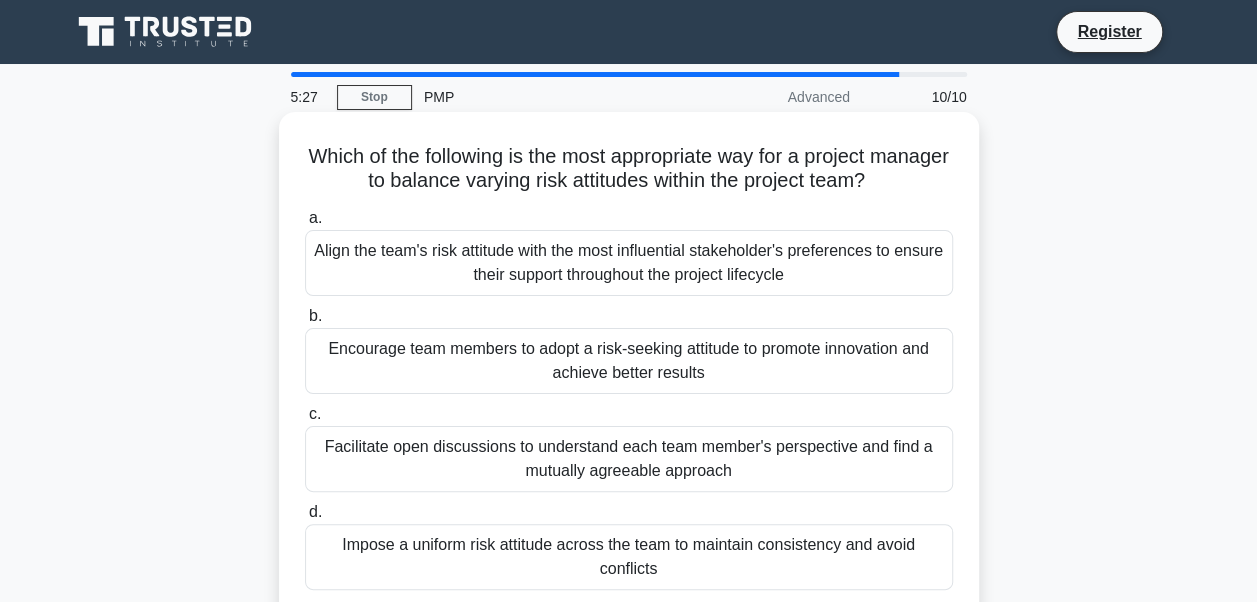click on "Which of the following is the most appropriate way for a project manager to balance varying risk attitudes within the project team?
.spinner_0XTQ{transform-origin:center;animation:spinner_y6GP .75s linear infinite}@keyframes spinner_y6GP{100%{transform:rotate(360deg)}}" at bounding box center [629, 169] 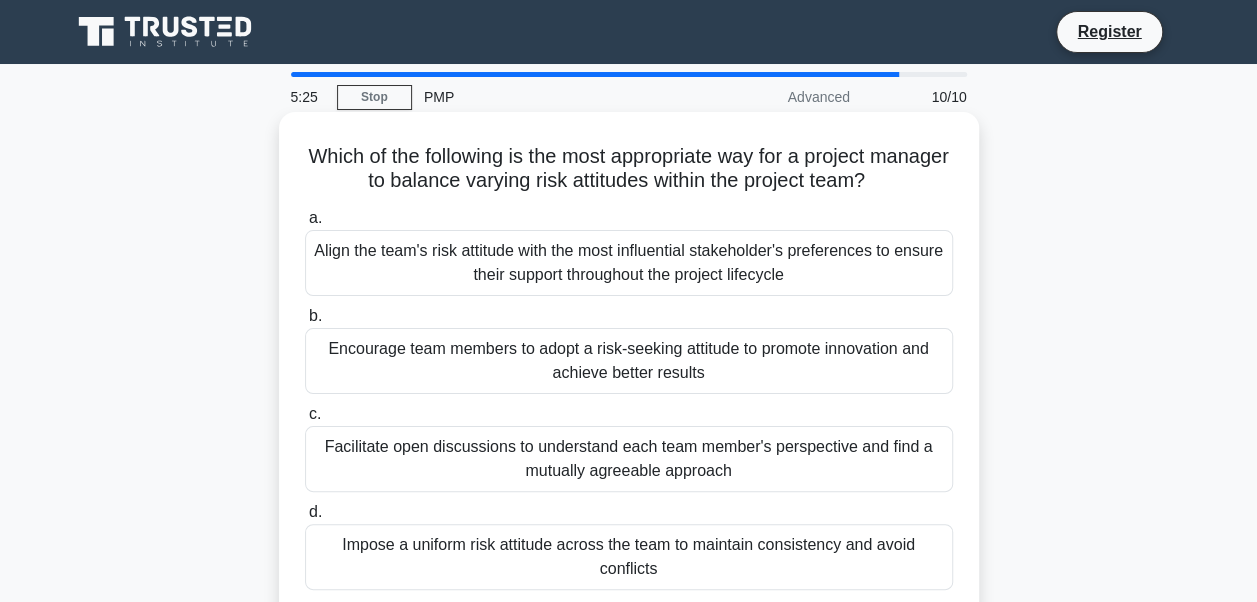 drag, startPoint x: 322, startPoint y: 159, endPoint x: 720, endPoint y: 580, distance: 579.34875 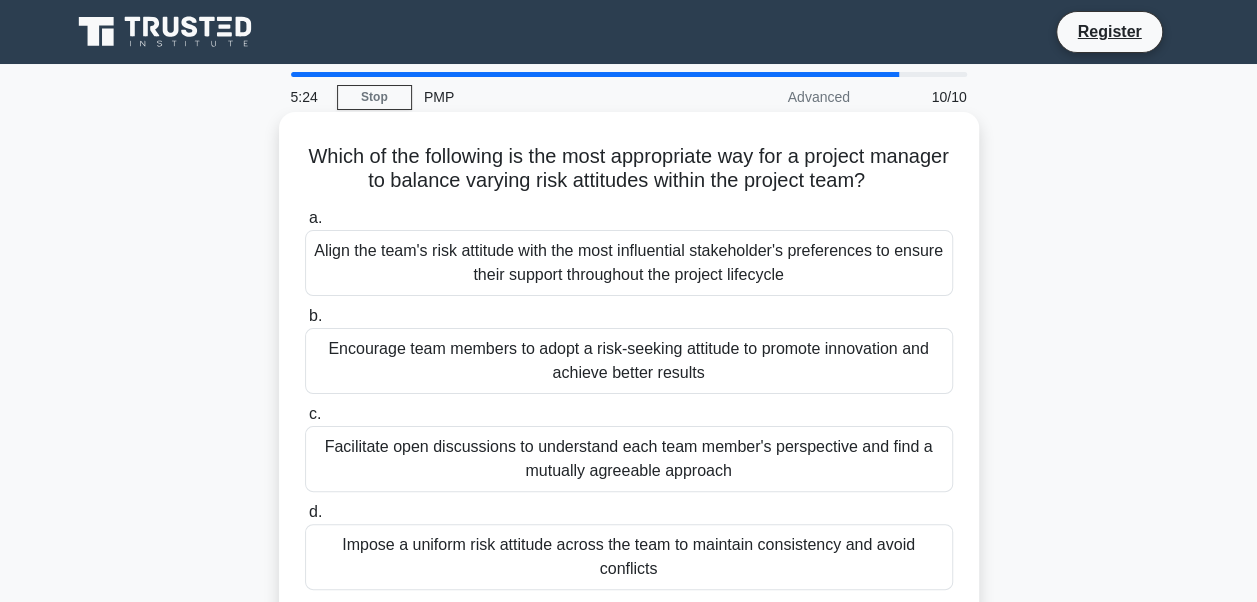 copy on "Which of the following is the most appropriate way for a project manager to balance varying risk attitudes within the project team?
.spinner_0XTQ{transform-origin:center;animation:spinner_y6GP .75s linear infinite}@keyframes spinner_y6GP{100%{transform:rotate(360deg)}}
a.
Align the team's risk attitude with the most influential stakeholder's preferences to ensure their support throughout the project lifecycle
b.
Encourage team members to adopt a risk-seeking attitude to promote innovation and achieve better results
c.
Facilitate open discussions to understand each team member's perspective and find a mutually agreeable approach
d.
Impose a uniform risk attitude across the team to maintain consistency and a..." 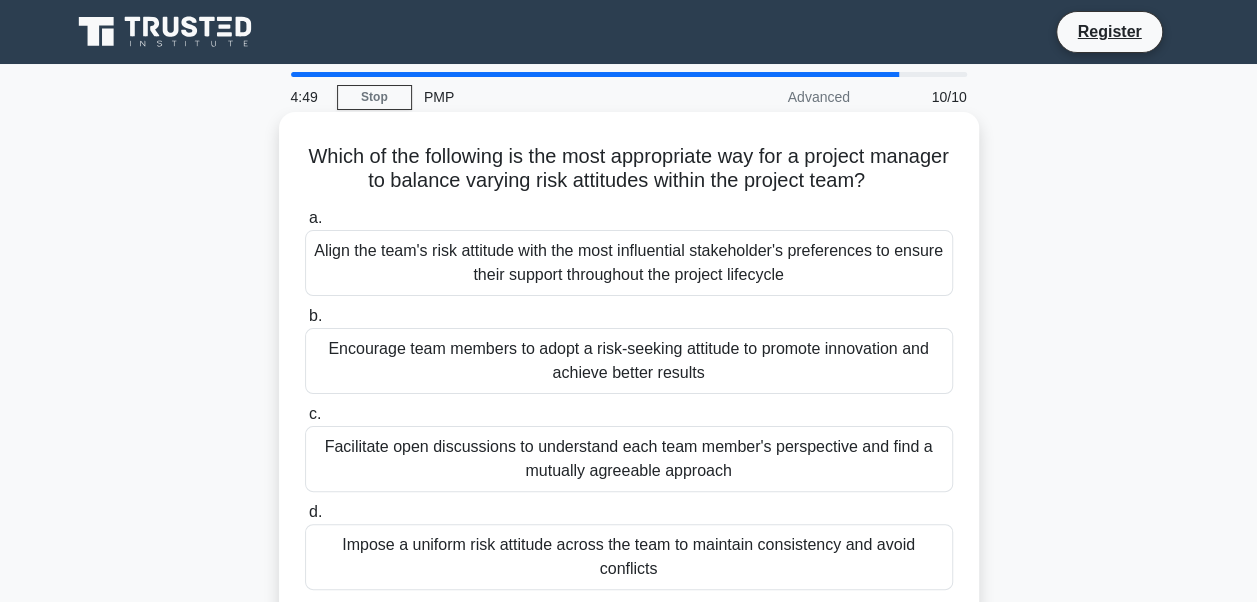 click on "Facilitate open discussions to understand each team member's perspective and find a mutually agreeable approach" at bounding box center (629, 459) 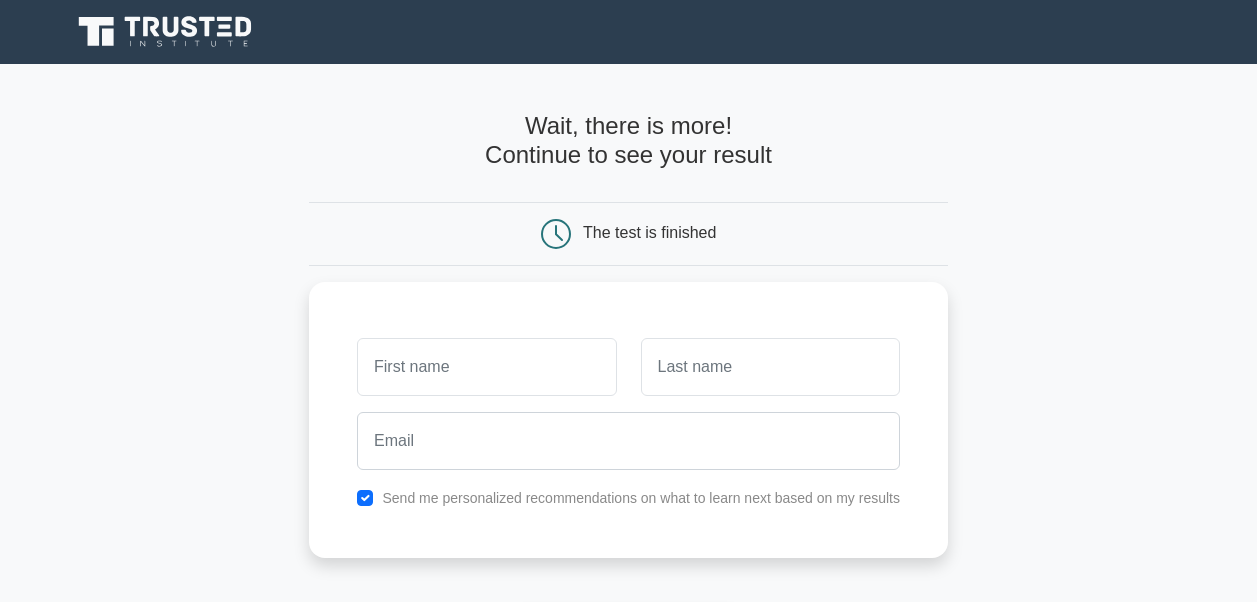 scroll, scrollTop: 0, scrollLeft: 0, axis: both 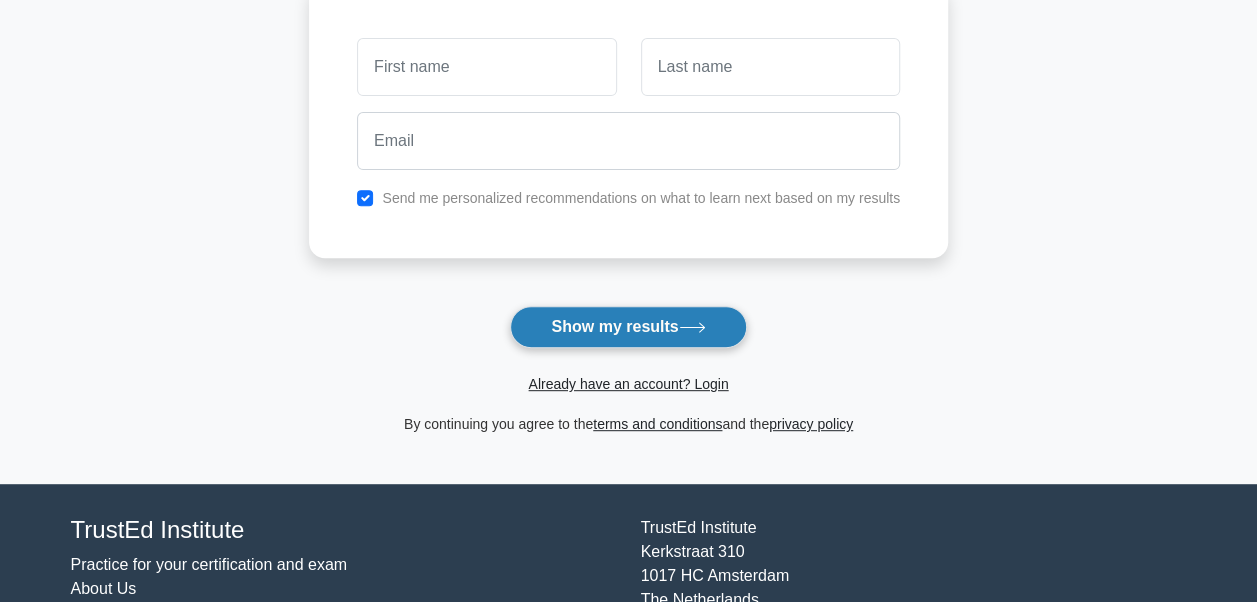 click on "Show my results" at bounding box center (628, 327) 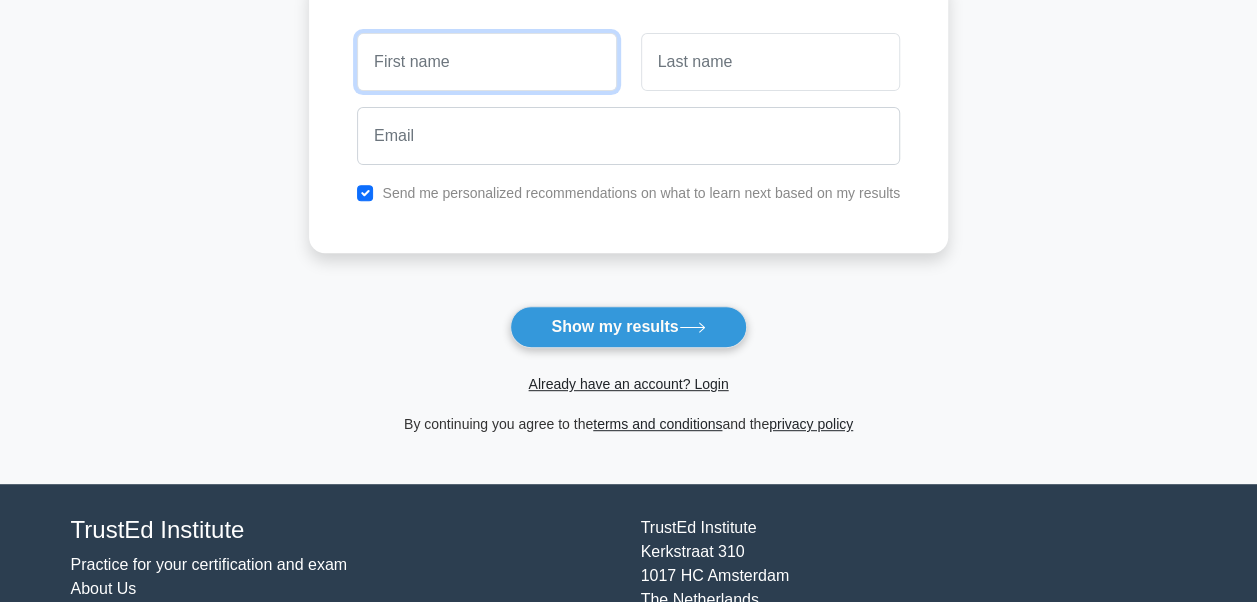 click at bounding box center [486, 62] 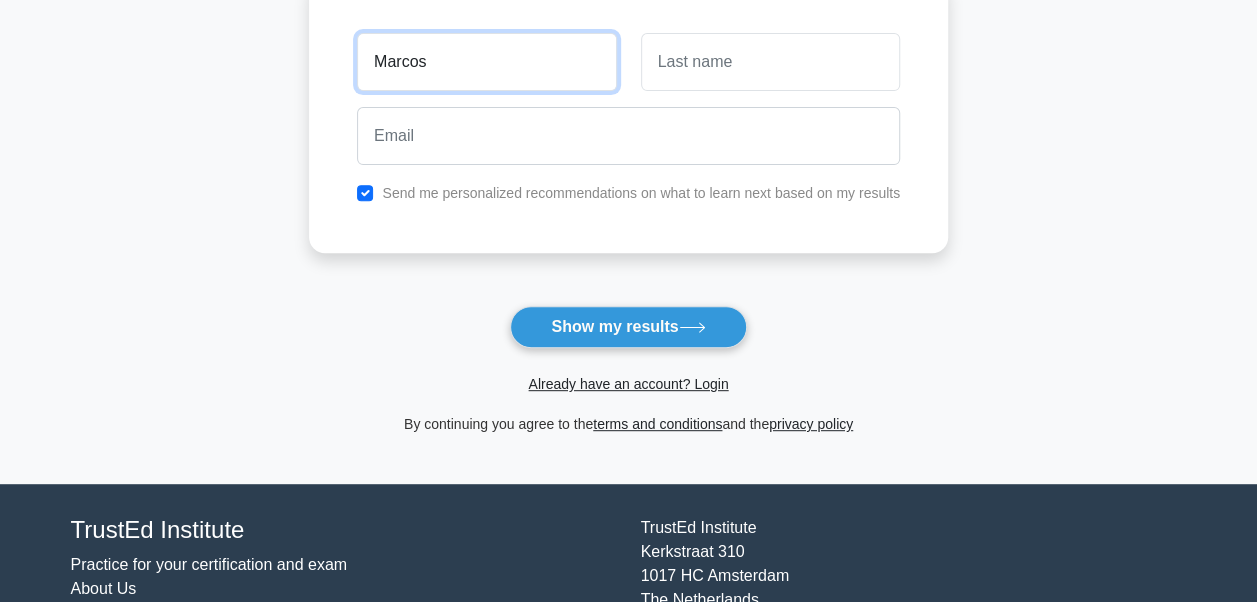 type on "Marcos" 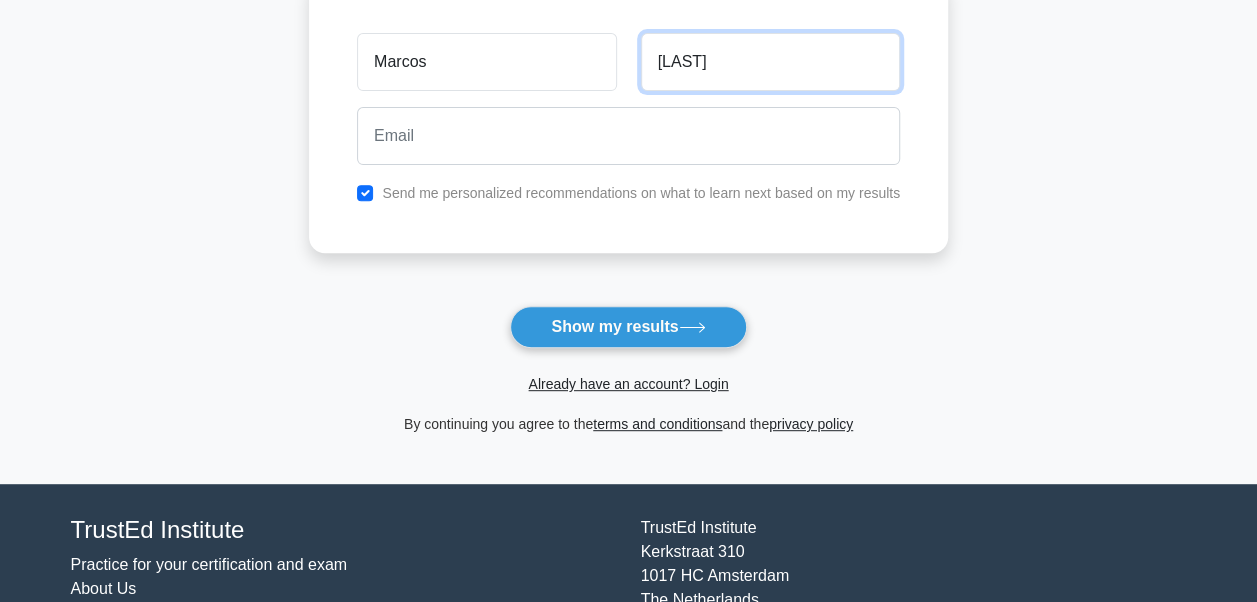 type on "Moraes" 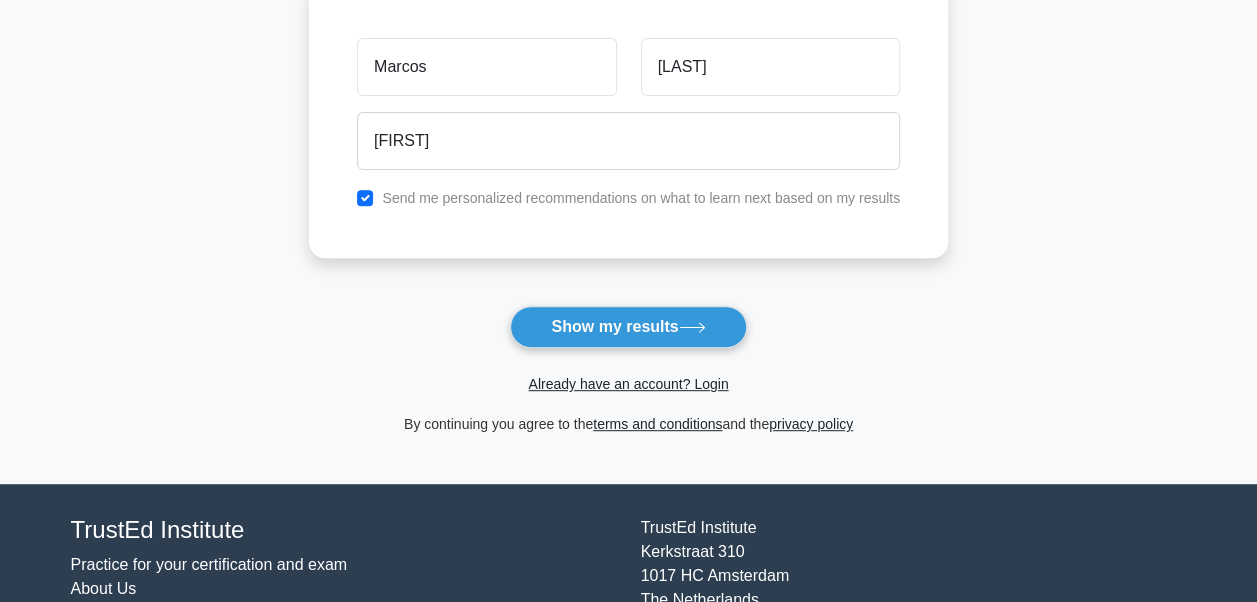 click on "Wait, there is more! Continue to see your result
The test is finished
Marcos Moraes" at bounding box center [628, 124] 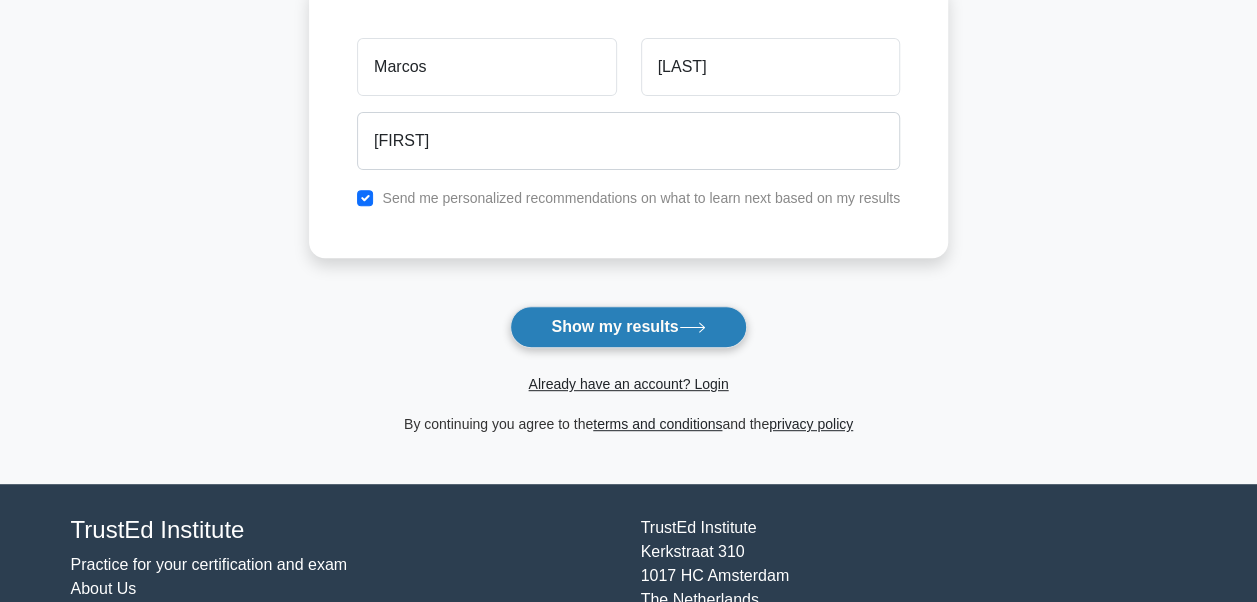 click on "Show my results" at bounding box center [628, 327] 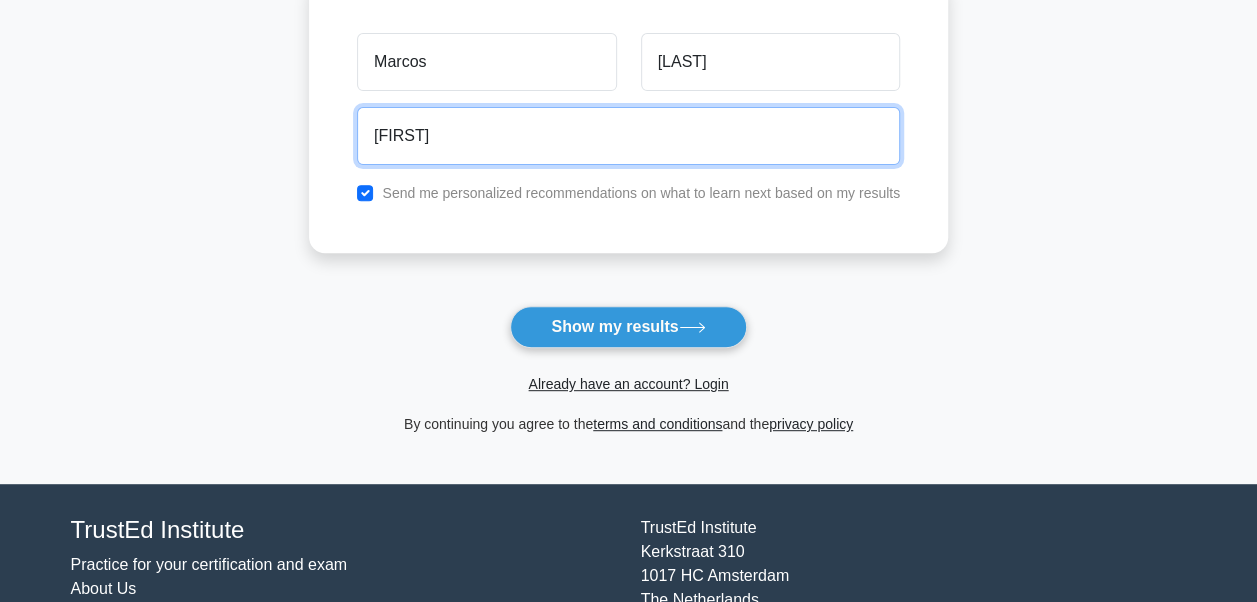 drag, startPoint x: 457, startPoint y: 142, endPoint x: 311, endPoint y: 132, distance: 146.34207 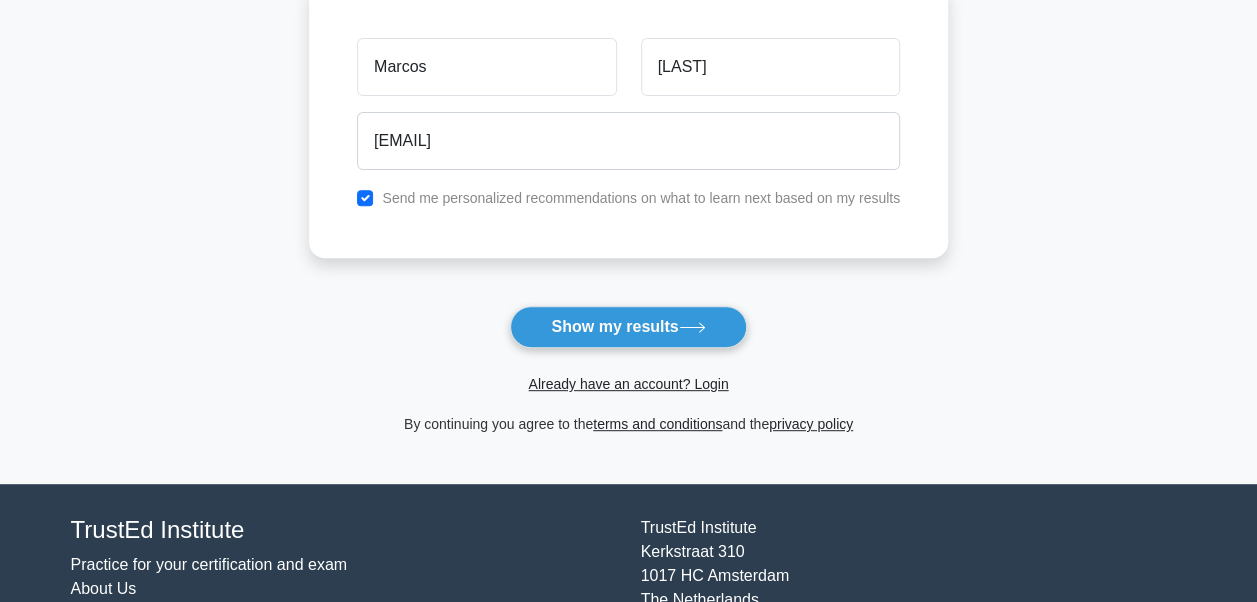click on "Show my results" at bounding box center [628, 327] 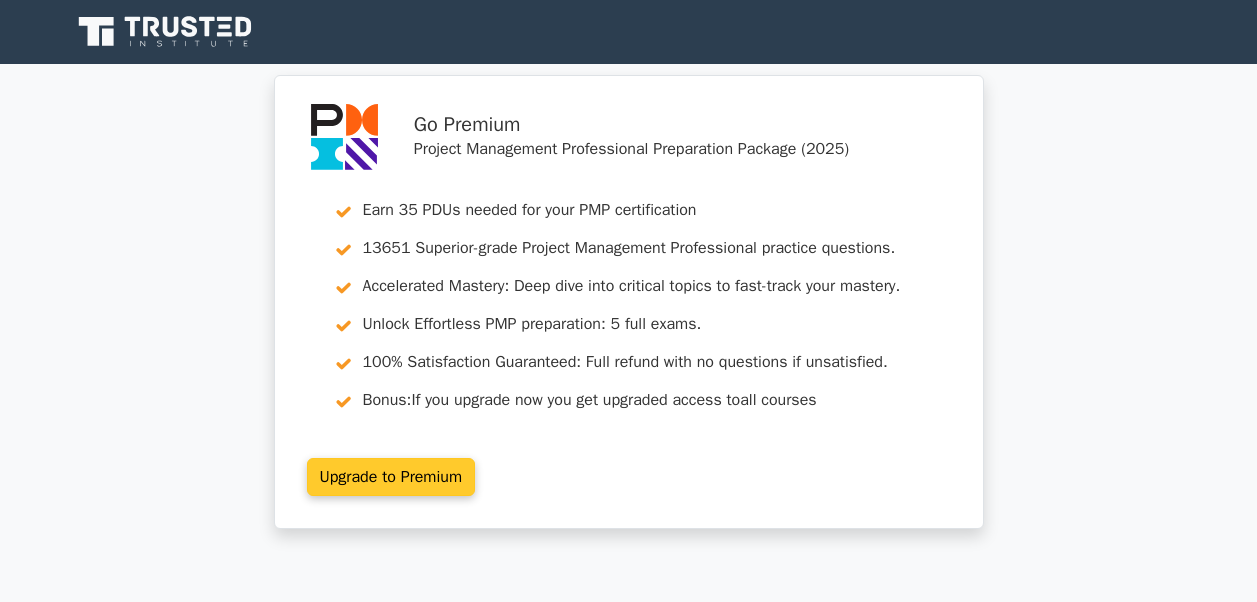 scroll, scrollTop: 0, scrollLeft: 0, axis: both 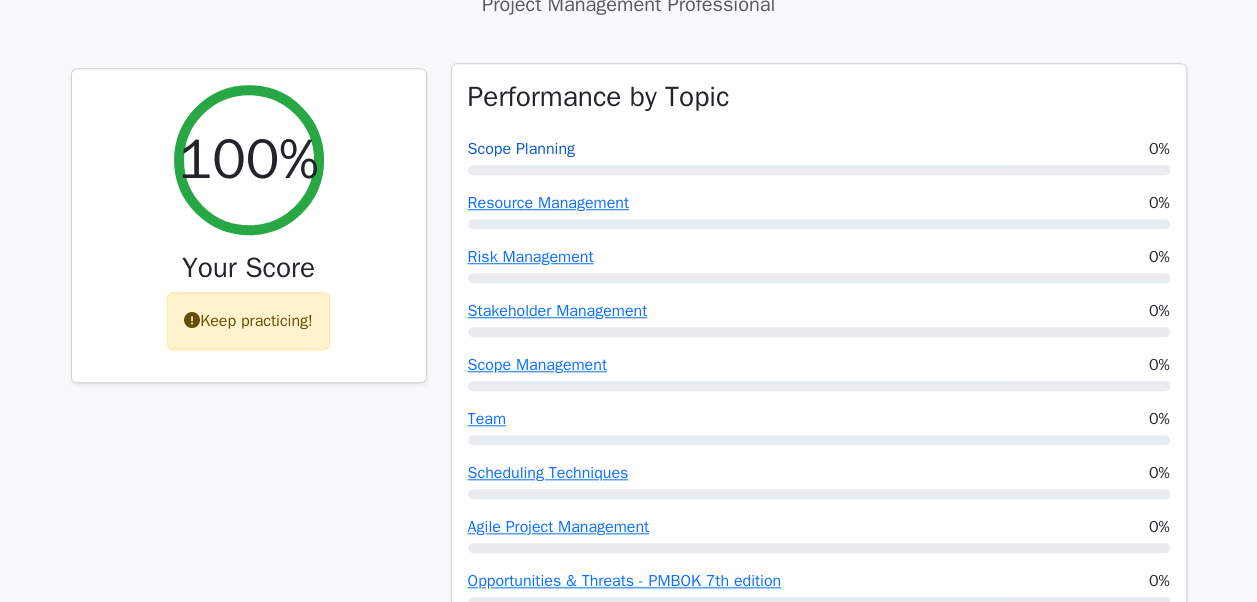click on "Scope Planning" at bounding box center (521, 149) 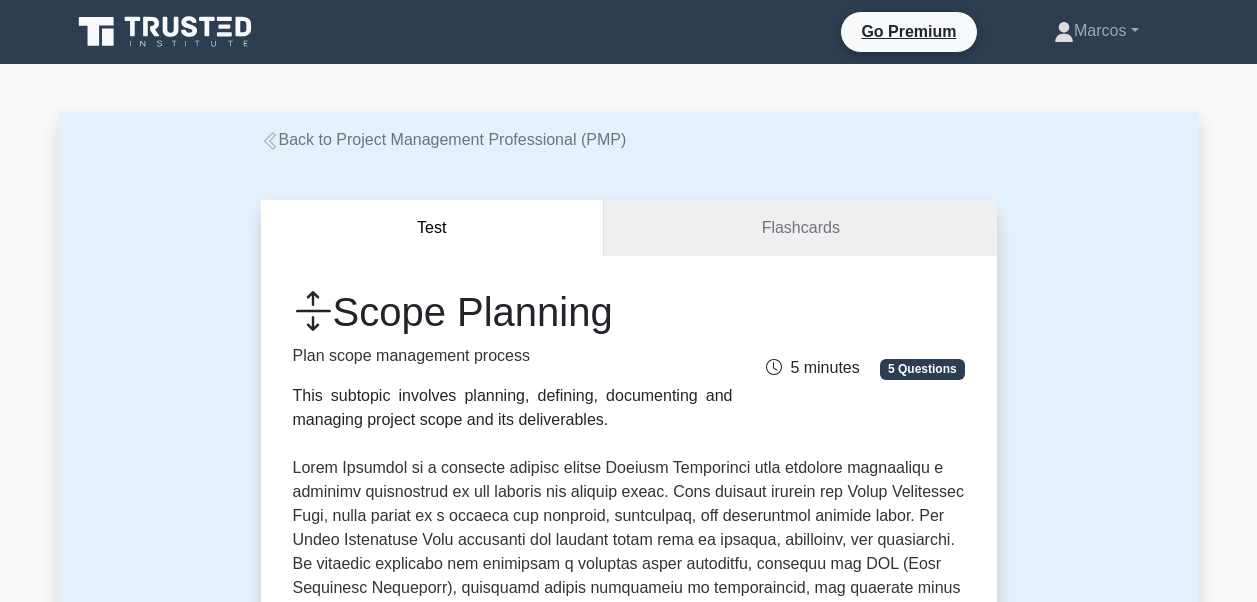 scroll, scrollTop: 0, scrollLeft: 0, axis: both 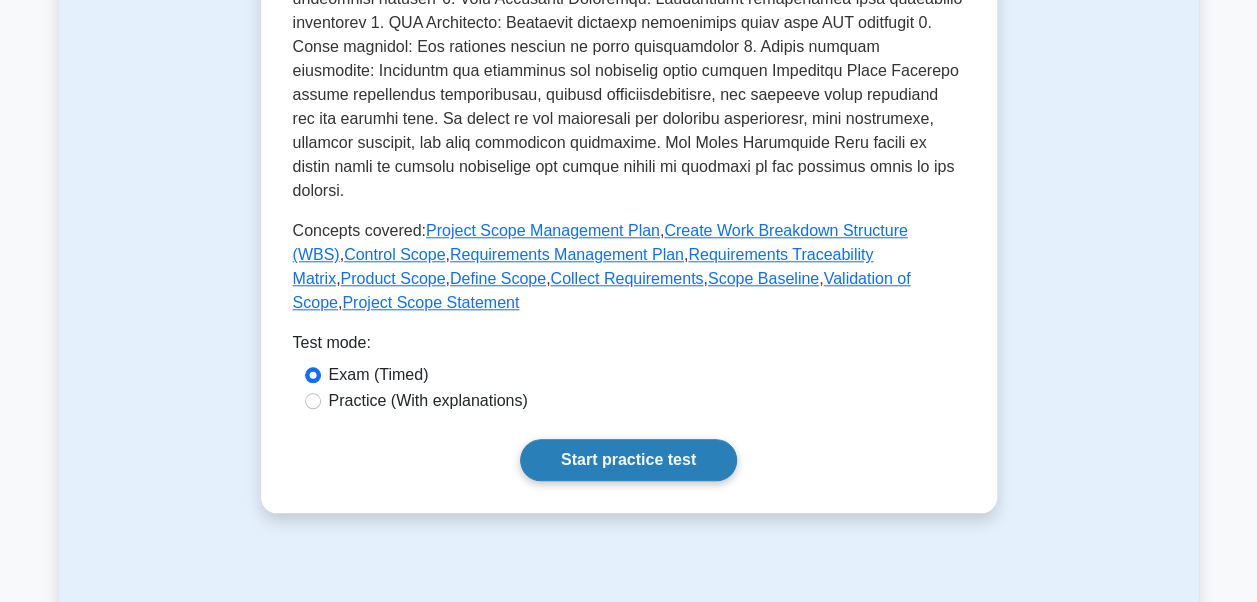 click on "Start practice test" at bounding box center (628, 460) 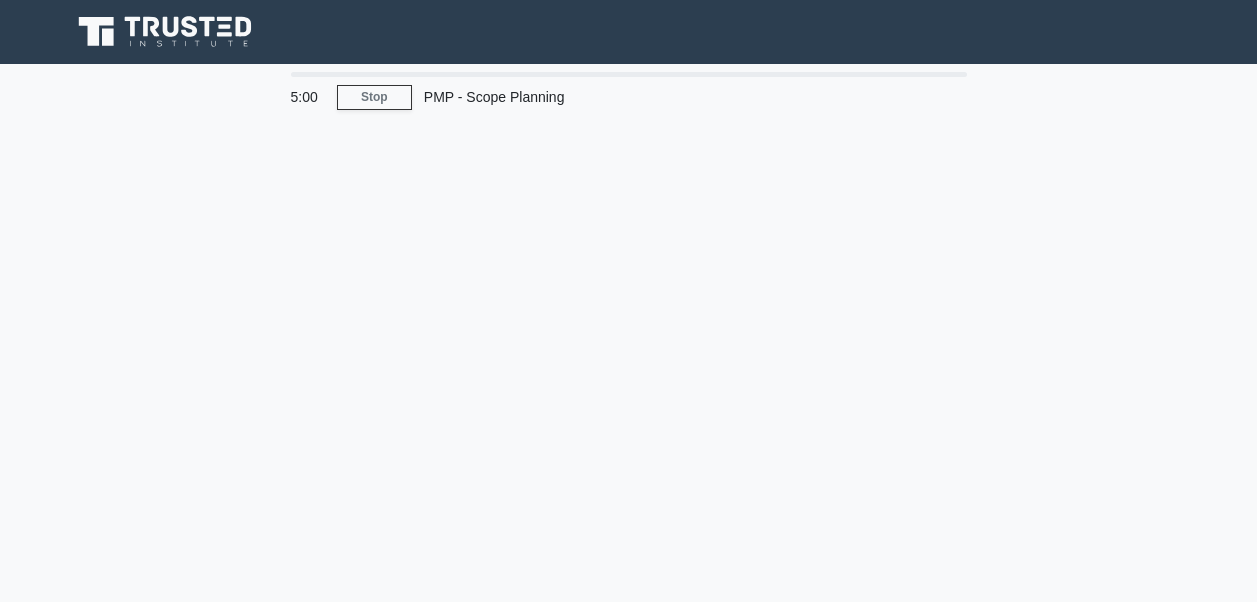scroll, scrollTop: 0, scrollLeft: 0, axis: both 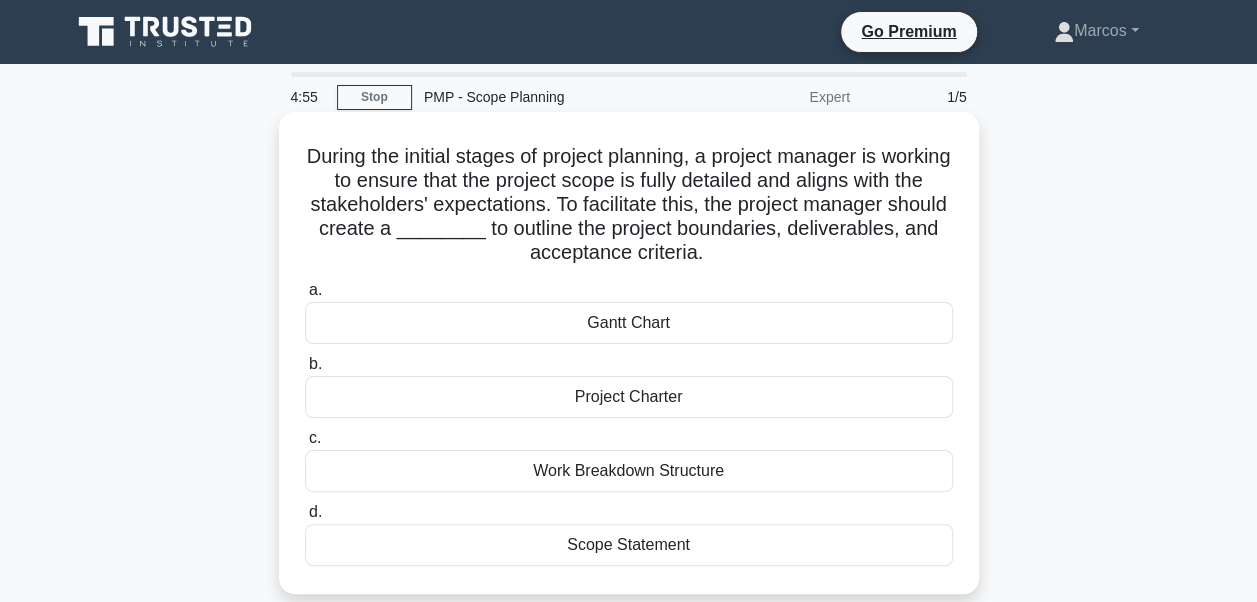 drag, startPoint x: 324, startPoint y: 162, endPoint x: 876, endPoint y: 550, distance: 674.7207 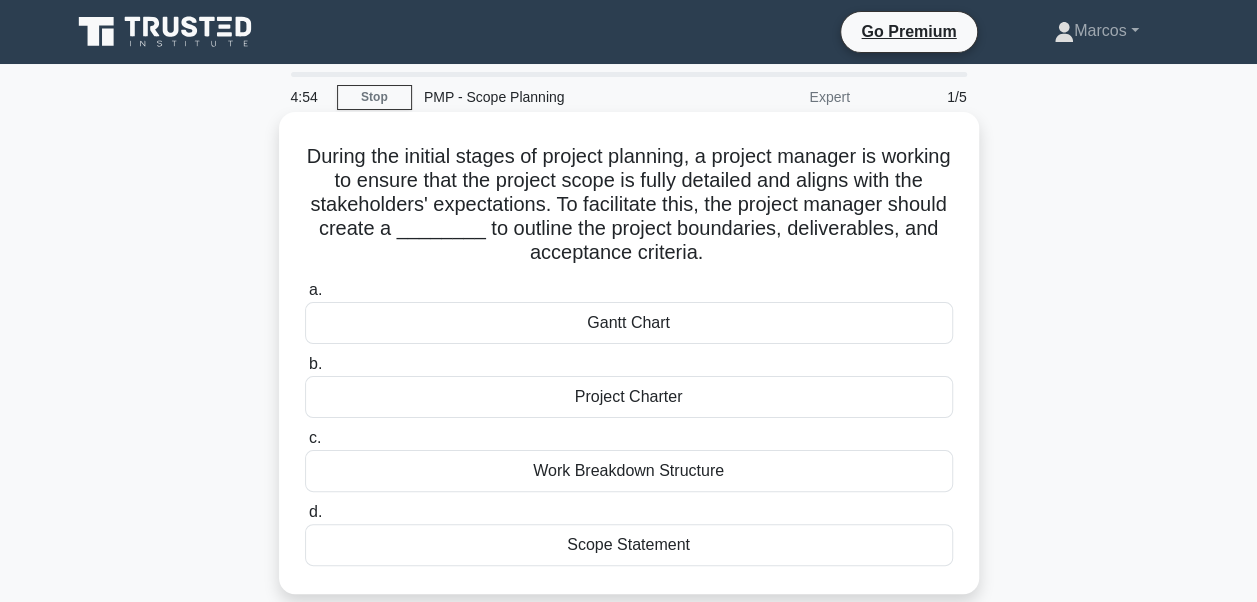 copy on "During the initial stages of project planning, a project manager is working to ensure that the project scope is fully detailed and aligns with the stakeholders' expectations. To facilitate this, the project manager should create a ________ to outline the project boundaries, deliverables, and acceptance criteria.
.spinner_0XTQ{transform-origin:center;animation:spinner_y6GP .75s linear infinite}@keyframes spinner_y6GP{100%{transform:rotate(360deg)}}
a.
Gantt Chart
b.
Project Charter
c.
Work Breakdown Structure
d.
Scope Statement" 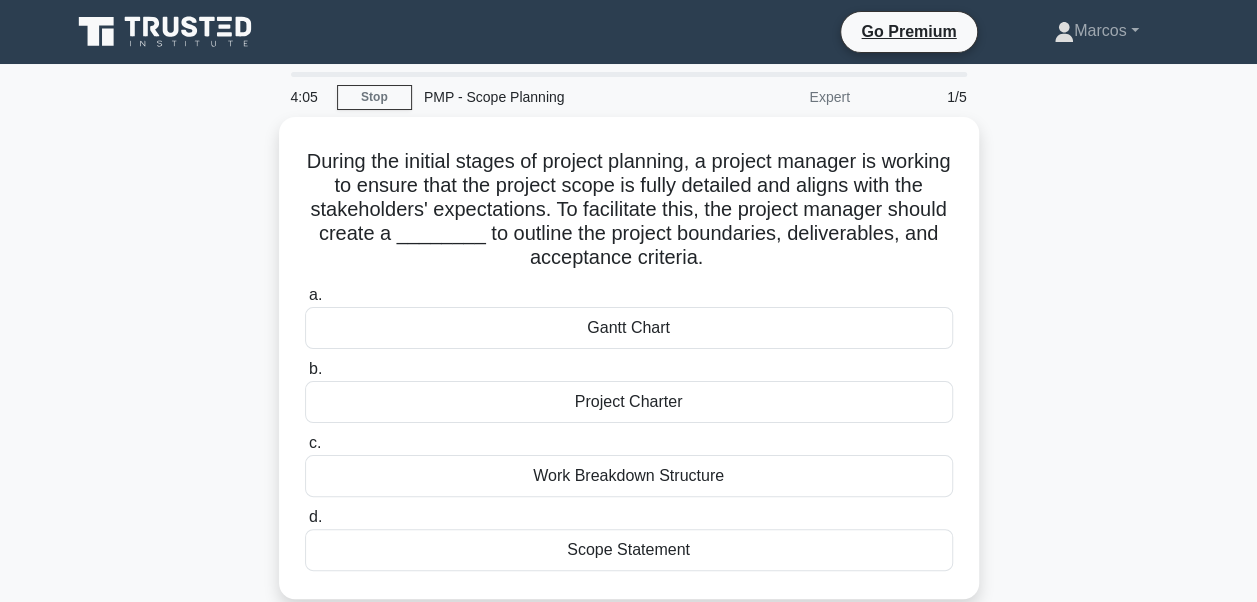 click on "During the initial stages of project planning, a project manager is working to ensure that the project scope is fully detailed and aligns with the stakeholders' expectations. To facilitate this, the project manager should create a ________ to outline the project boundaries, deliverables, and acceptance criteria.
.spinner_0XTQ{transform-origin:center;animation:spinner_y6GP .75s linear infinite}@keyframes spinner_y6GP{100%{transform:rotate(360deg)}}
a.
b. c. d." at bounding box center (629, 370) 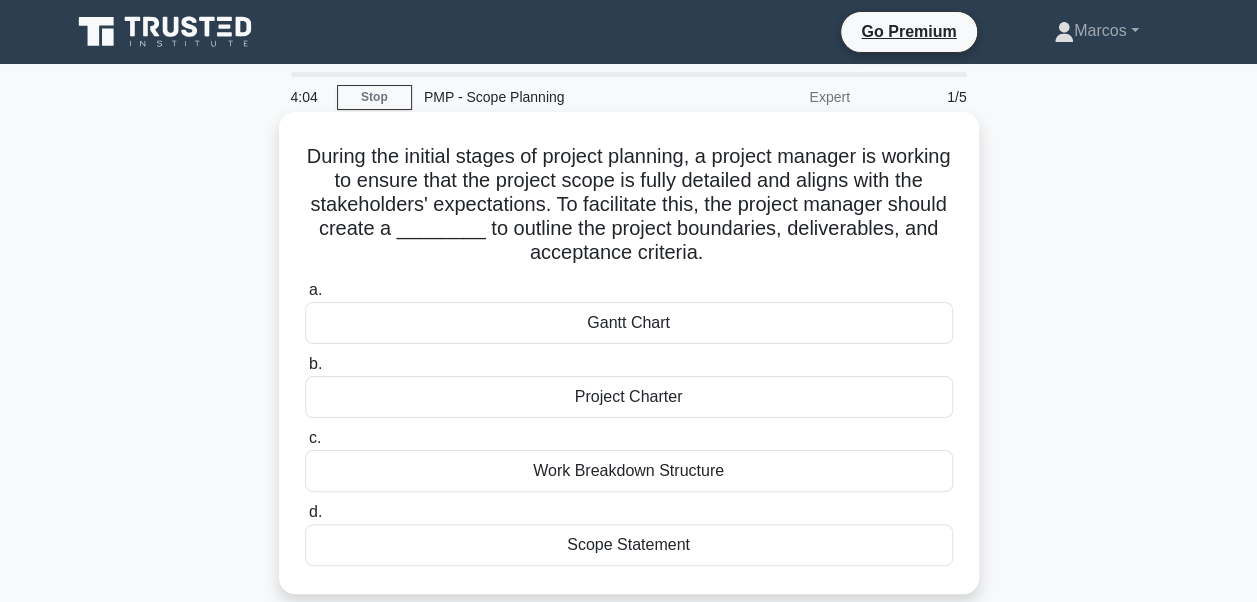 click on "Scope Statement" at bounding box center (629, 545) 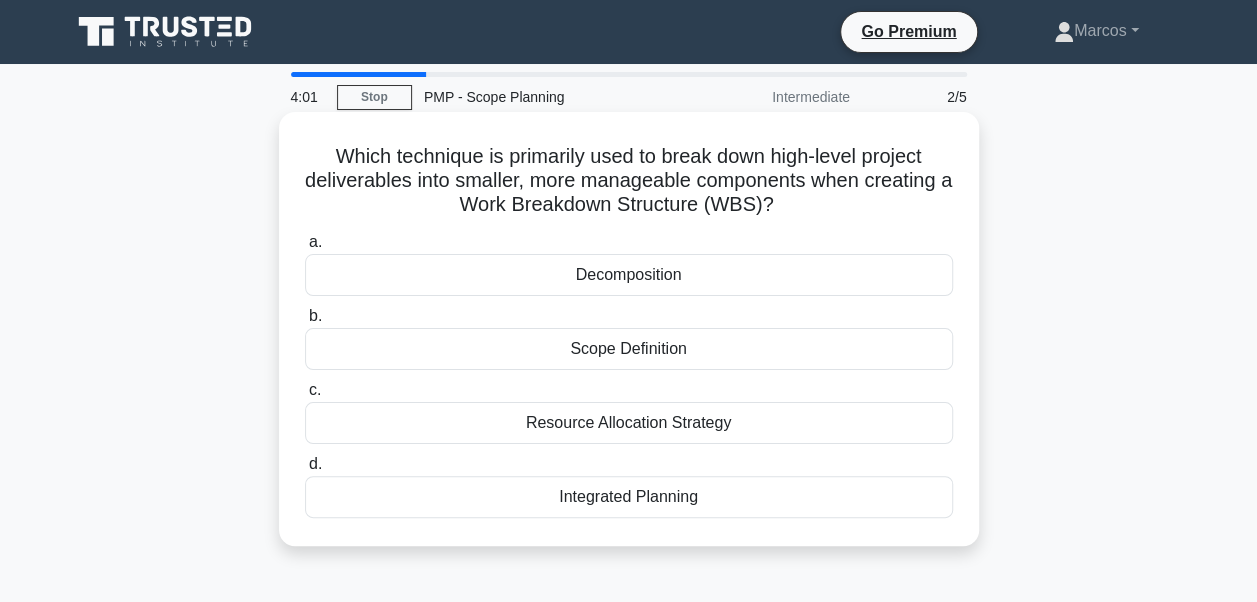 drag, startPoint x: 321, startPoint y: 146, endPoint x: 754, endPoint y: 522, distance: 573.4675 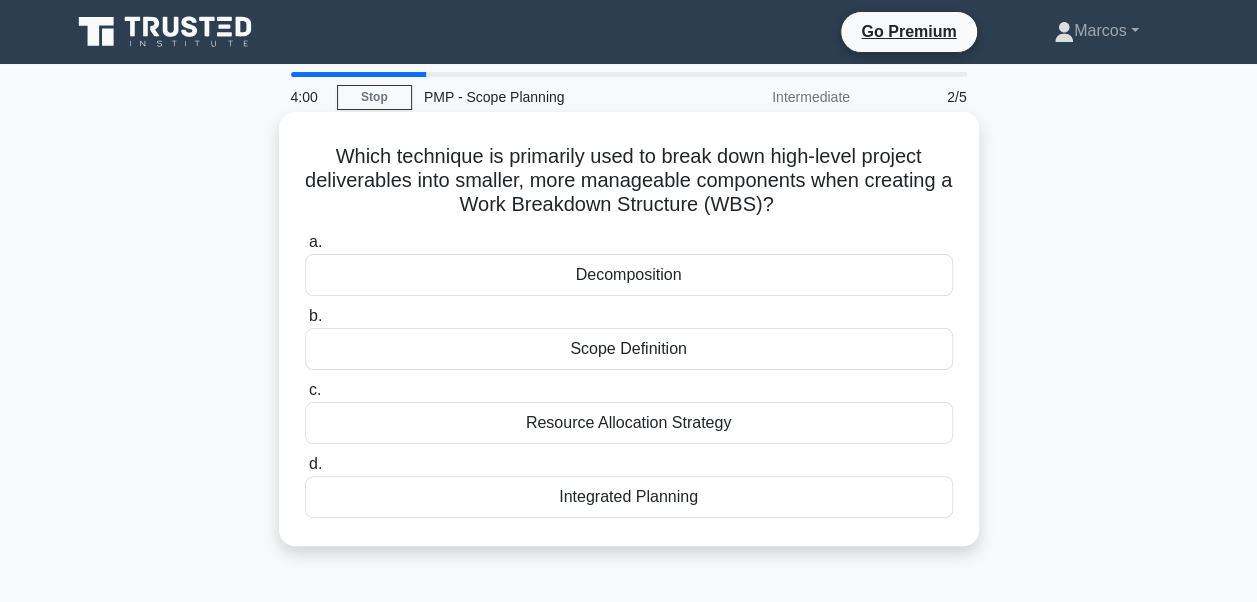 copy on "Which technique is primarily used to break down high-level project deliverables into smaller, more manageable components when creating a Work Breakdown Structure (WBS)?
.spinner_0XTQ{transform-origin:center;animation:spinner_y6GP .75s linear infinite}@keyframes spinner_y6GP{100%{transform:rotate(360deg)}}
a.
Decomposition
b.
Scope Definition
c.
Resource Allocation Strategy
d.
Integrated Planning" 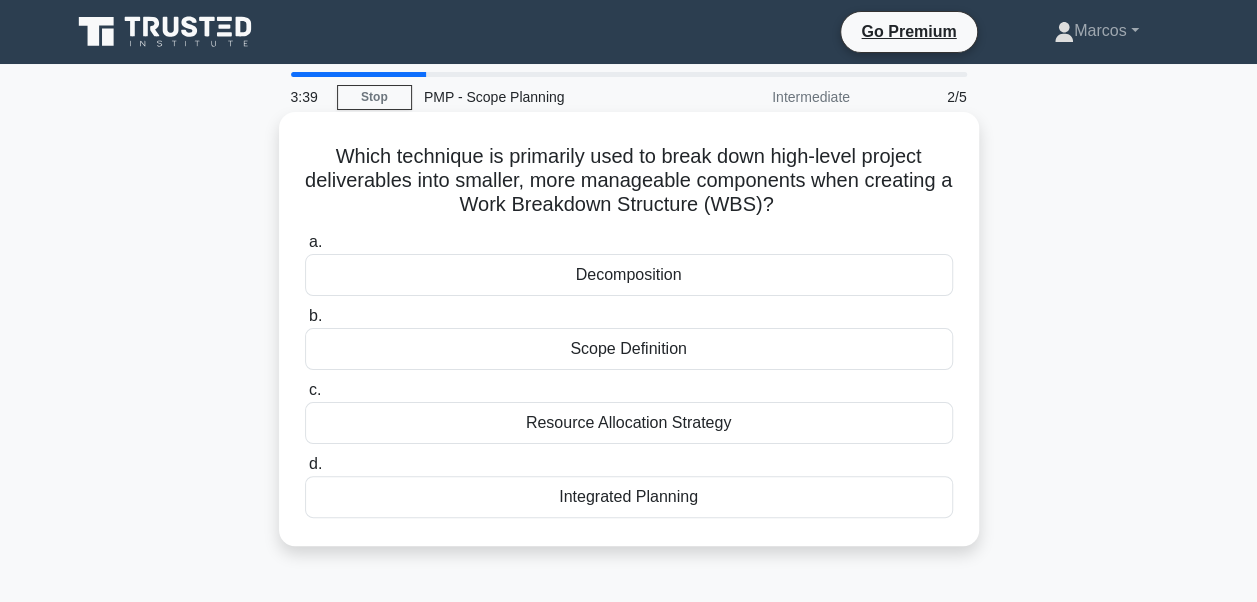 click on "Decomposition" at bounding box center [629, 275] 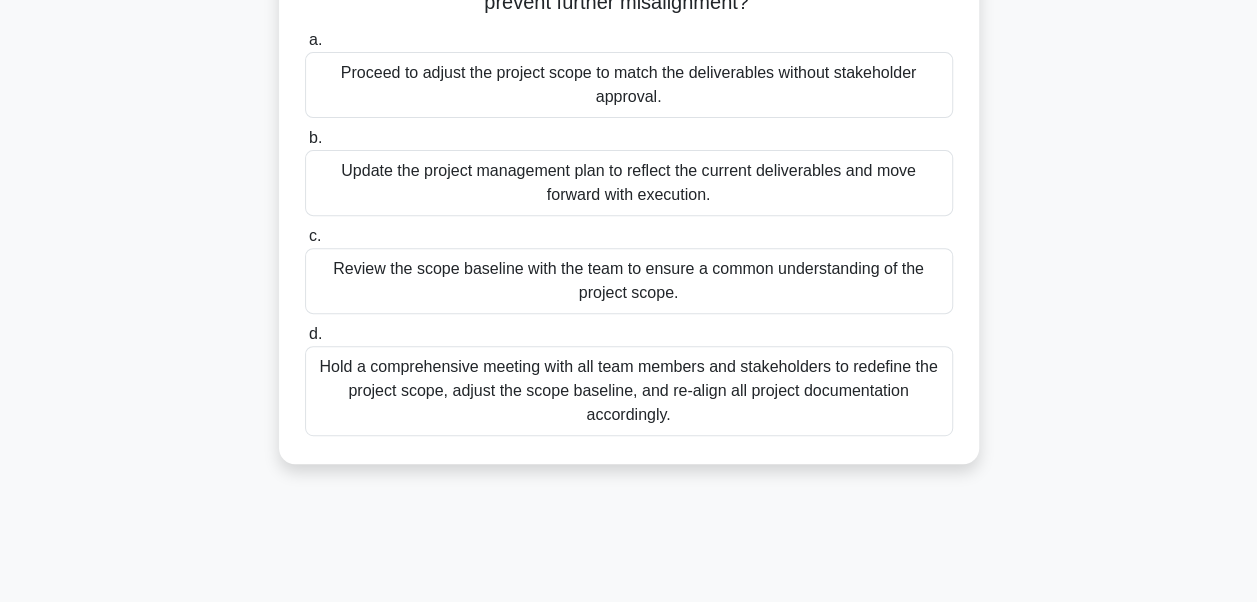 scroll, scrollTop: 478, scrollLeft: 0, axis: vertical 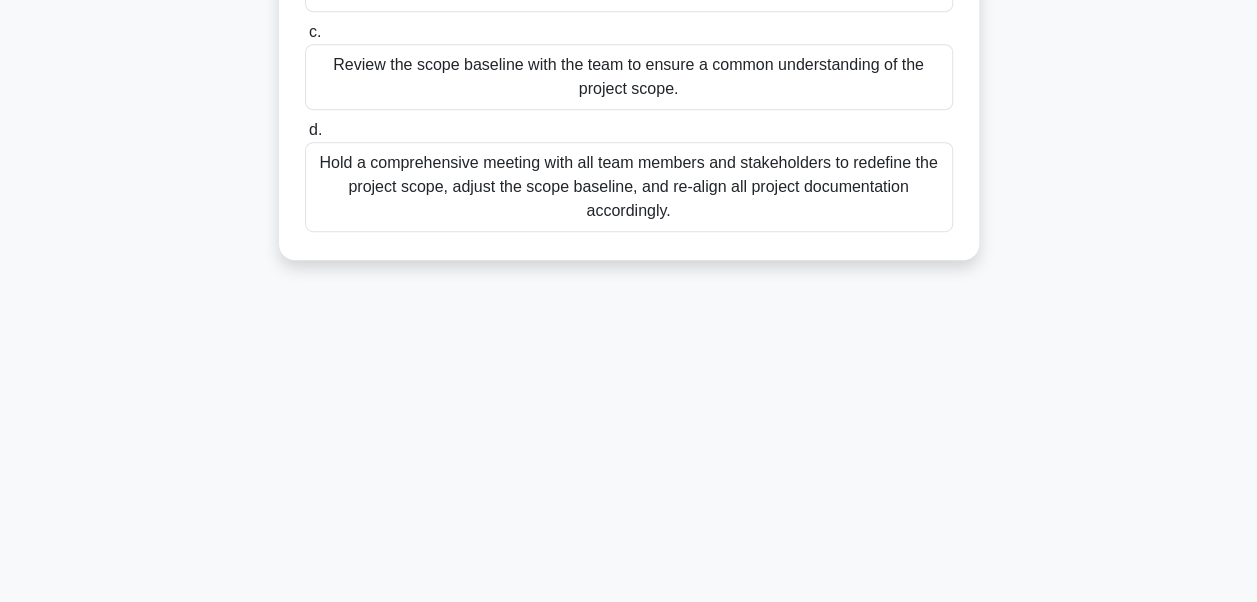 drag, startPoint x: 325, startPoint y: 160, endPoint x: 718, endPoint y: 211, distance: 396.29535 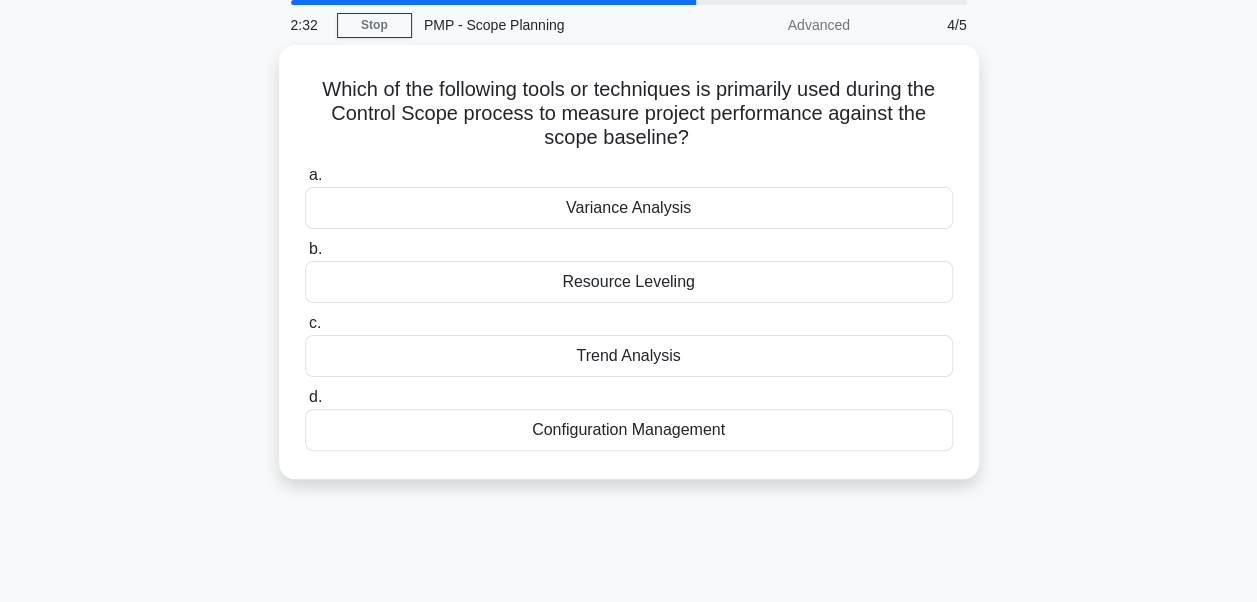 scroll, scrollTop: 0, scrollLeft: 0, axis: both 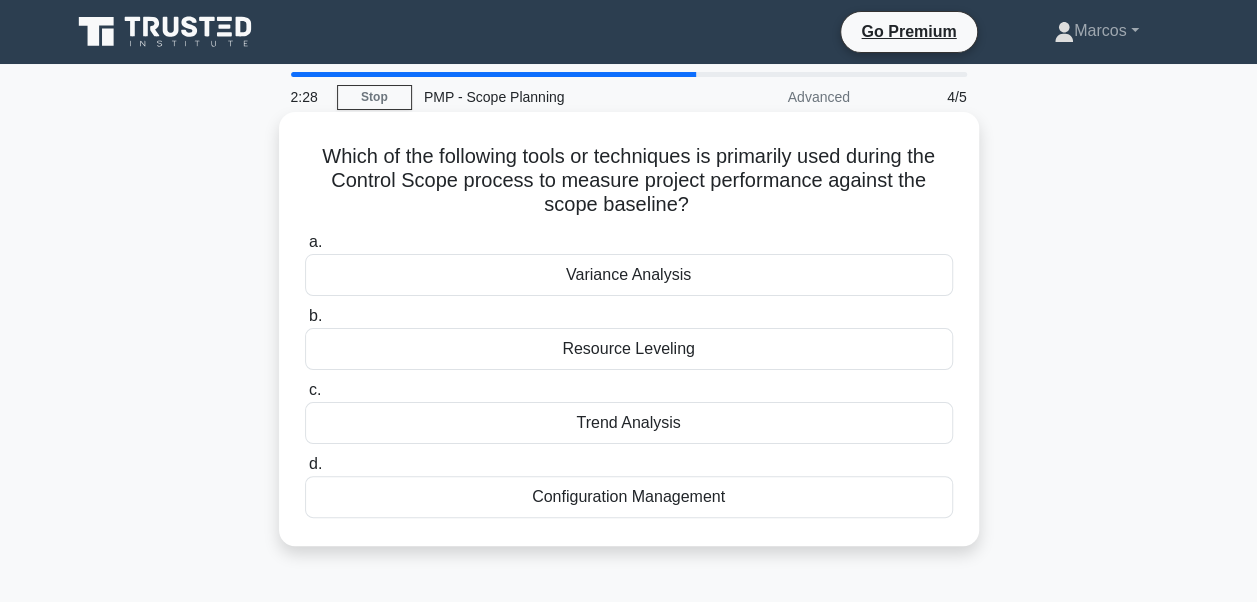 drag, startPoint x: 301, startPoint y: 148, endPoint x: 812, endPoint y: 491, distance: 615.44293 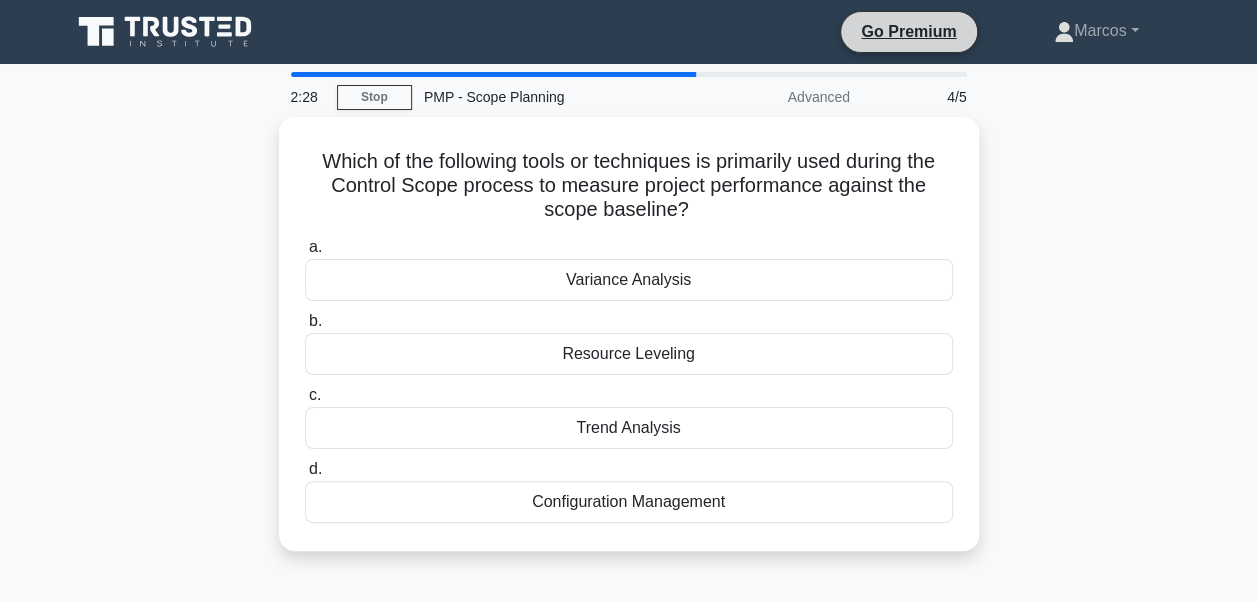 copy on "Which of the following tools or techniques is primarily used during the Control Scope process to measure project performance against the scope baseline?
.spinner_0XTQ{transform-origin:center;animation:spinner_y6GP .75s linear infinite}@keyframes spinner_y6GP{100%{transform:rotate(360deg)}}
a.
Variance Analysis
b.
Resource Leveling
c.
Trend Analysis
d.
Configuration Management" 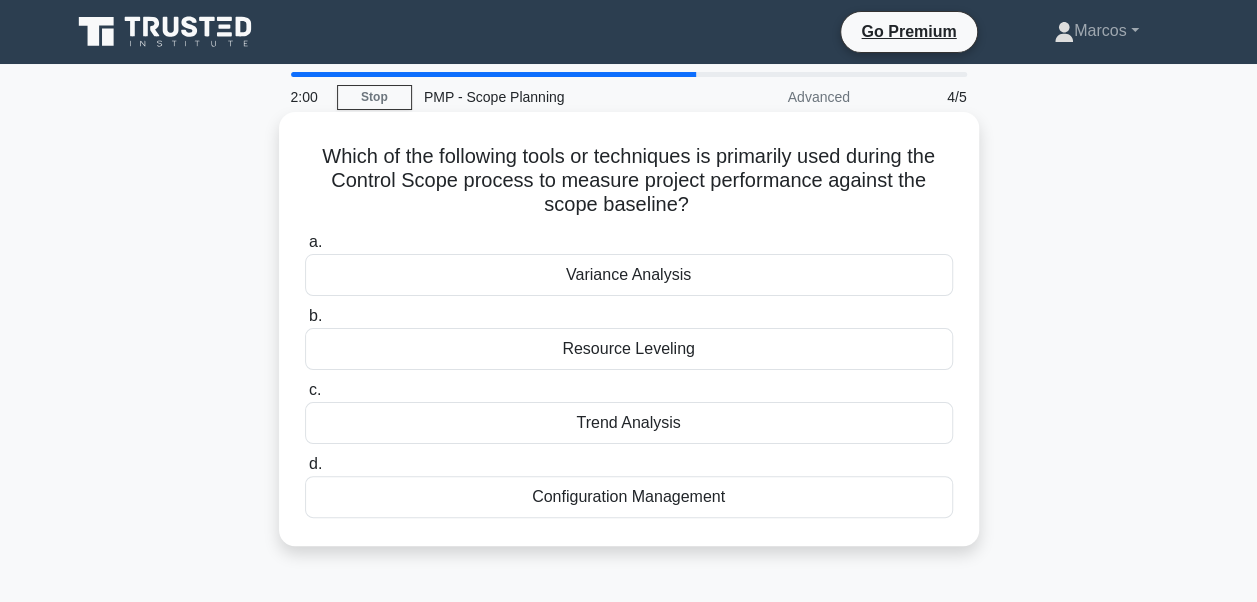 click on "Variance Analysis" at bounding box center (629, 275) 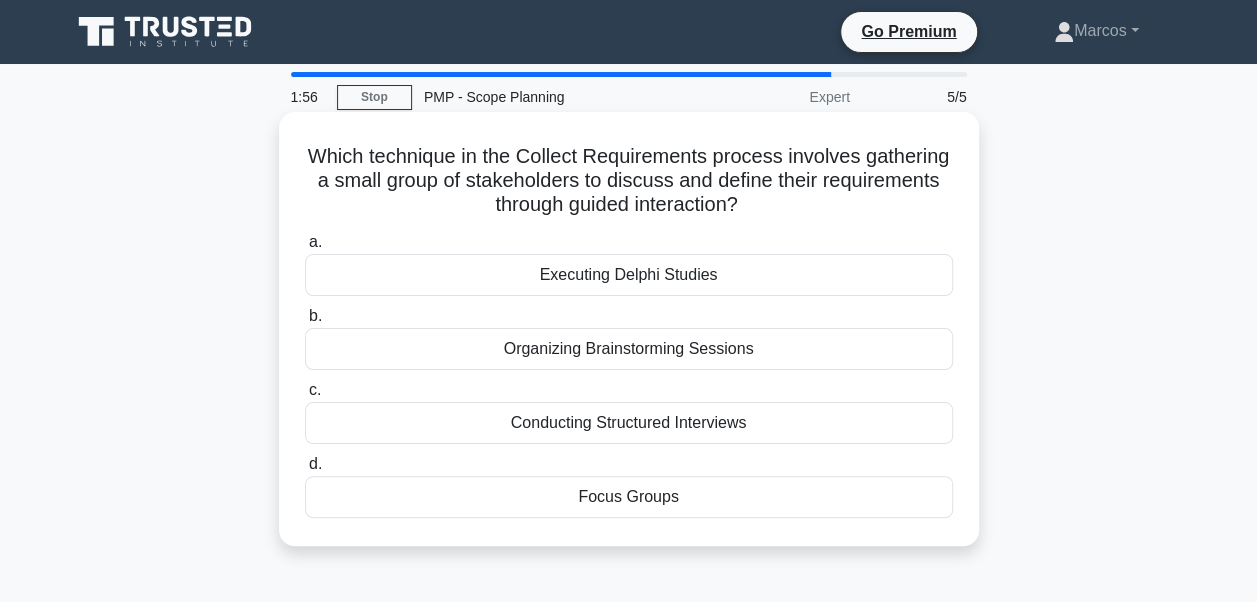 drag, startPoint x: 332, startPoint y: 158, endPoint x: 765, endPoint y: 483, distance: 541.4 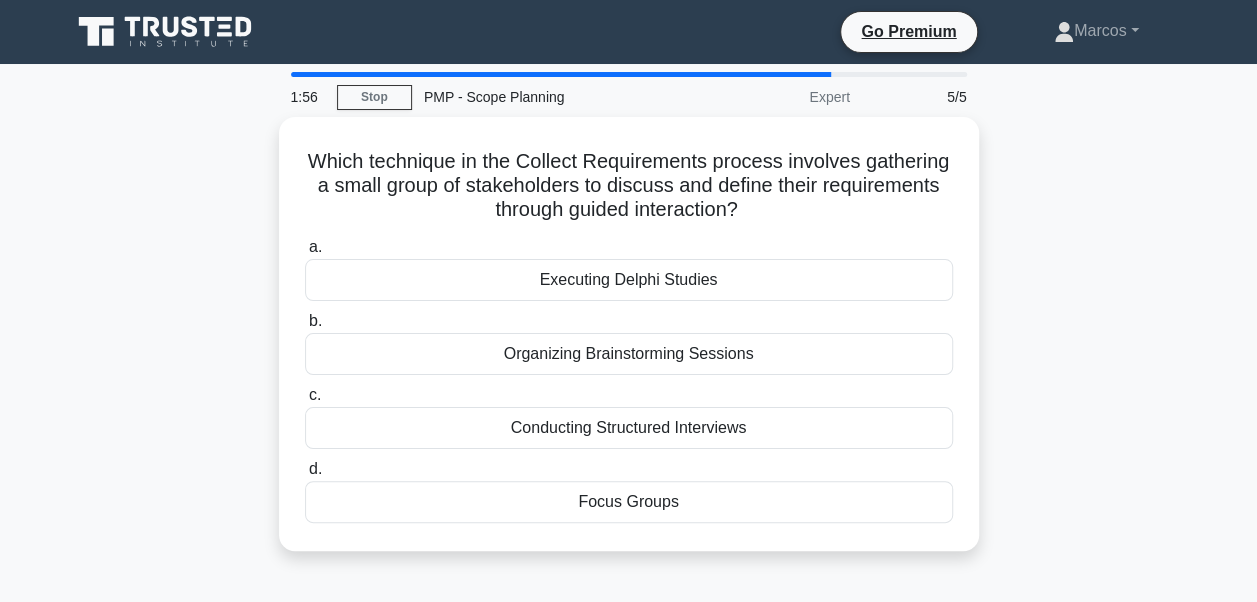 copy on "Which technique in the Collect Requirements process involves gathering a small group of stakeholders to discuss and define their requirements through guided interaction?
.spinner_0XTQ{transform-origin:center;animation:spinner_y6GP .75s linear infinite}@keyframes spinner_y6GP{100%{transform:rotate(360deg)}}
a.
Executing Delphi Studies
b.
Organizing Brainstorming Sessions
c.
Conducting Structured Interviews
d.
Focus Groups" 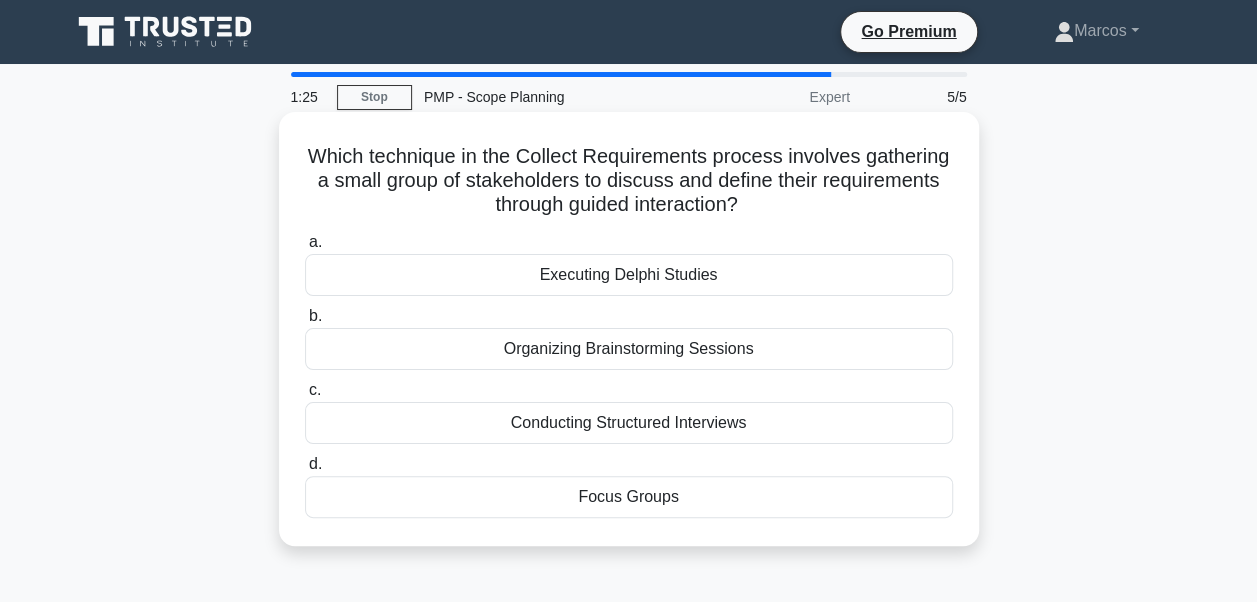 click on "Focus Groups" at bounding box center [629, 497] 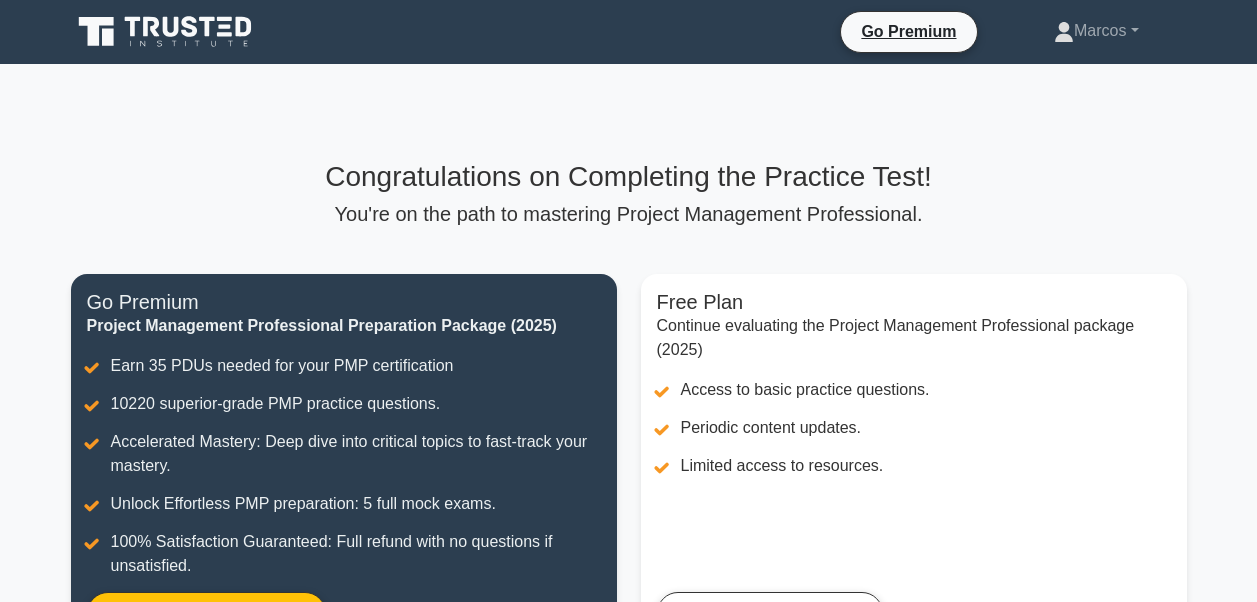 scroll, scrollTop: 0, scrollLeft: 0, axis: both 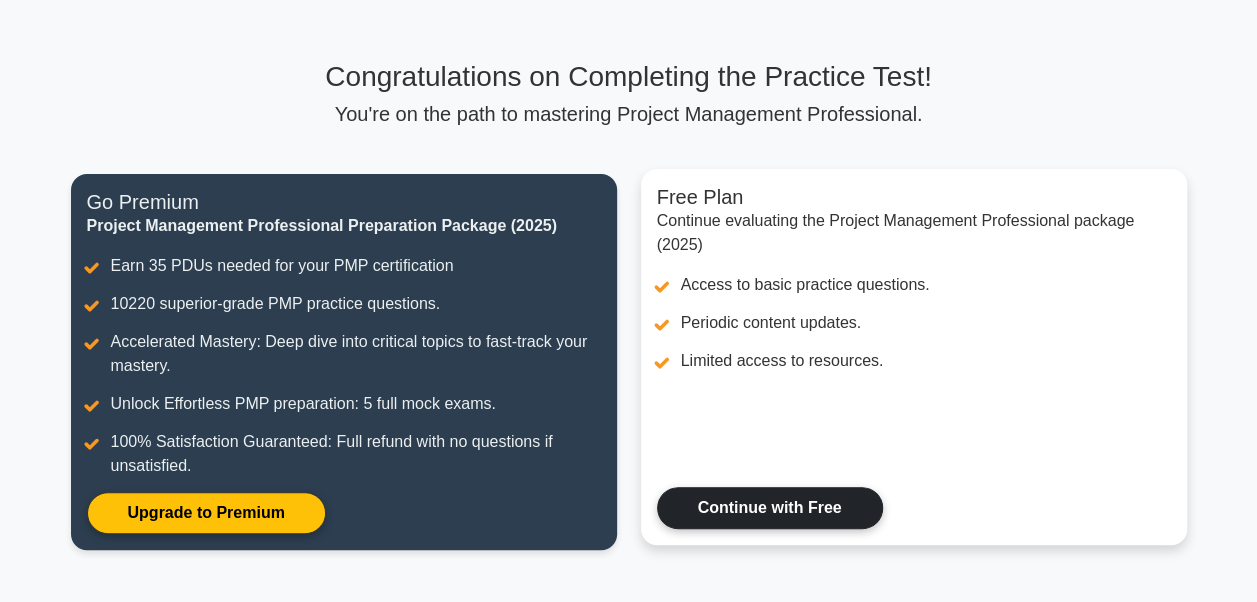 click on "Continue with Free" at bounding box center [770, 508] 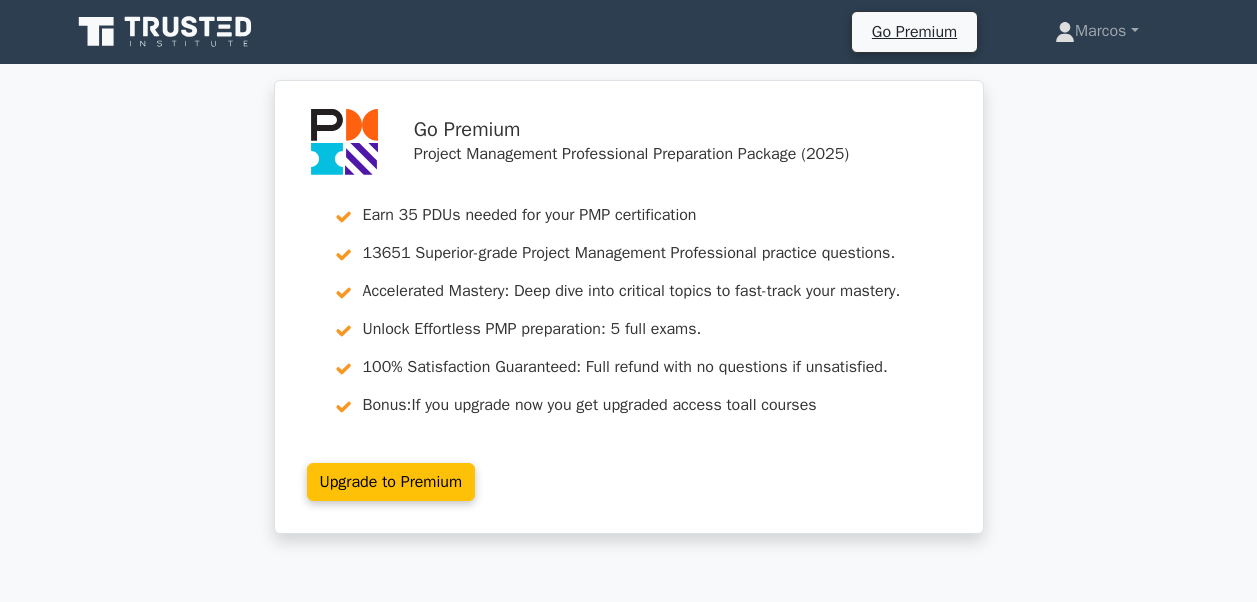 scroll, scrollTop: 0, scrollLeft: 0, axis: both 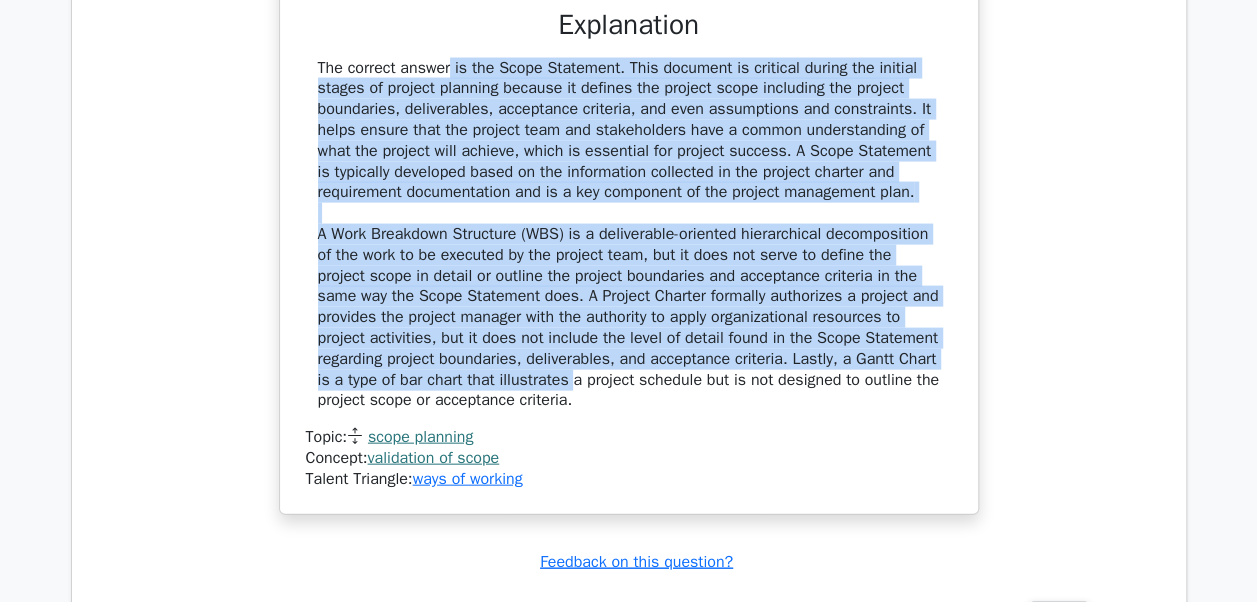 drag, startPoint x: 321, startPoint y: 60, endPoint x: 572, endPoint y: 366, distance: 395.77393 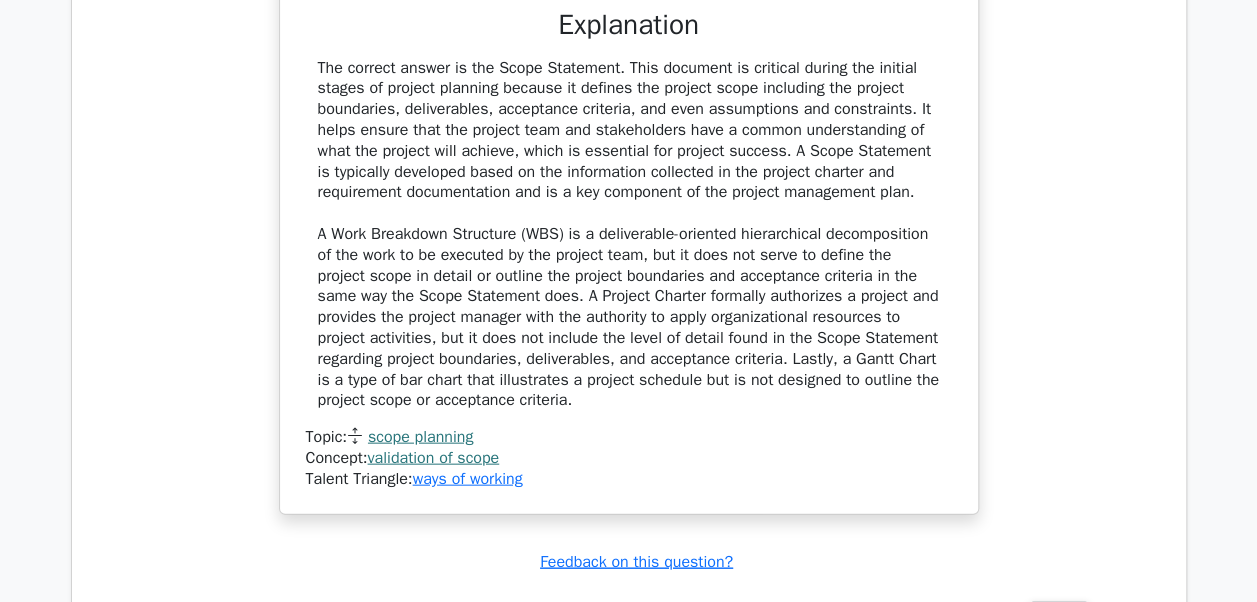 drag, startPoint x: 572, startPoint y: 366, endPoint x: 580, endPoint y: 408, distance: 42.755116 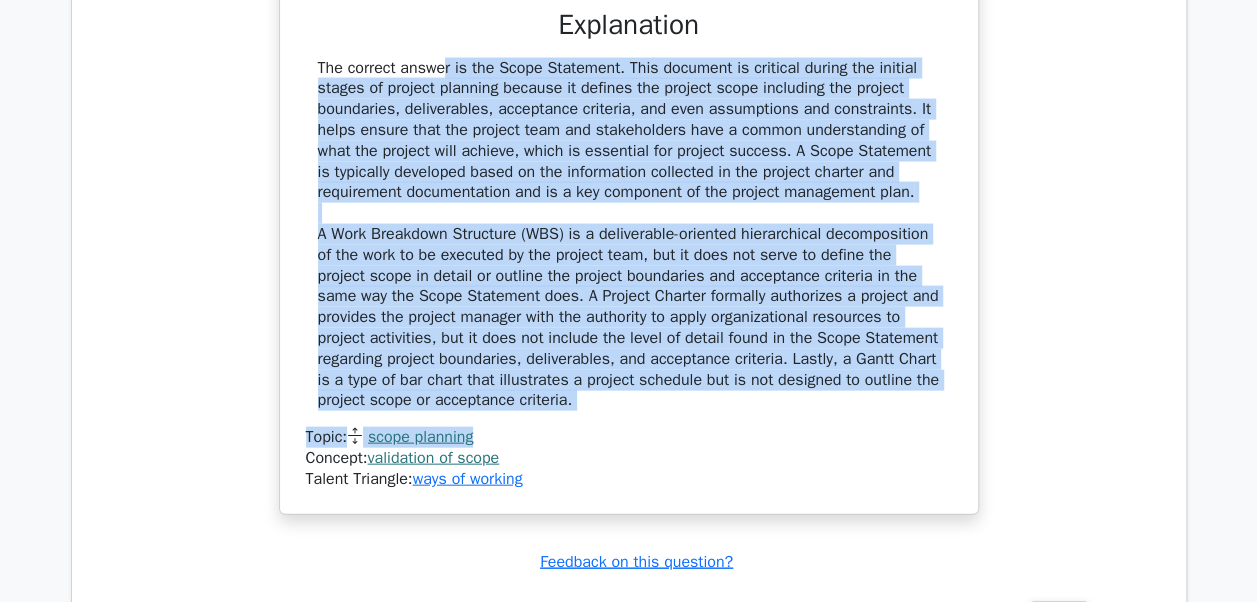 drag, startPoint x: 585, startPoint y: 396, endPoint x: 296, endPoint y: 38, distance: 460.09238 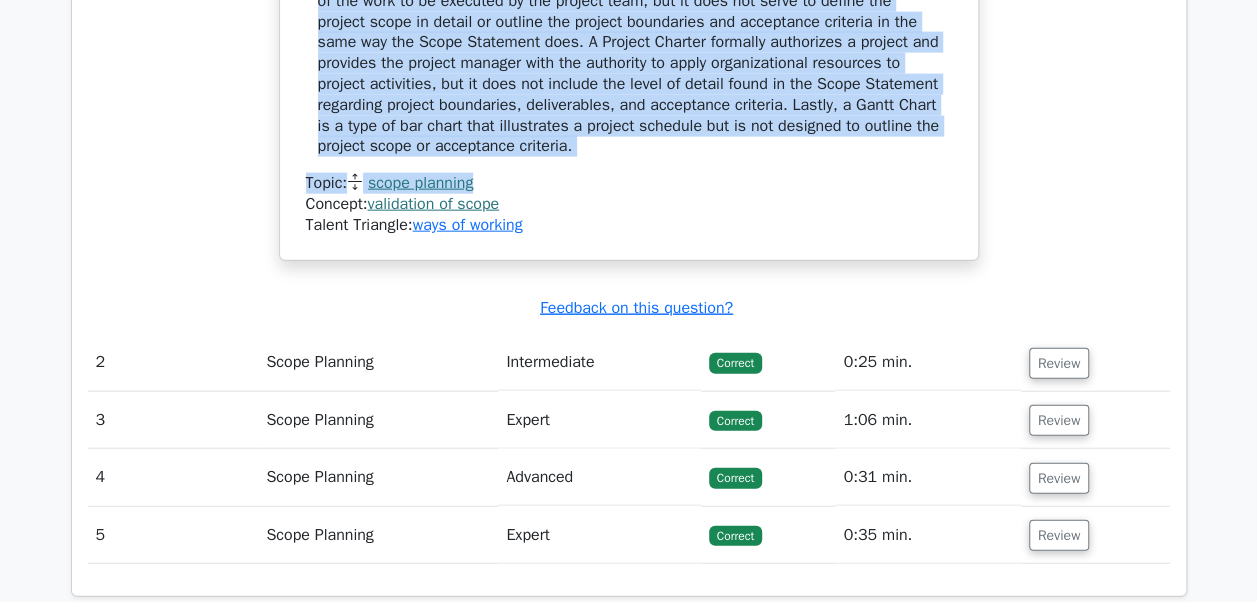 scroll, scrollTop: 2400, scrollLeft: 0, axis: vertical 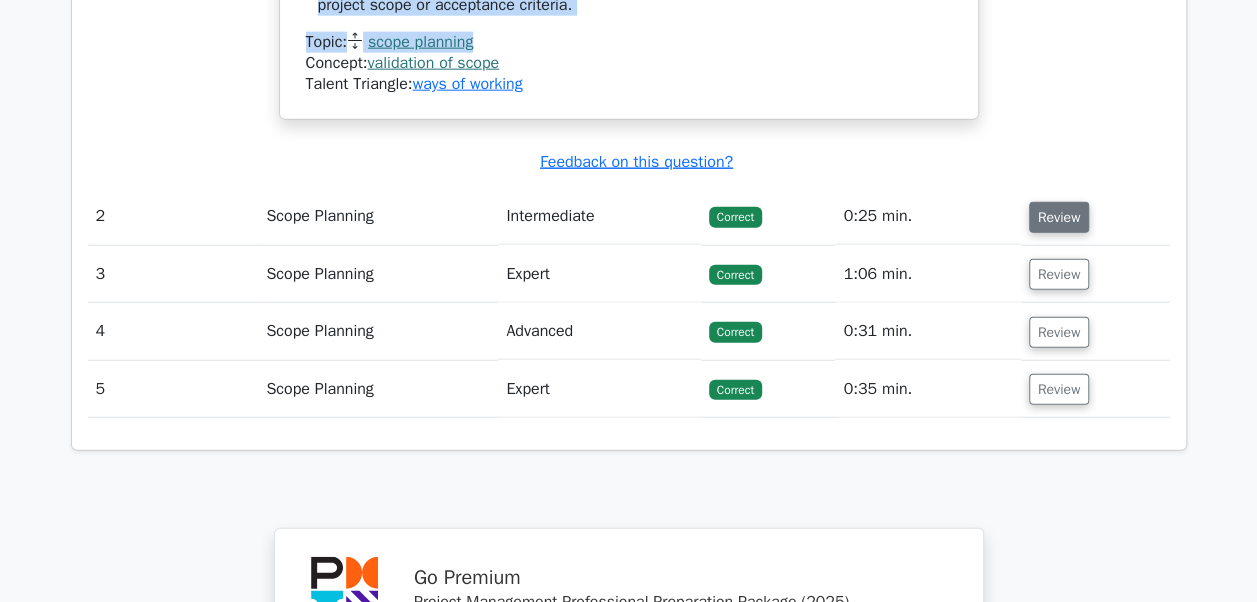 click on "Review" at bounding box center [1059, 217] 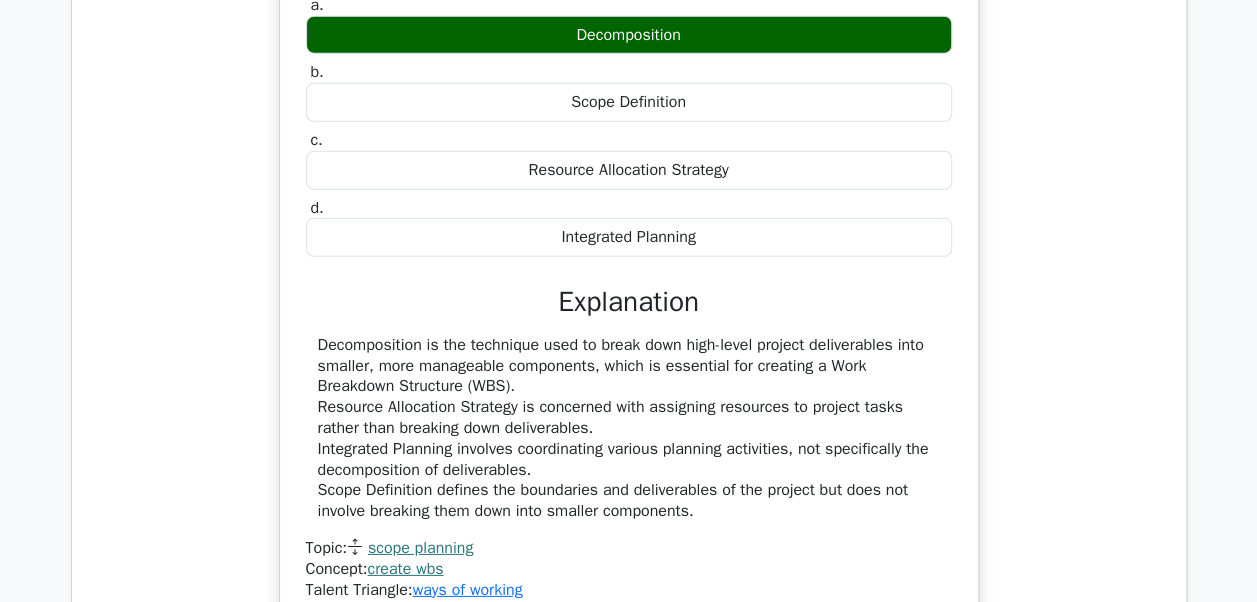 scroll, scrollTop: 2800, scrollLeft: 0, axis: vertical 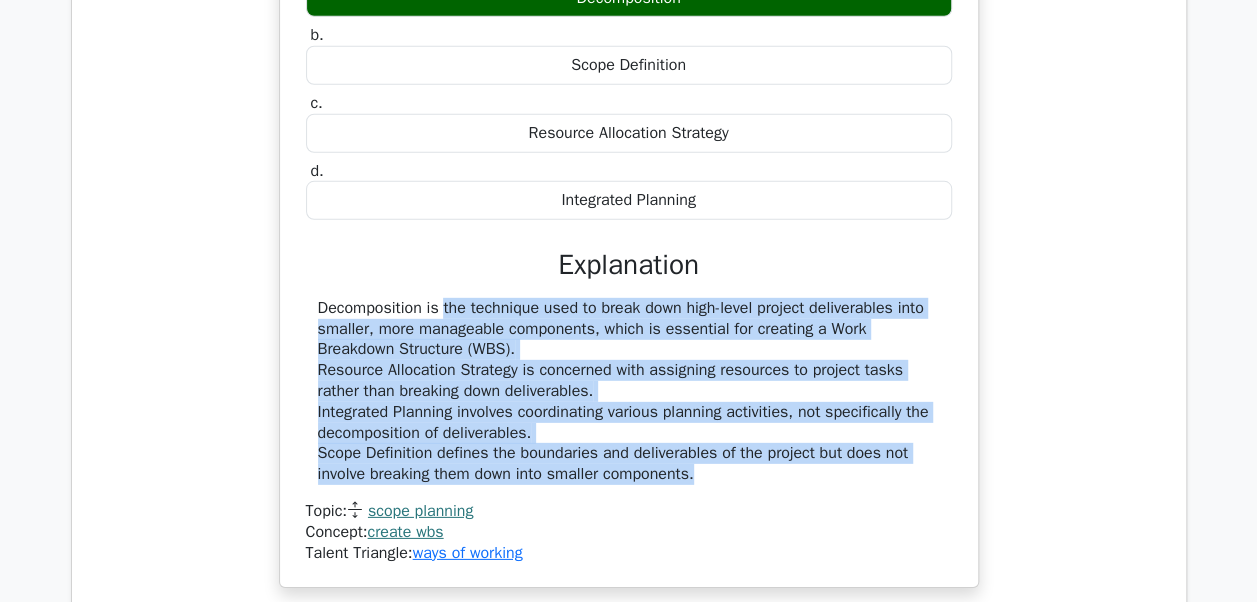 drag, startPoint x: 317, startPoint y: 296, endPoint x: 762, endPoint y: 458, distance: 473.5705 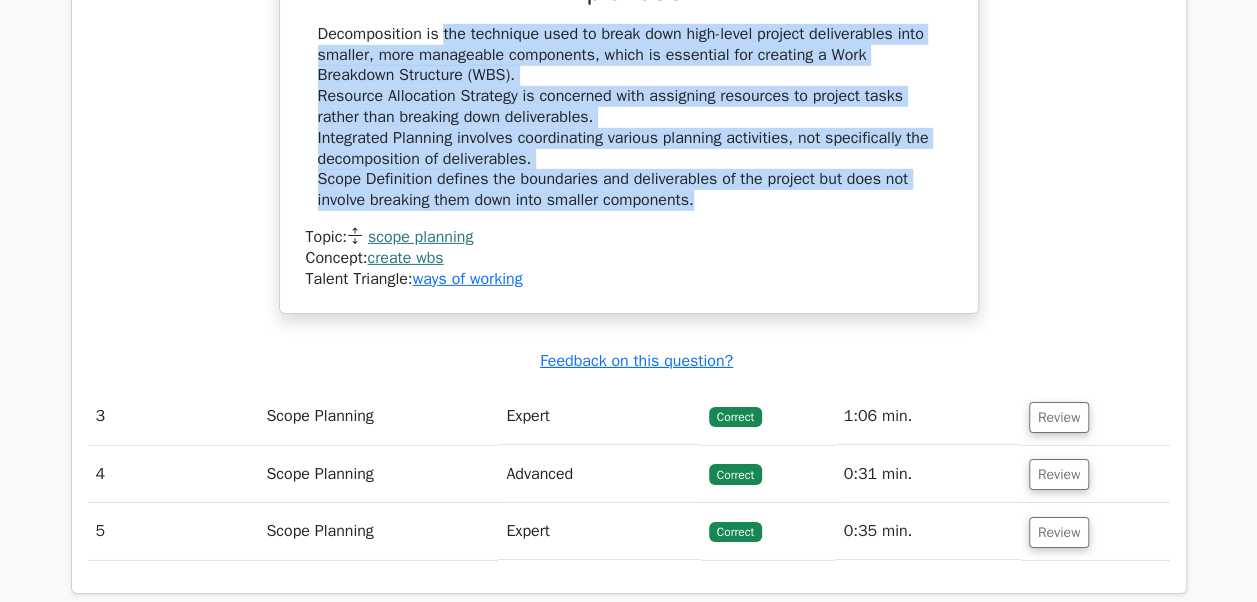 scroll, scrollTop: 3100, scrollLeft: 0, axis: vertical 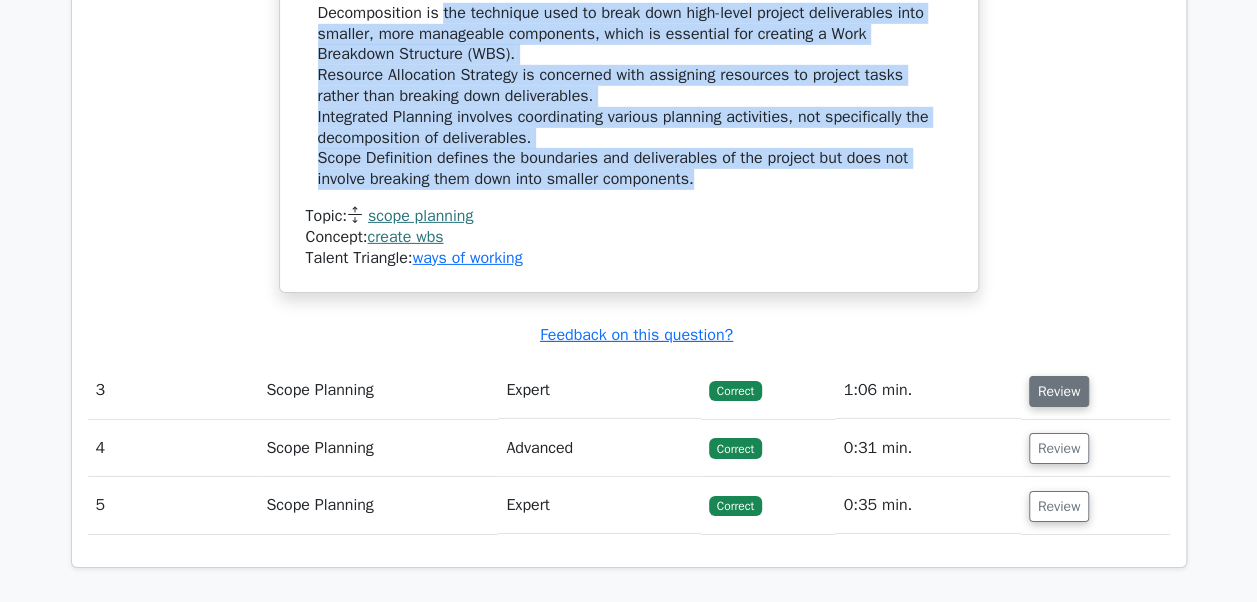 click on "Review" at bounding box center (1059, 391) 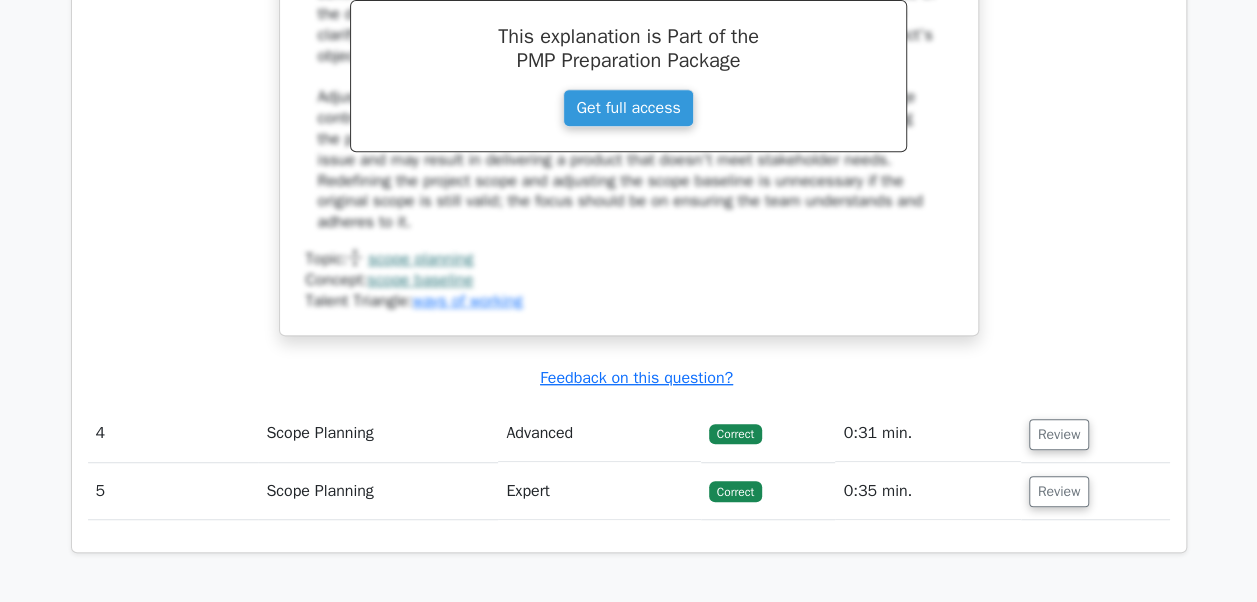 scroll, scrollTop: 4200, scrollLeft: 0, axis: vertical 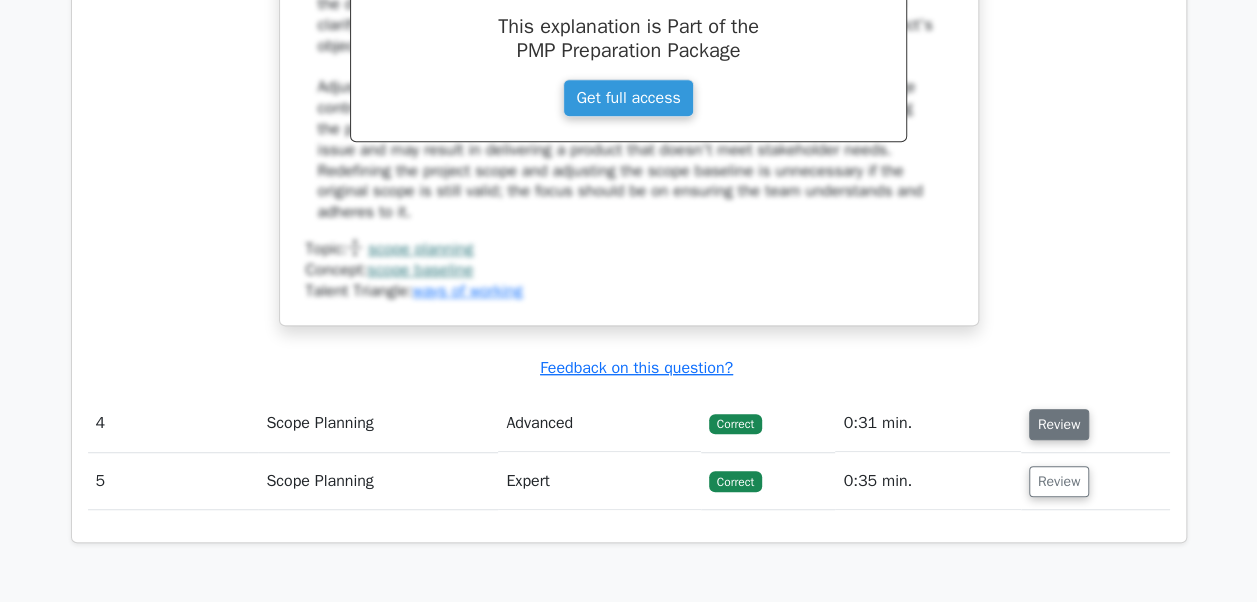 click on "Review" at bounding box center [1059, 424] 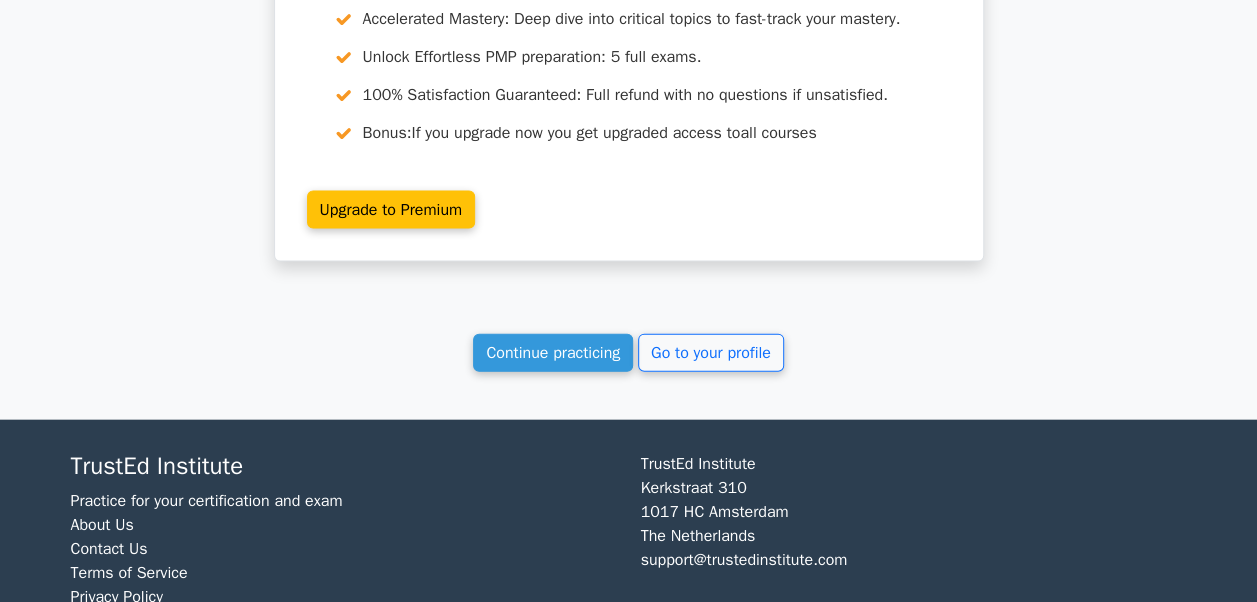 scroll, scrollTop: 5870, scrollLeft: 0, axis: vertical 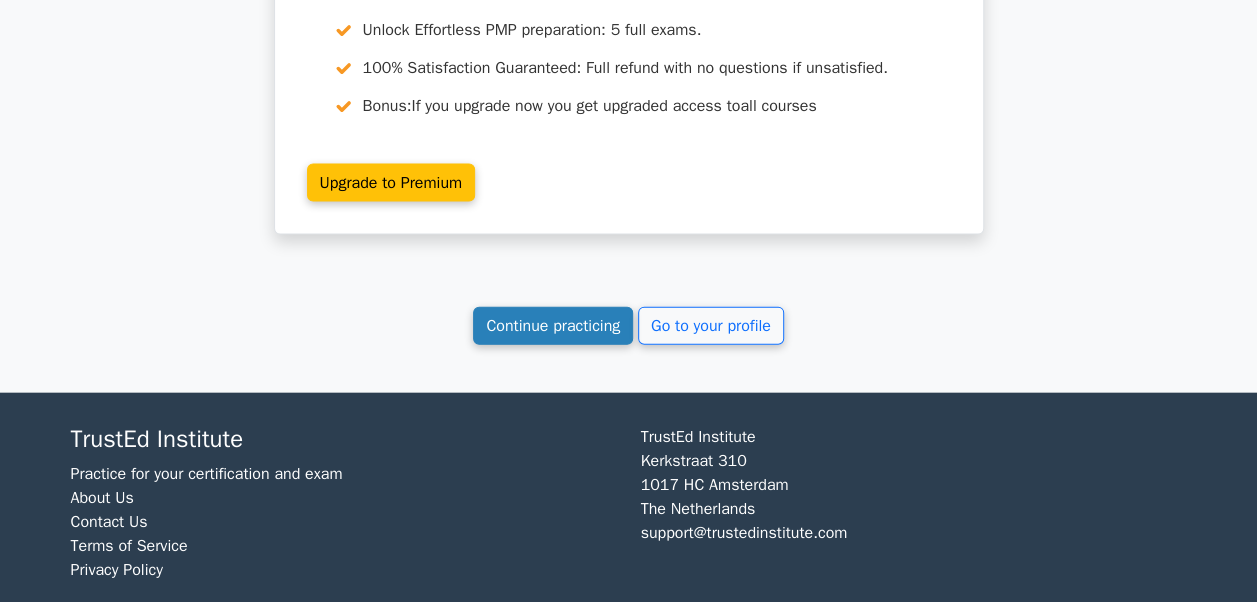 click on "Continue practicing" at bounding box center (553, 326) 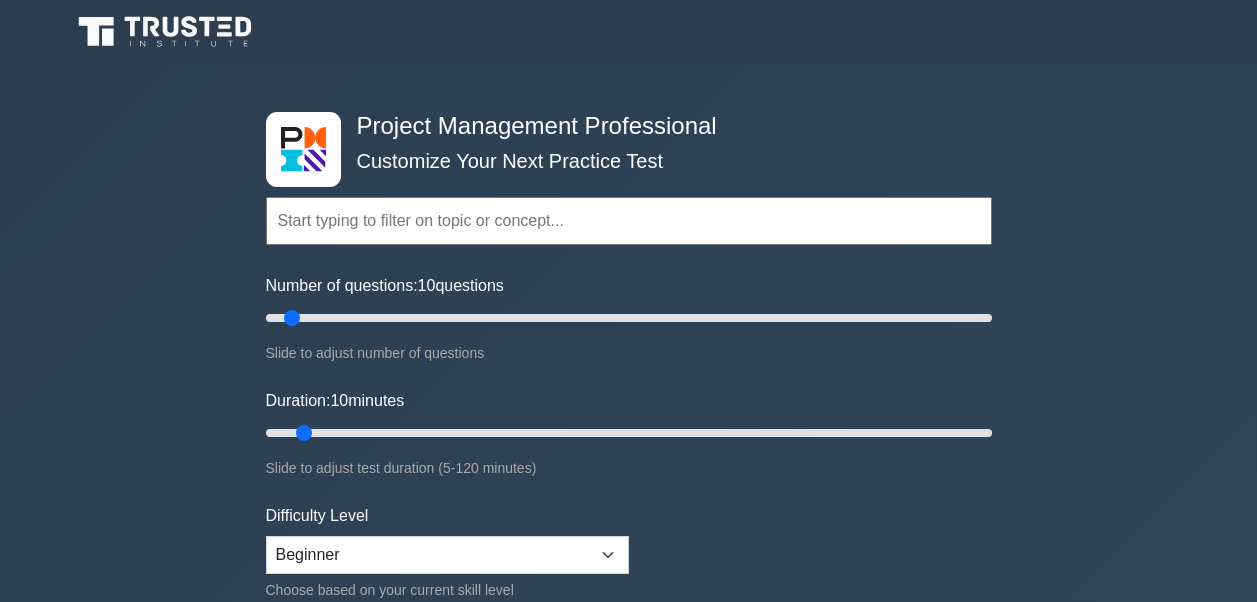 scroll, scrollTop: 0, scrollLeft: 0, axis: both 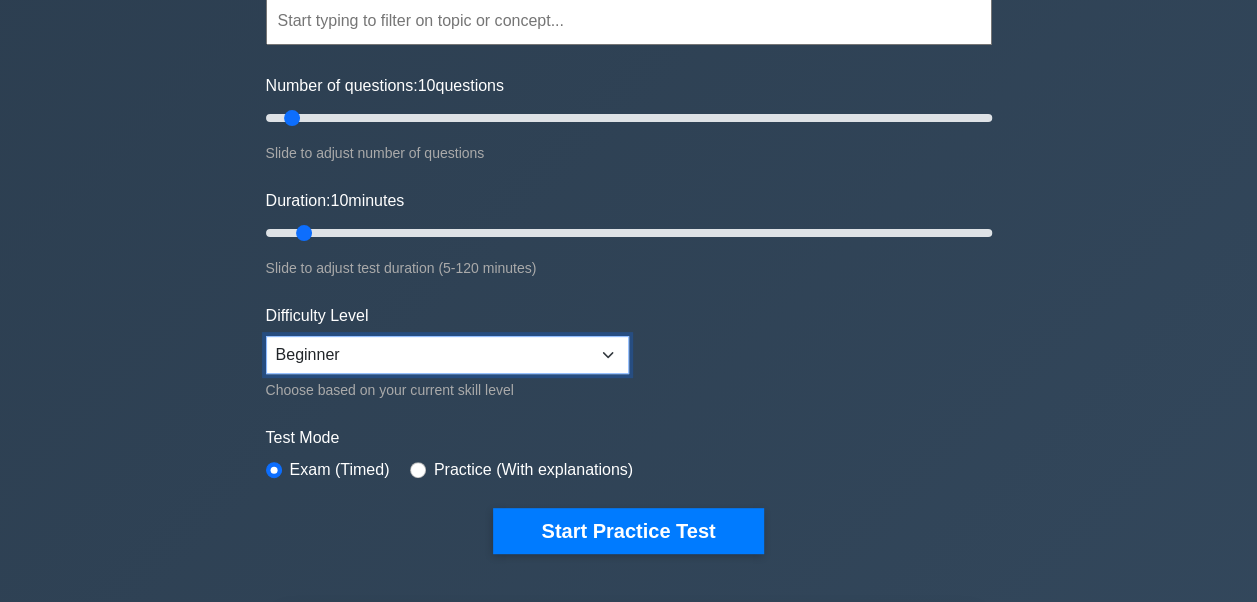 click on "Beginner
Intermediate
Expert" at bounding box center (447, 355) 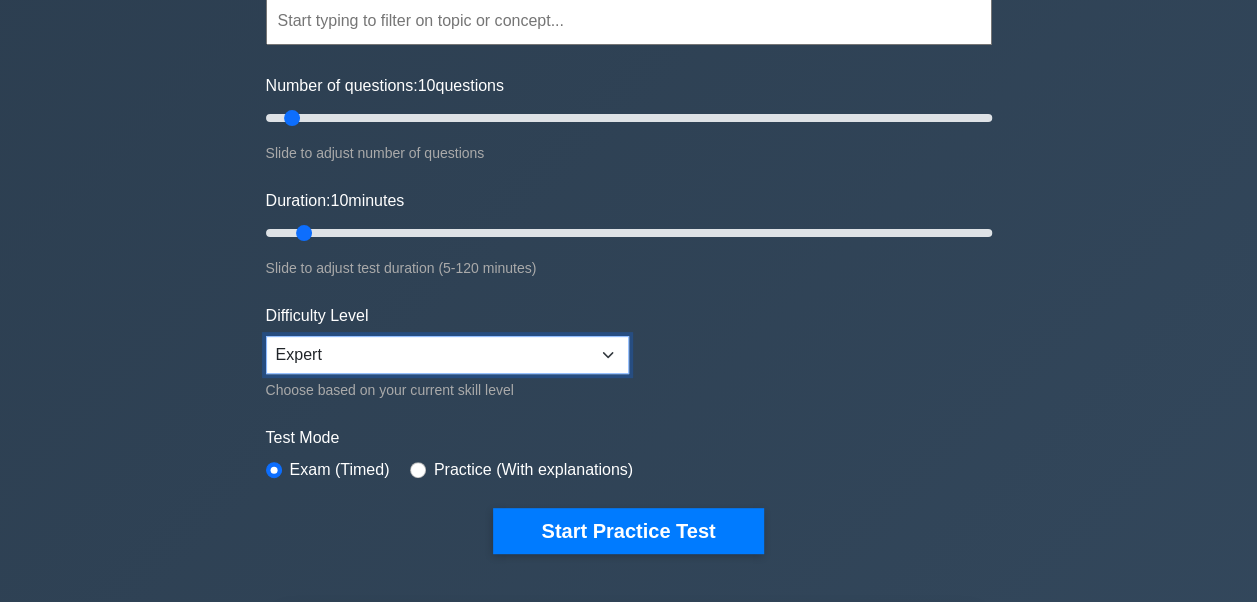click on "Beginner
Intermediate
Expert" at bounding box center [447, 355] 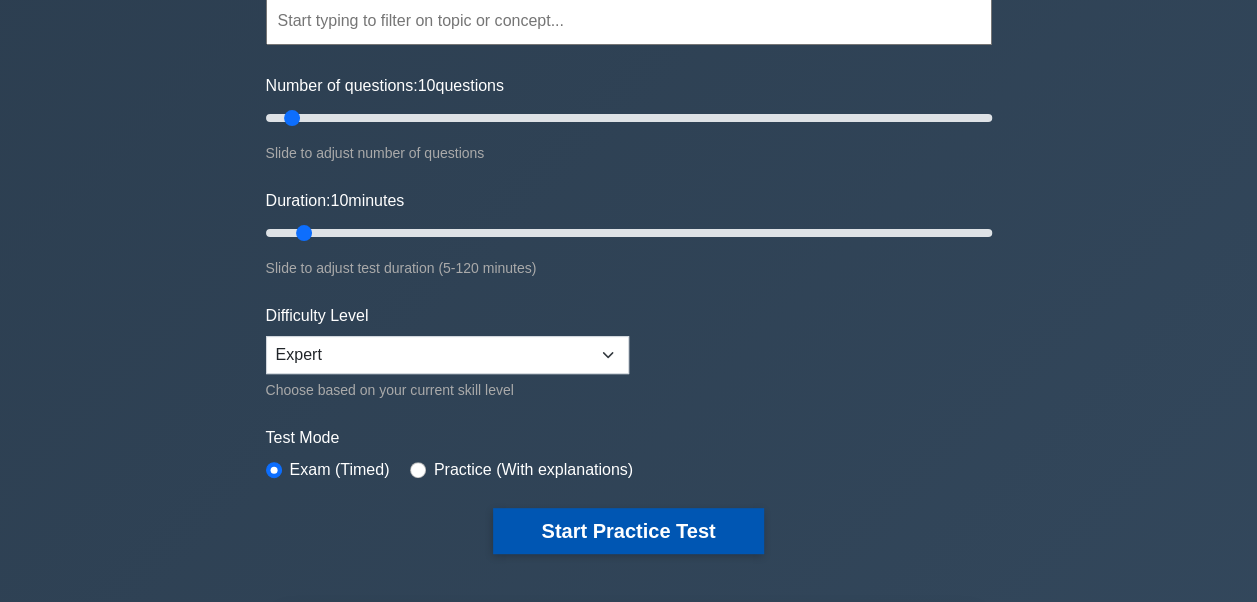 click on "Start Practice Test" at bounding box center (628, 531) 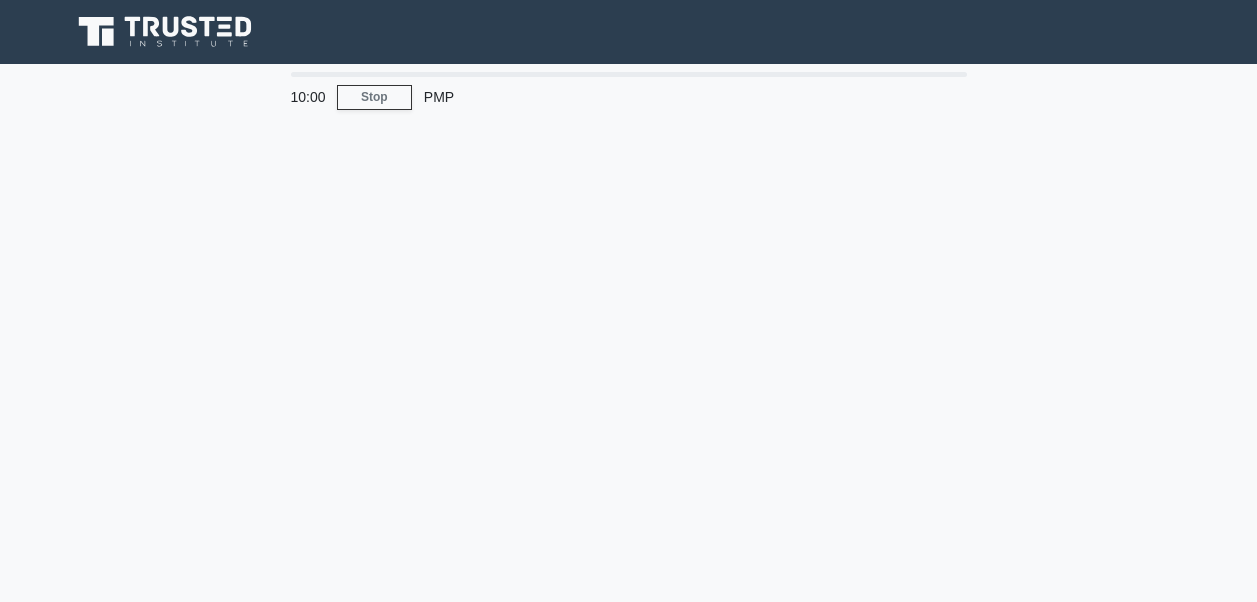 scroll, scrollTop: 0, scrollLeft: 0, axis: both 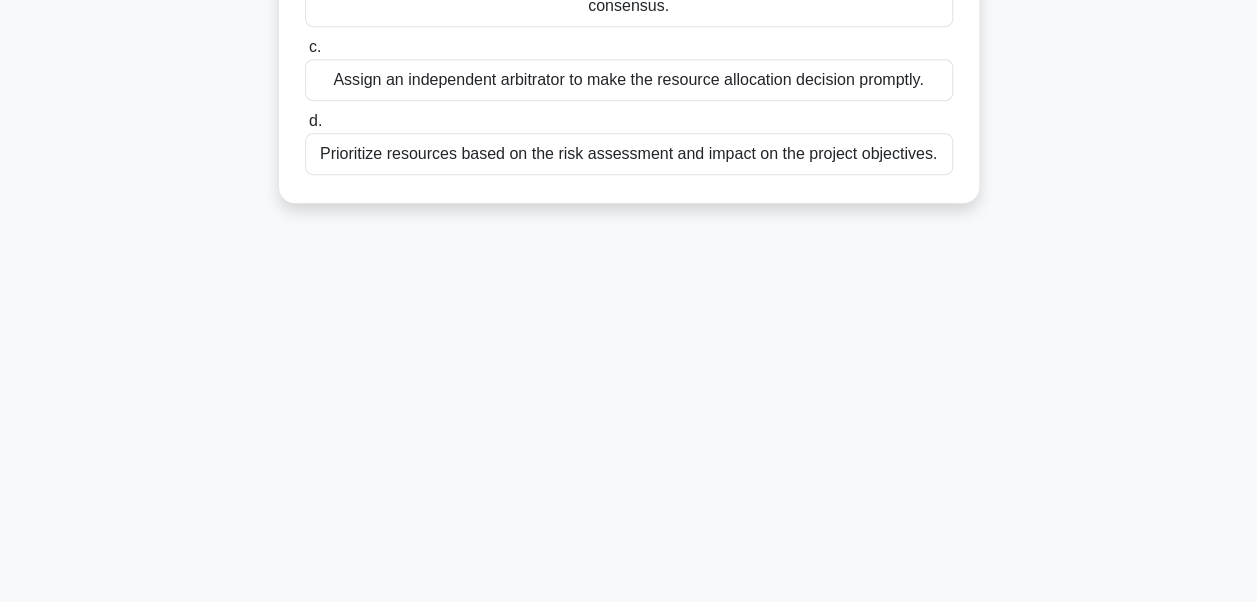 drag, startPoint x: 310, startPoint y: 151, endPoint x: 958, endPoint y: 130, distance: 648.3402 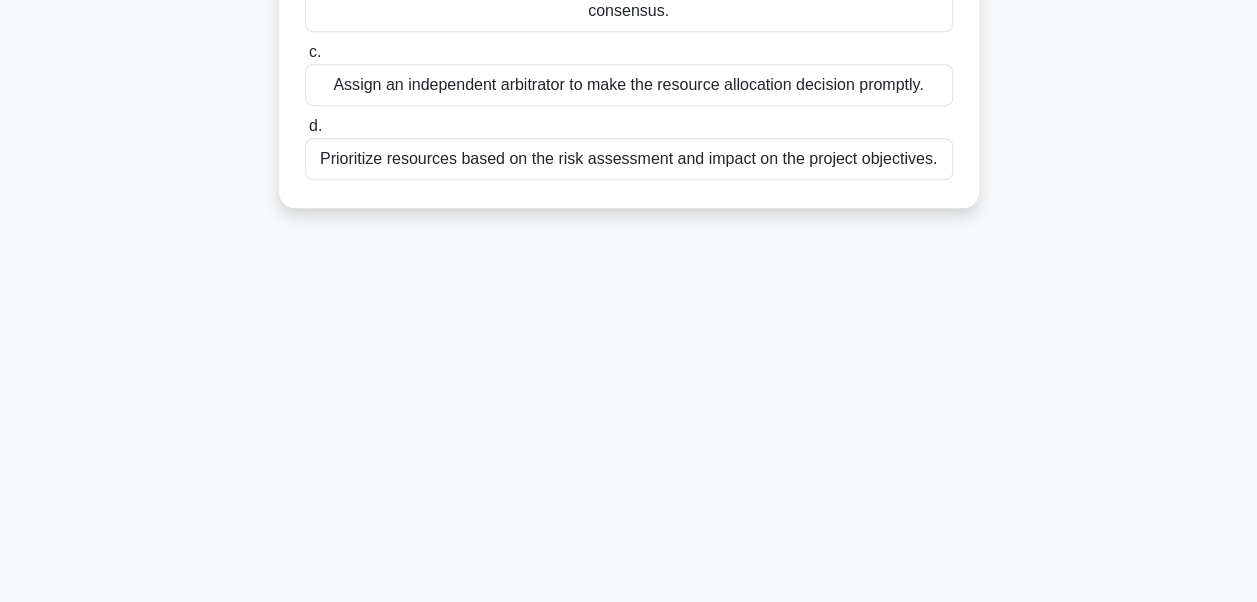 copy on "During a project update meeting, two core stakeholders begin arguing over a critical resource allocation that is pivotal to the project's next phase. One argues for a dedicated team to address quality assurance, while the other insists resources should focus on meeting the upcoming deadline. Based on PMBOK Guide Seventh Edition, which course of action should the project manager take?
.spinner_0XTQ{transform-origin:center;animation:spinner_y6GP .75s linear infinite}@keyframes spinner_y6GP{100%{transform:rotate(360deg)}}
a.
Allocate resources temporarily to each area until a detailed analysis can determine the best use.
b.
Facilitate a collaborative discussion to explore alternative solutions and seek a consensus.
c.
Assign an independent arbitrator to make the resource alloca..." 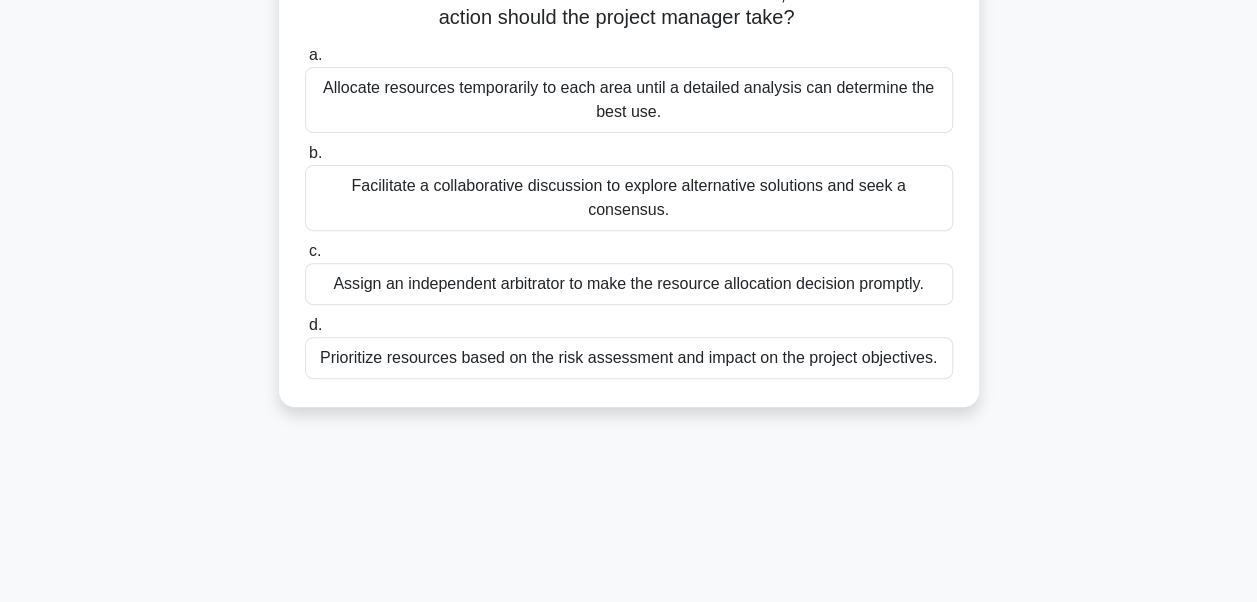 scroll, scrollTop: 263, scrollLeft: 0, axis: vertical 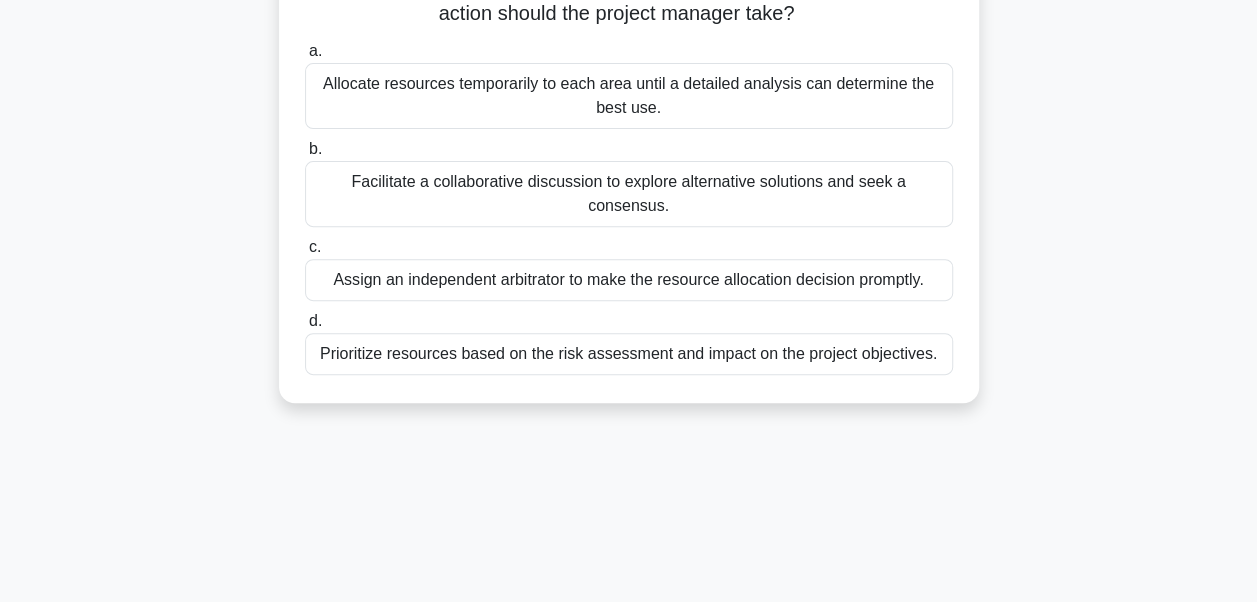 click on "Facilitate a collaborative discussion to explore alternative solutions and seek a consensus." at bounding box center (629, 194) 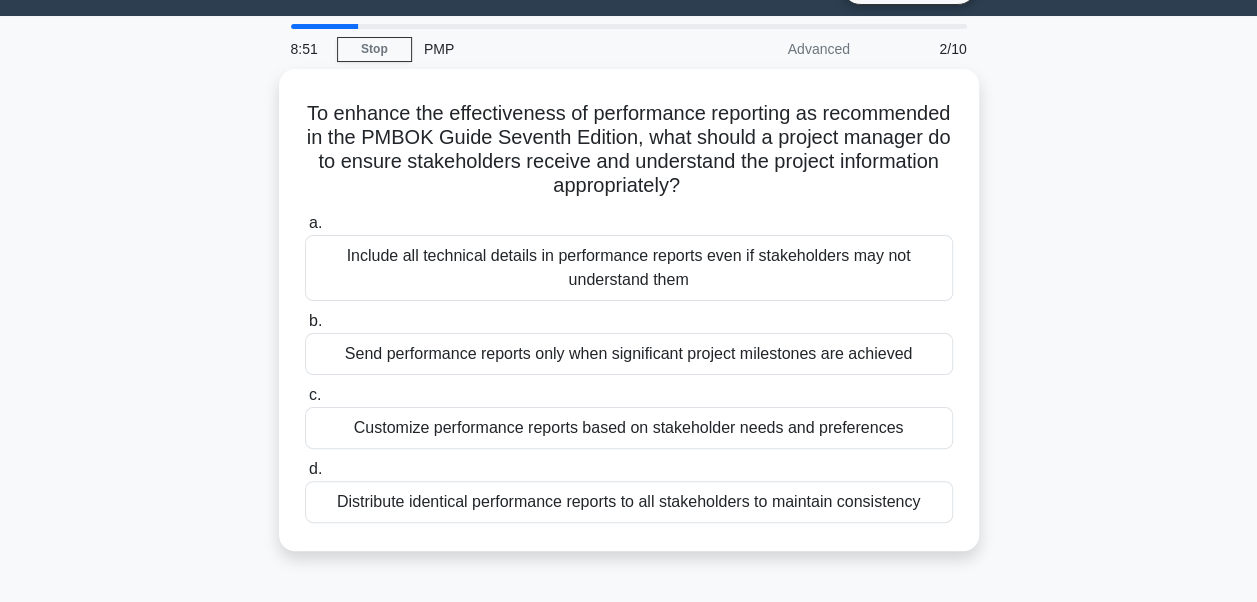 scroll, scrollTop: 0, scrollLeft: 0, axis: both 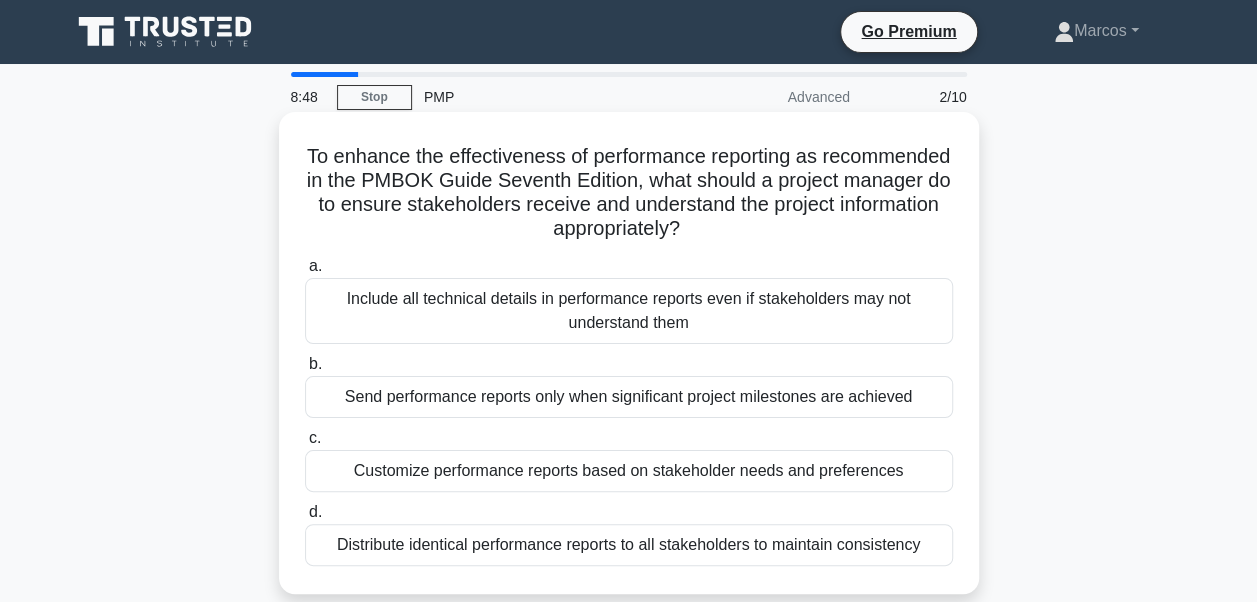 click on "To enhance the effectiveness of performance reporting as recommended in the PMBOK Guide Seventh Edition, what should a project manager do to ensure stakeholders receive and understand the project information appropriately?
.spinner_0XTQ{transform-origin:center;animation:spinner_y6GP .75s linear infinite}@keyframes spinner_y6GP{100%{transform:rotate(360deg)}}" at bounding box center [629, 193] 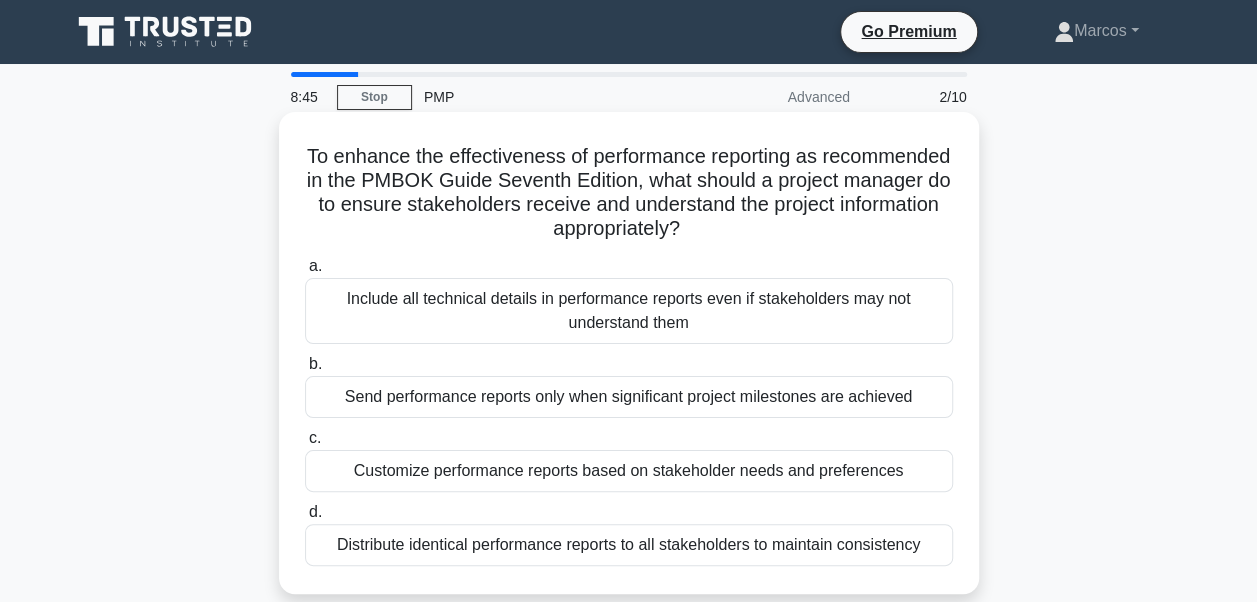 drag, startPoint x: 359, startPoint y: 158, endPoint x: 934, endPoint y: 544, distance: 692.54675 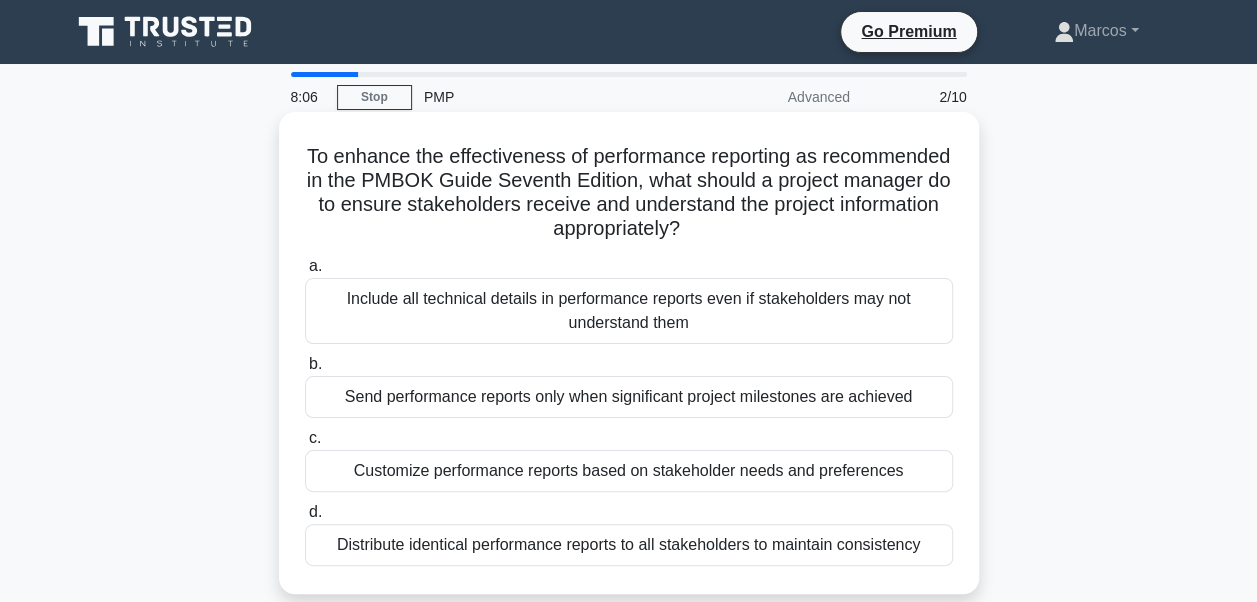 click on "Customize performance reports based on stakeholder needs and preferences" at bounding box center [629, 471] 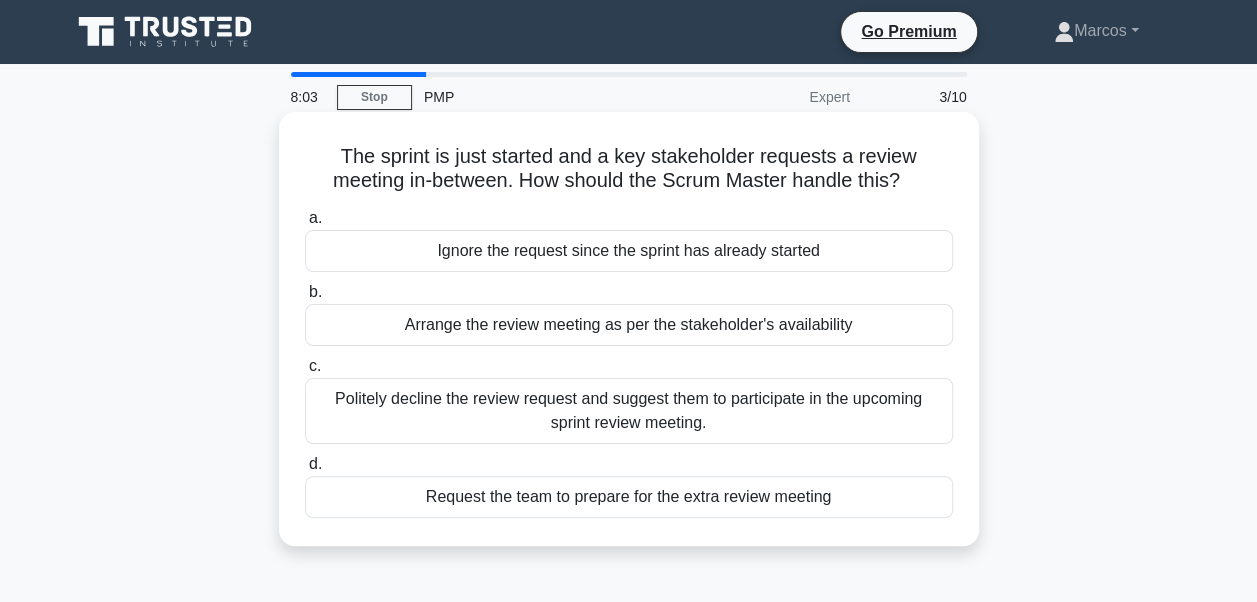 drag, startPoint x: 329, startPoint y: 145, endPoint x: 870, endPoint y: 526, distance: 661.6963 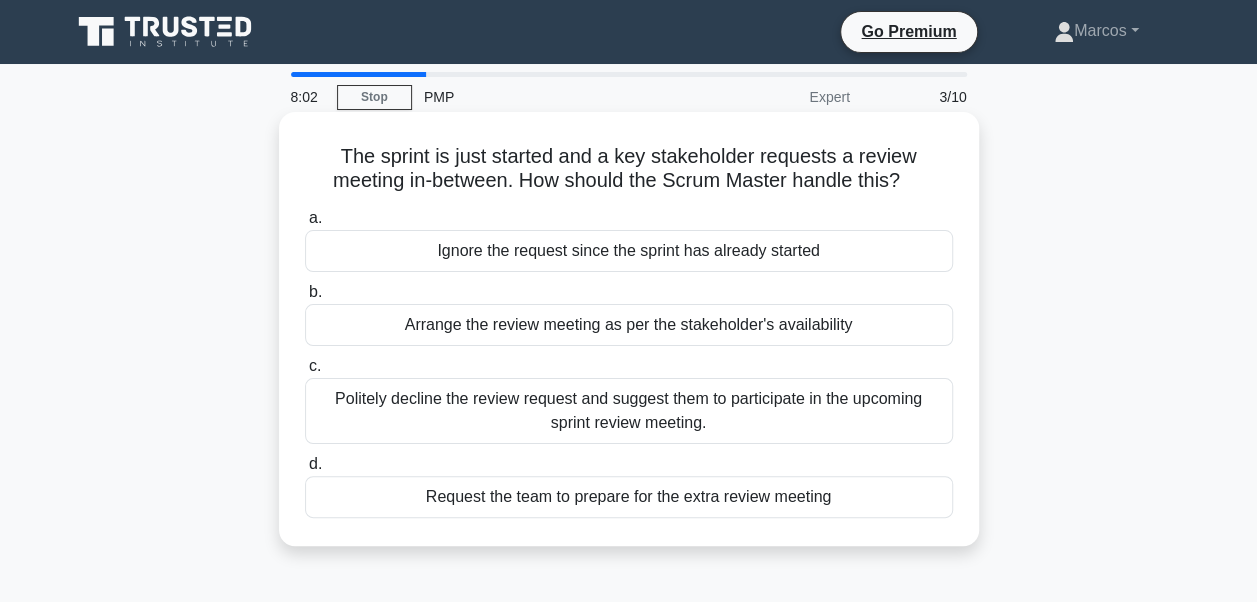 copy on "The sprint is just started and a key stakeholder requests a review meeting in-between. How should the Scrum Master handle this?
.spinner_0XTQ{transform-origin:center;animation:spinner_y6GP .75s linear infinite}@keyframes spinner_y6GP{100%{transform:rotate(360deg)}}
a.
Ignore the request since the sprint has already started
b.
Arrange the review meeting as per the stakeholder's availability
c.
Politely decline the review request and suggest them to participate in the upcoming sprint review meeting.
d.
Request the team to prepare for the extra review meeting" 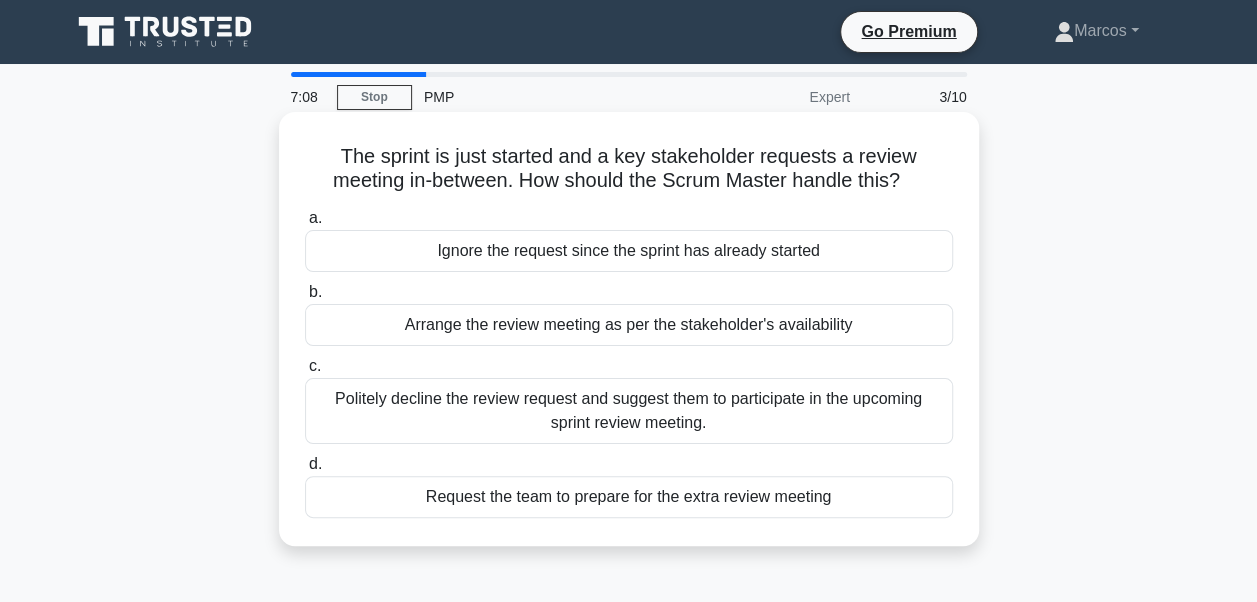 click on "Politely decline the review request and suggest them to participate in the upcoming sprint review meeting." at bounding box center (629, 411) 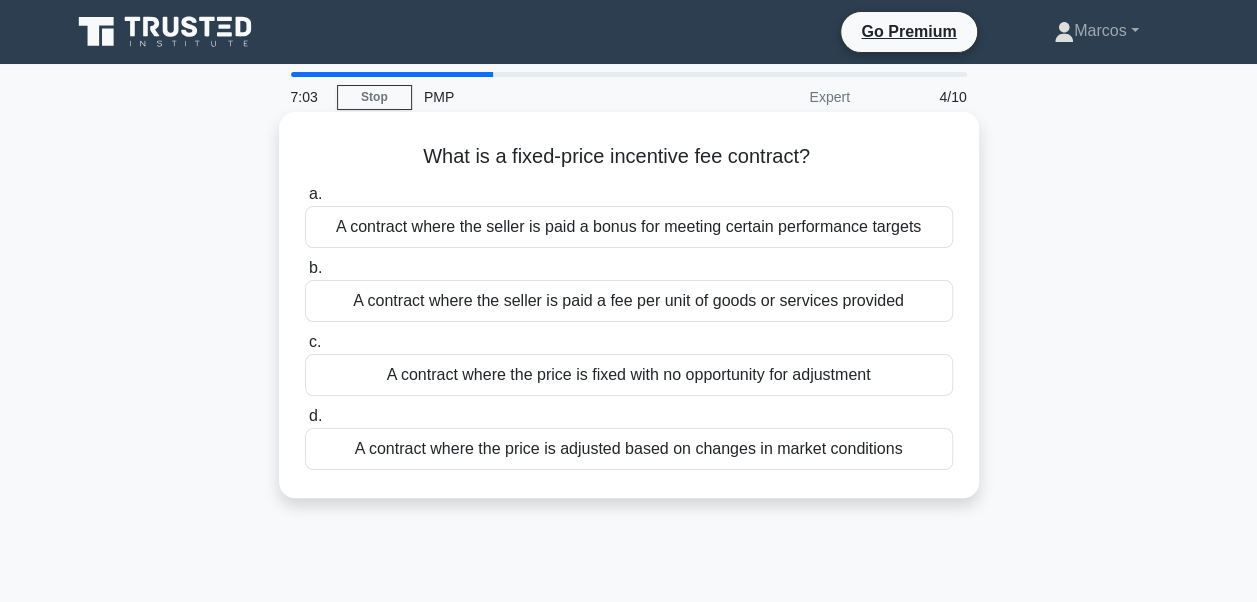 drag, startPoint x: 404, startPoint y: 152, endPoint x: 908, endPoint y: 441, distance: 580.9794 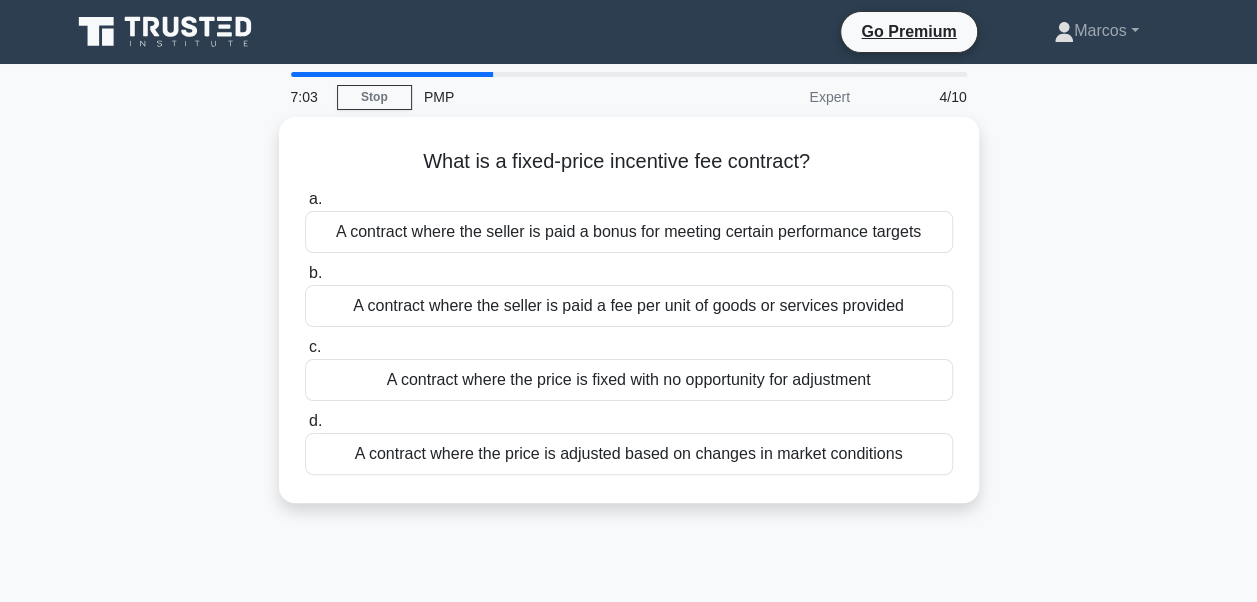 copy on "What is a fixed-price incentive fee contract?
.spinner_0XTQ{transform-origin:center;animation:spinner_y6GP .75s linear infinite}@keyframes spinner_y6GP{100%{transform:rotate(360deg)}}
a.
A contract where the seller is paid a bonus for meeting certain performance targets
b.
A contract where the seller is paid a fee per unit of goods or services provided
c.
A contract where the price is fixed with no opportunity for adjustment
d.
A contract where the price is adjusted based on changes in market conditions" 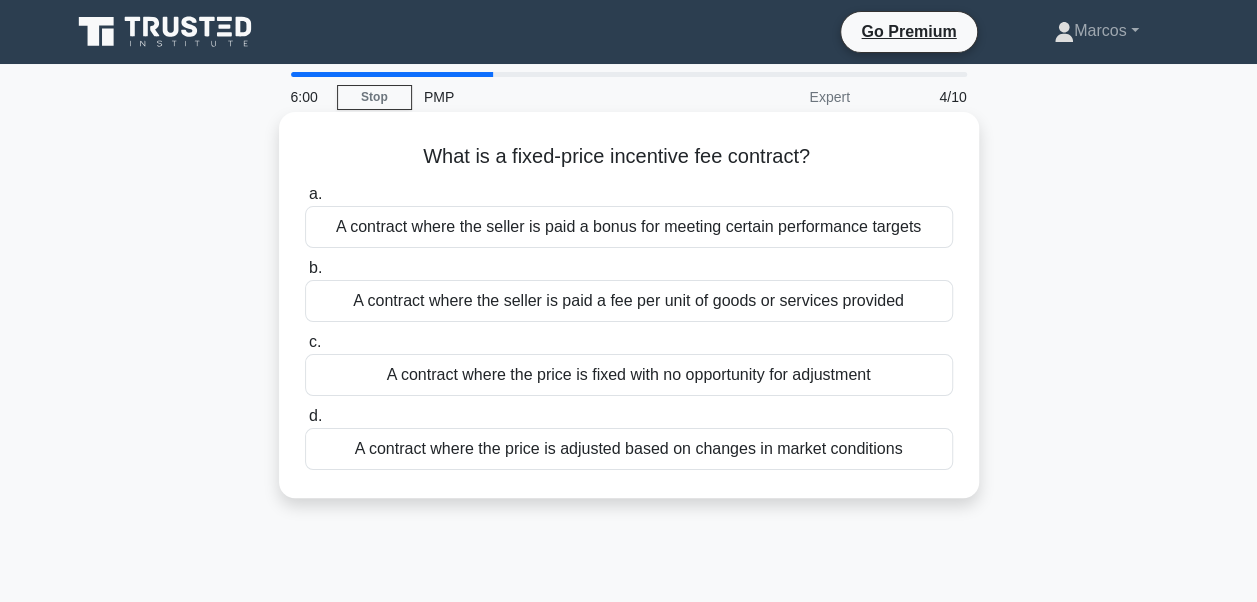 click on "A contract where the seller is paid a bonus for meeting certain performance targets" at bounding box center (629, 227) 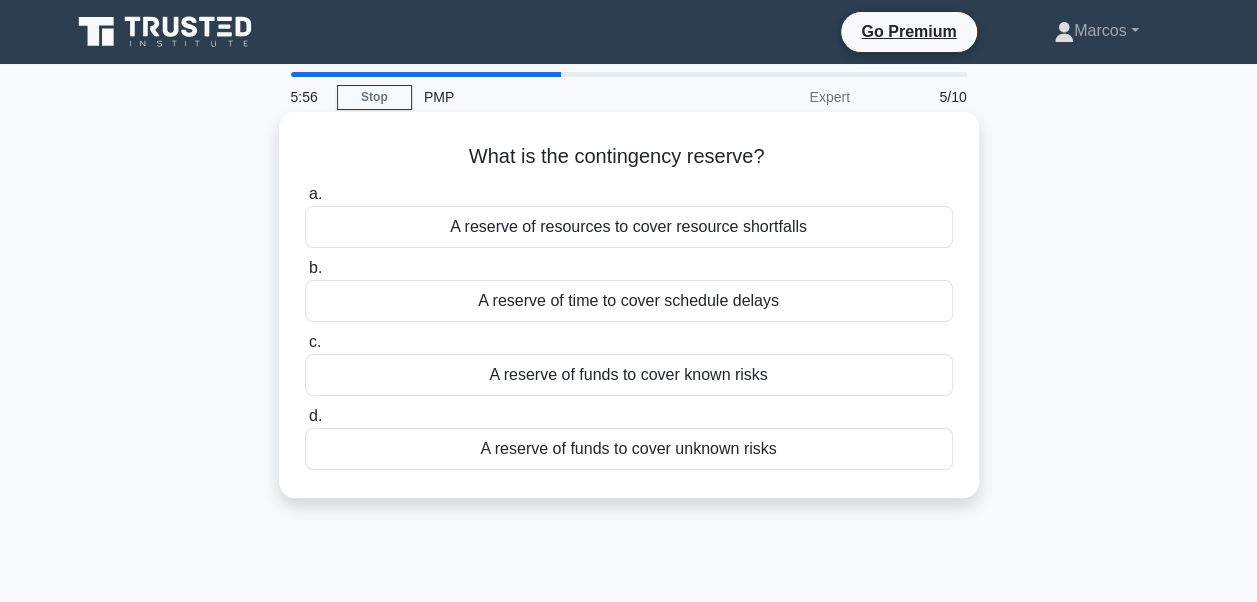 drag, startPoint x: 456, startPoint y: 150, endPoint x: 830, endPoint y: 445, distance: 476.34128 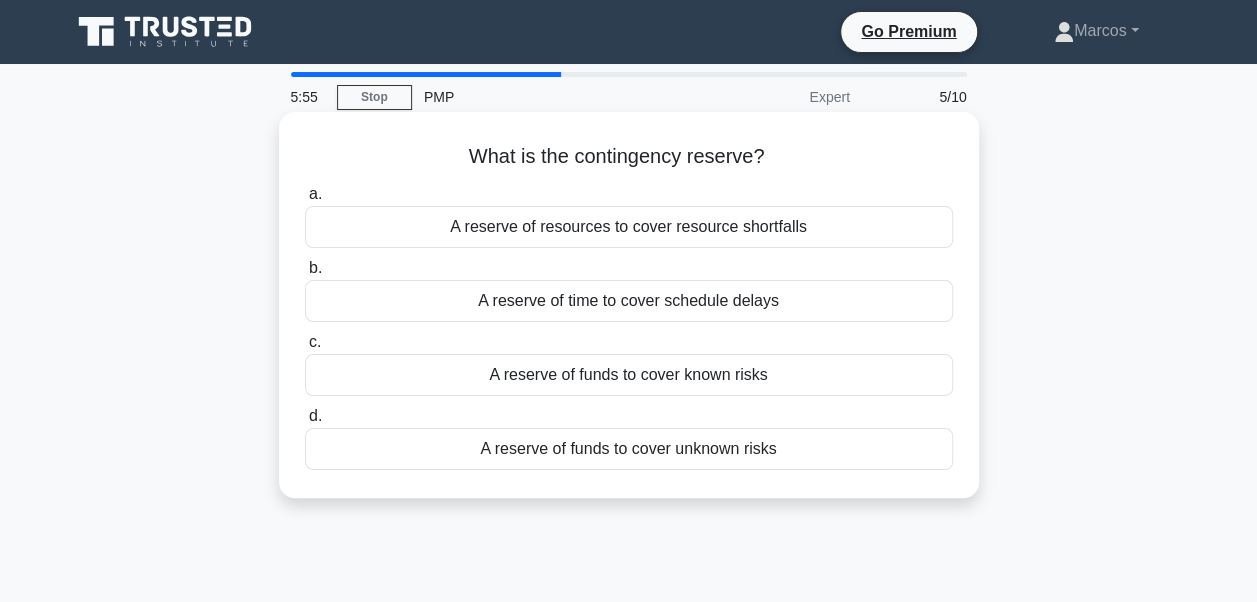 copy on "What is the contingency reserve?
.spinner_0XTQ{transform-origin:center;animation:spinner_y6GP .75s linear infinite}@keyframes spinner_y6GP{100%{transform:rotate(360deg)}}
a.
A reserve of resources to cover resource shortfalls
b.
A reserve of time to cover schedule delays
c.
A reserve of funds to cover known risks
d.
A reserve of funds to cover unknown risks" 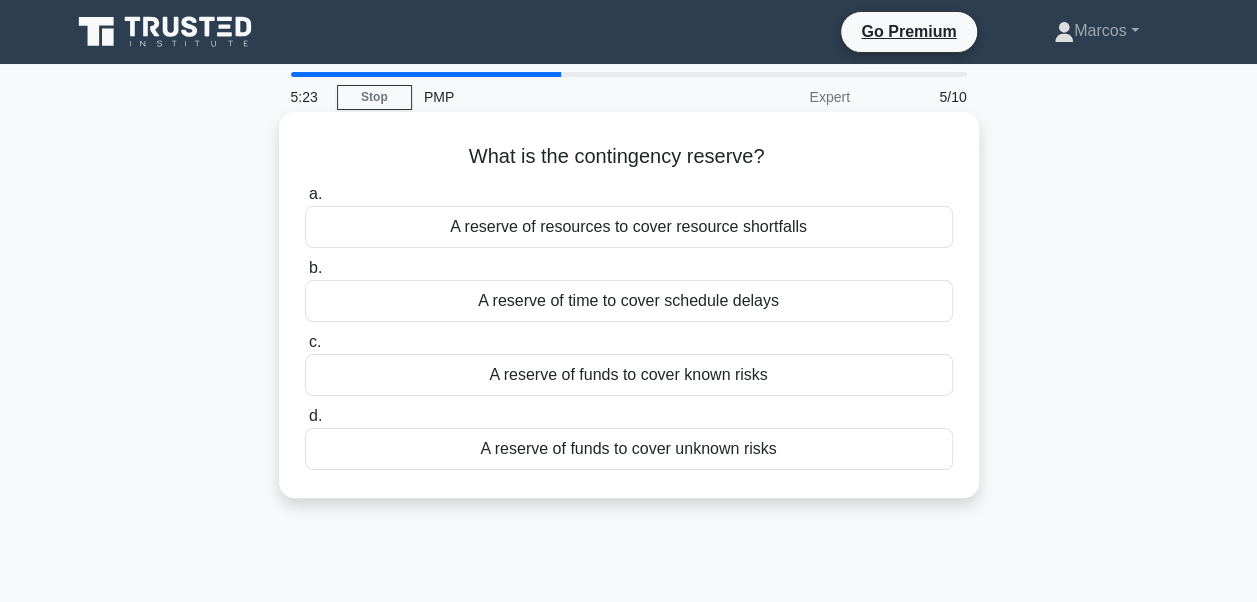 click on "A reserve of funds to cover known risks" at bounding box center [629, 375] 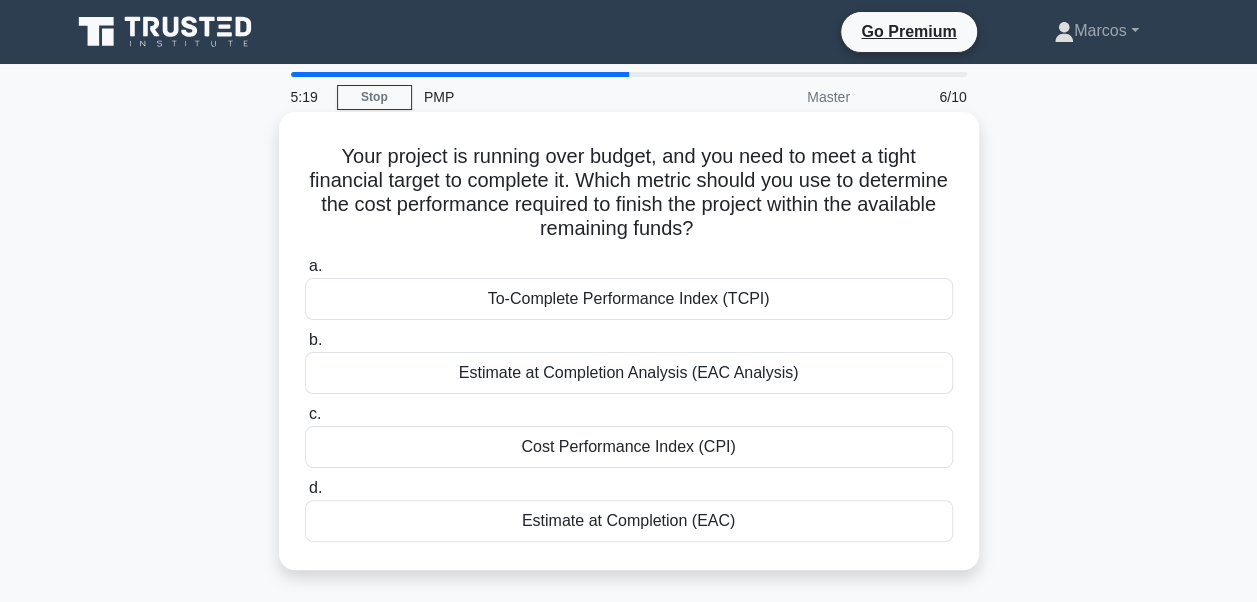 drag, startPoint x: 330, startPoint y: 149, endPoint x: 824, endPoint y: 543, distance: 631.87976 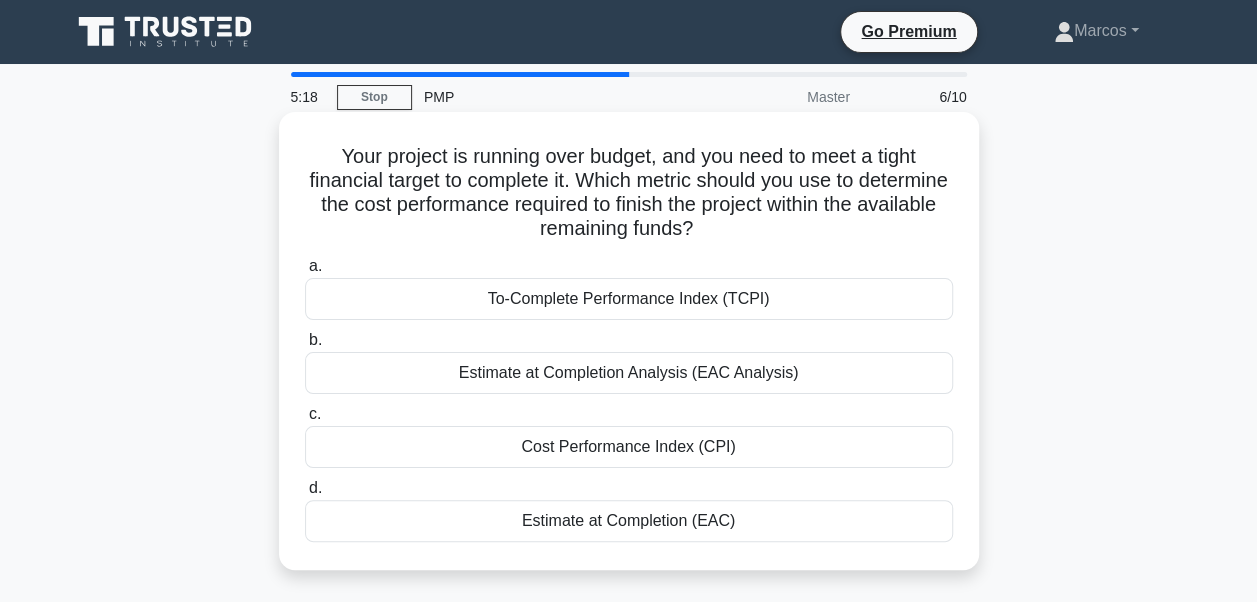 copy on "Your project is running over budget, and you need to meet a tight financial target to complete it. Which metric should you use to determine the cost performance required to finish the project within the available remaining funds?
.spinner_0XTQ{transform-origin:center;animation:spinner_y6GP .75s linear infinite}@keyframes spinner_y6GP{100%{transform:rotate(360deg)}}
a.
To-Complete Performance Index (TCPI)
b.
Estimate at Completion Analysis (EAC Analysis)
c.
Cost Performance Index (CPI)
d.
Estimate at Completion (EAC)" 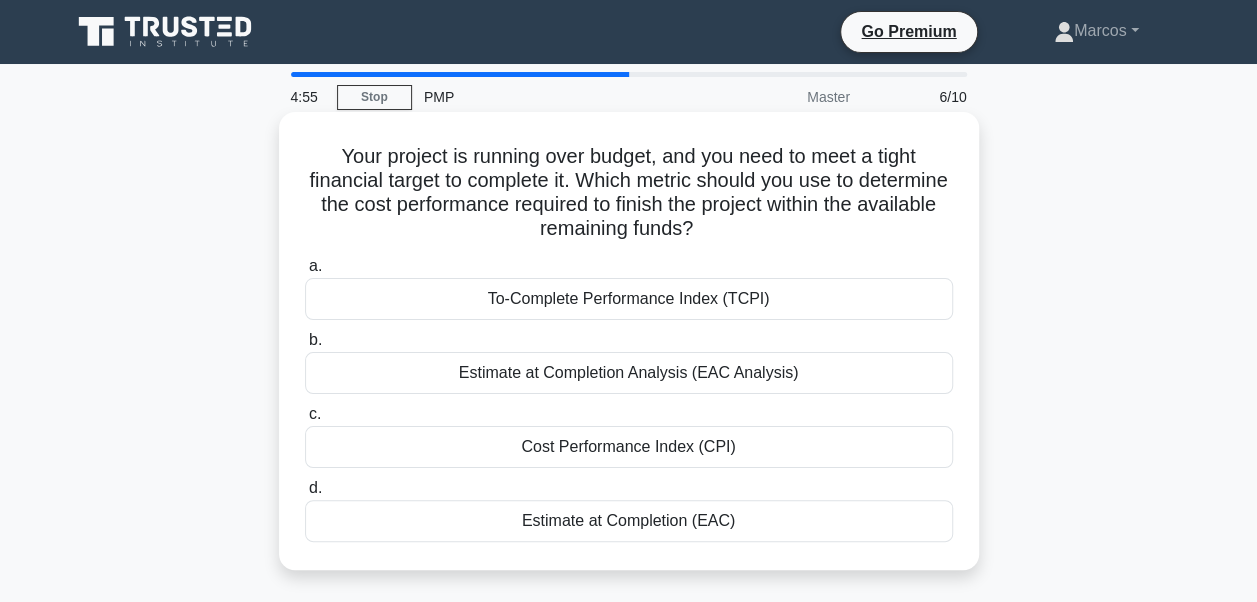 click on "To-Complete Performance Index (TCPI)" at bounding box center [629, 299] 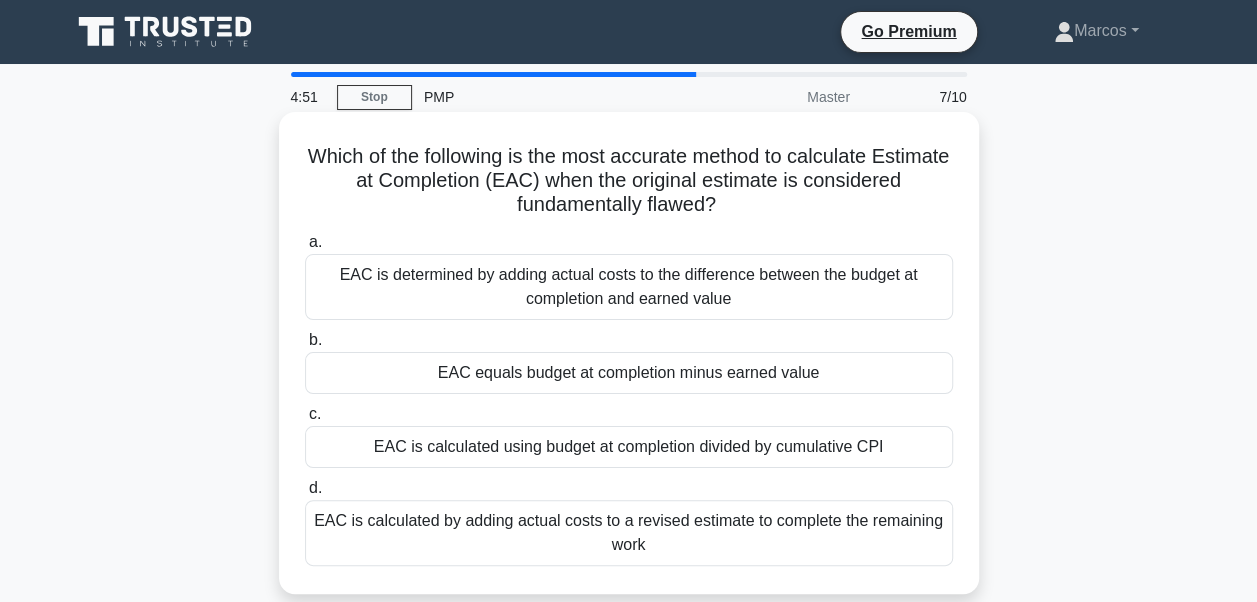 drag, startPoint x: 336, startPoint y: 146, endPoint x: 906, endPoint y: 564, distance: 706.8409 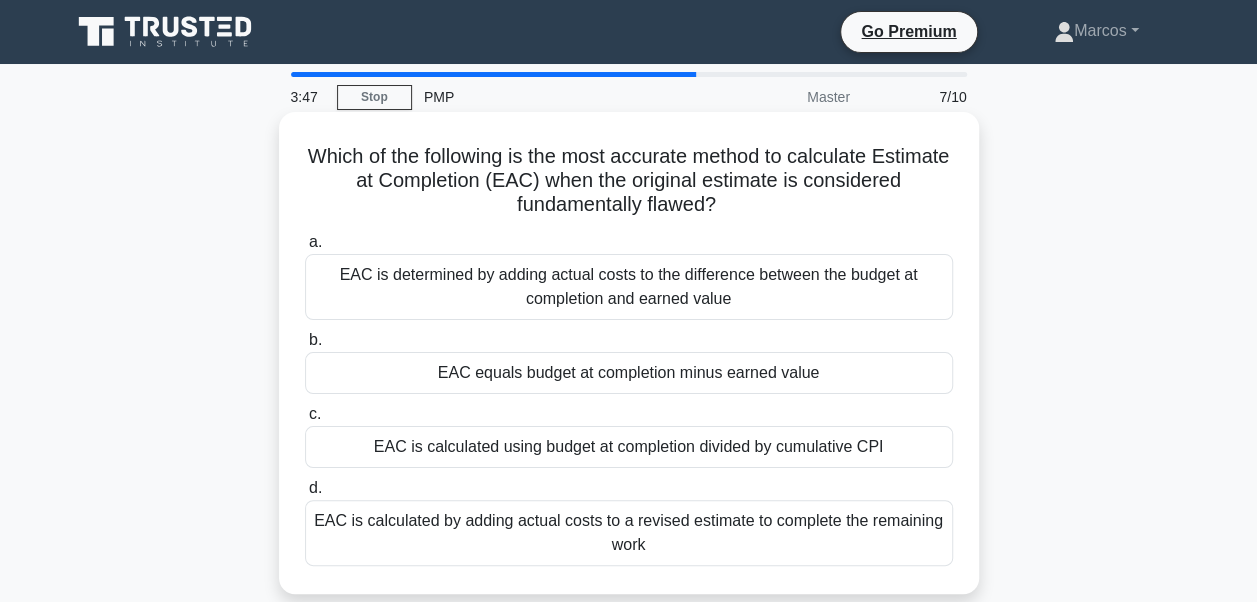 click on "EAC is calculated by adding actual costs to a revised estimate to complete the remaining work" at bounding box center (629, 533) 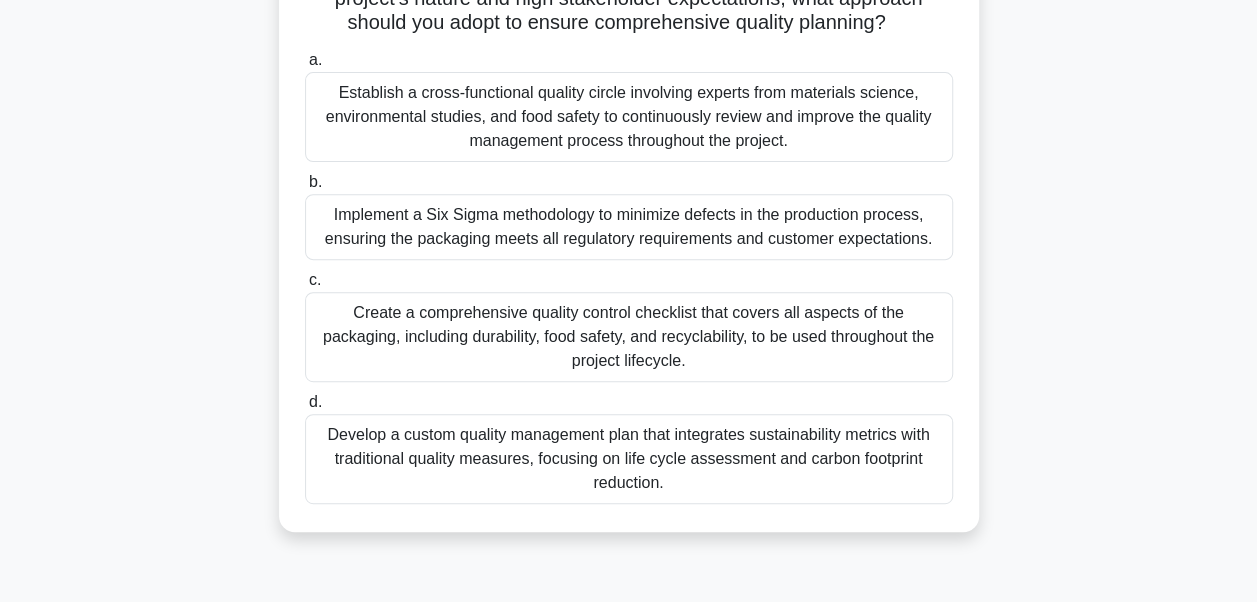 scroll, scrollTop: 329, scrollLeft: 0, axis: vertical 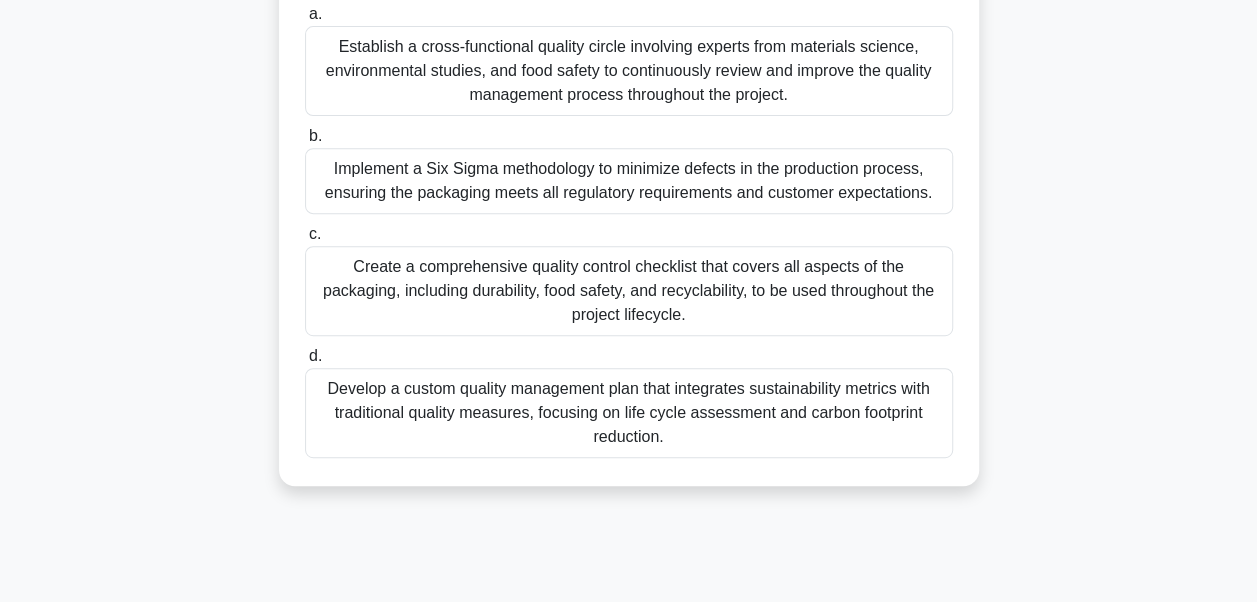 drag, startPoint x: 311, startPoint y: 151, endPoint x: 721, endPoint y: 514, distance: 547.60297 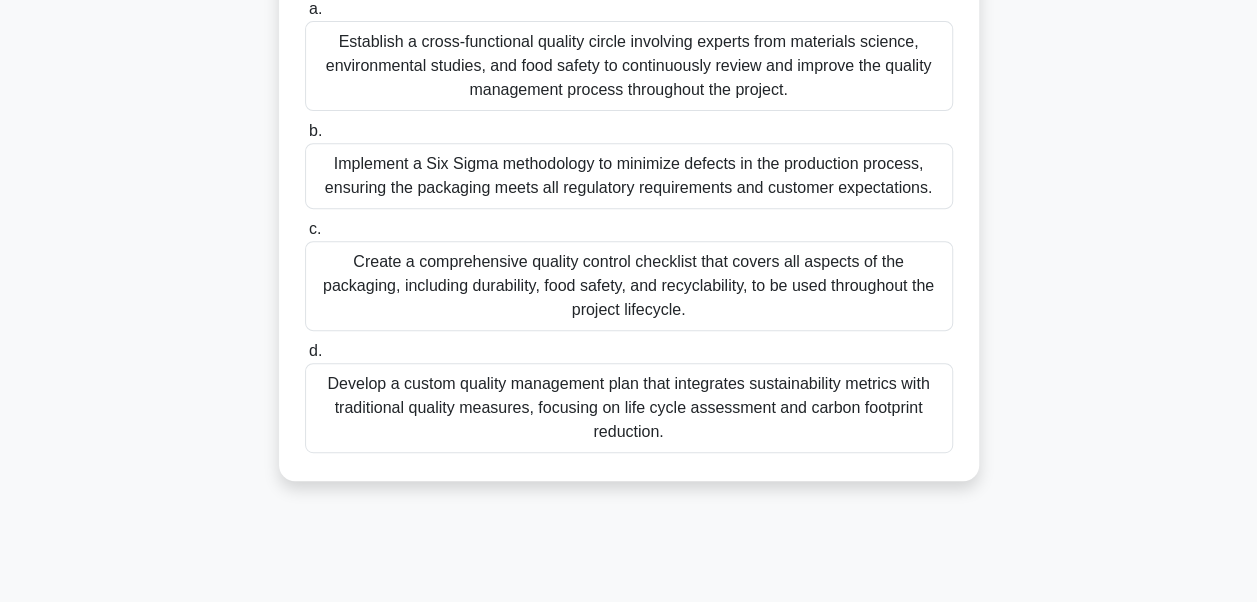copy on "You're managing a project to develop a new eco-friendly packaging solution for a major food company. During the Plan Quality Management process, you realize that traditional quality metrics may not fully capture the sustainability aspects crucial for market success. The project involves innovative materials and strict environmental regulations. Given the project's nature and high stakeholder expectations, what approach should you adopt to ensure comprehensive quality planning?
.spinner_0XTQ{transform-origin:center;animation:spinner_y6GP .75s linear infinite}@keyframes spinner_y6GP{100%{transform:rotate(360deg)}}
a.
Establish a cross-functional quality circle involving experts from materials science, environmental studies, and food safety to continuously review and improve the quality management process throughout the project.
b.
Implement a Si..." 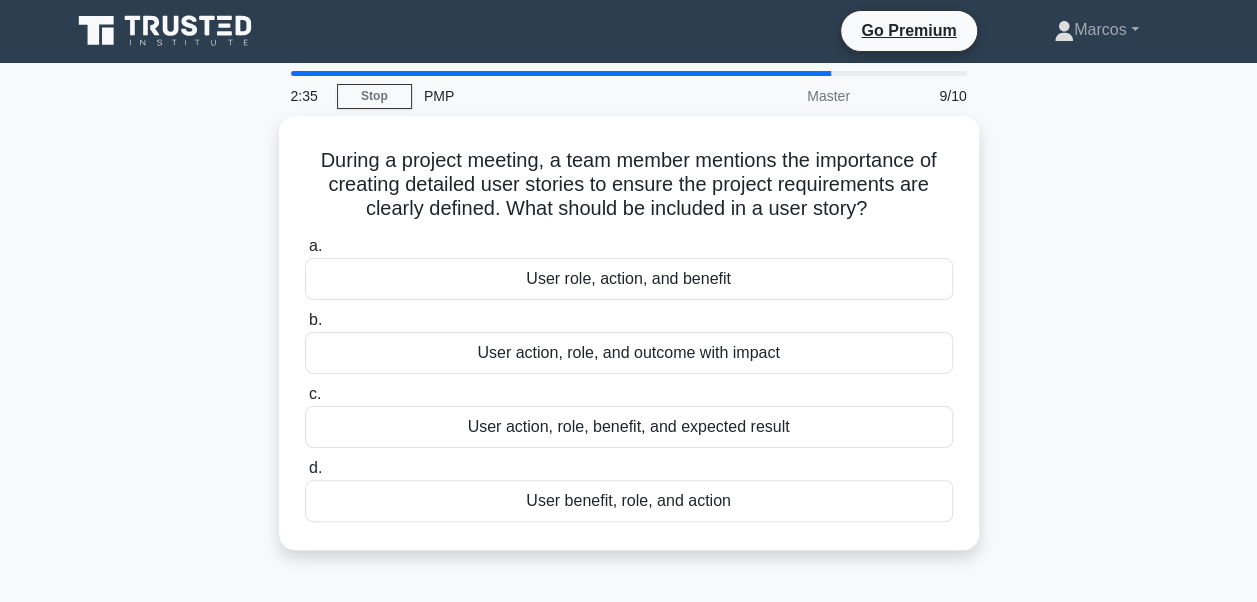 scroll, scrollTop: 0, scrollLeft: 0, axis: both 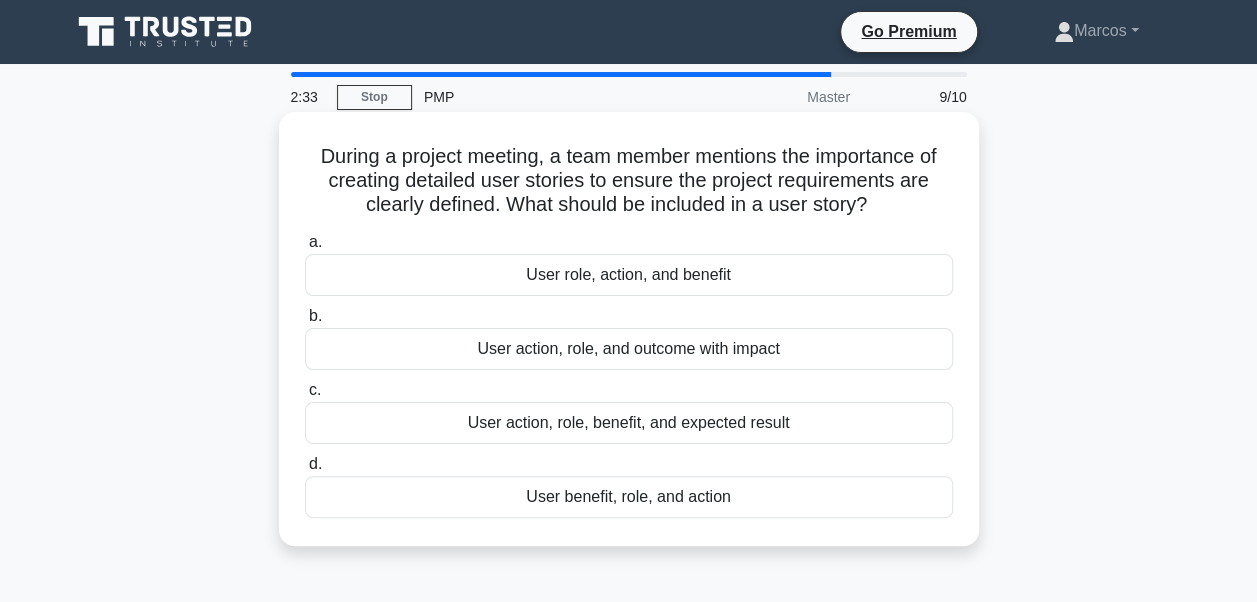 drag, startPoint x: 293, startPoint y: 137, endPoint x: 804, endPoint y: 498, distance: 625.65326 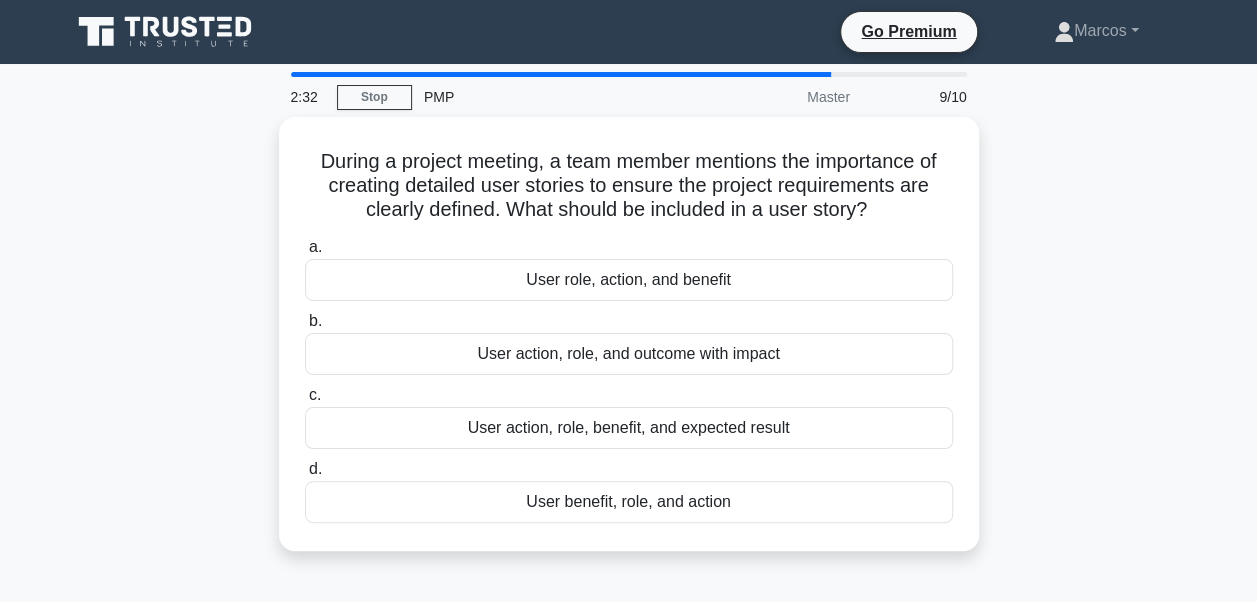 copy on "During a project meeting, a team member mentions the importance of creating detailed user stories to ensure the project requirements are clearly defined. What should be included in a user story?
.spinner_0XTQ{transform-origin:center;animation:spinner_y6GP .75s linear infinite}@keyframes spinner_y6GP{100%{transform:rotate(360deg)}}
a.
User role, action, and benefit
b.
User action, role, and outcome with impact
c.
User action, role, benefit, and expected result
d.
User benefit, role, and action" 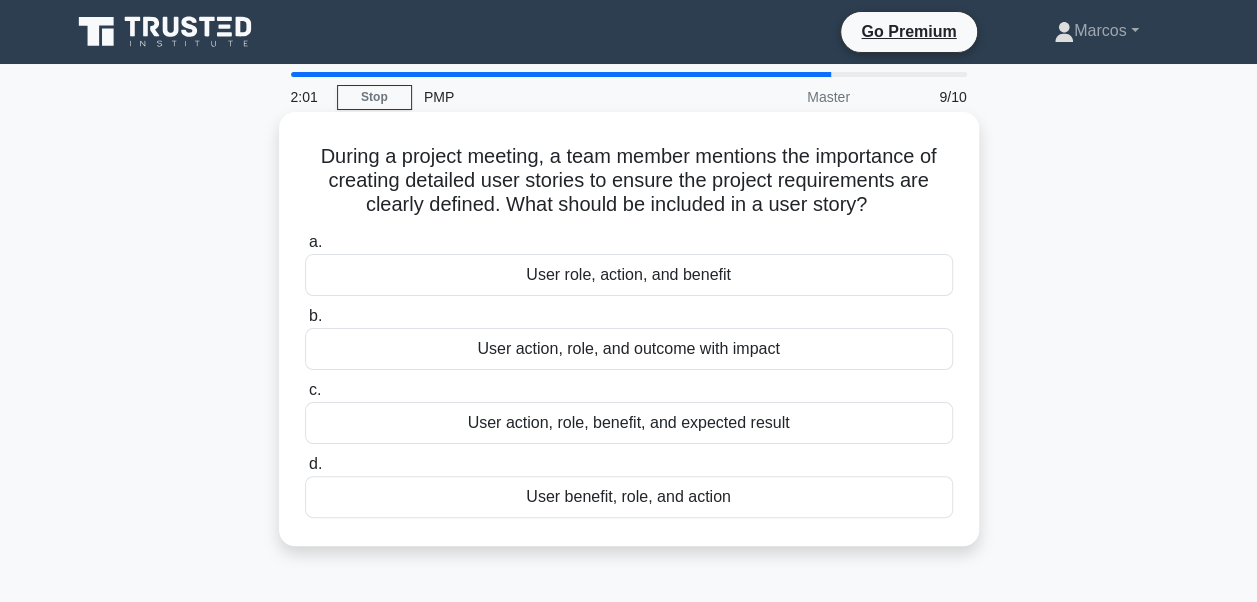 click on "User role, action, and benefit" at bounding box center [629, 275] 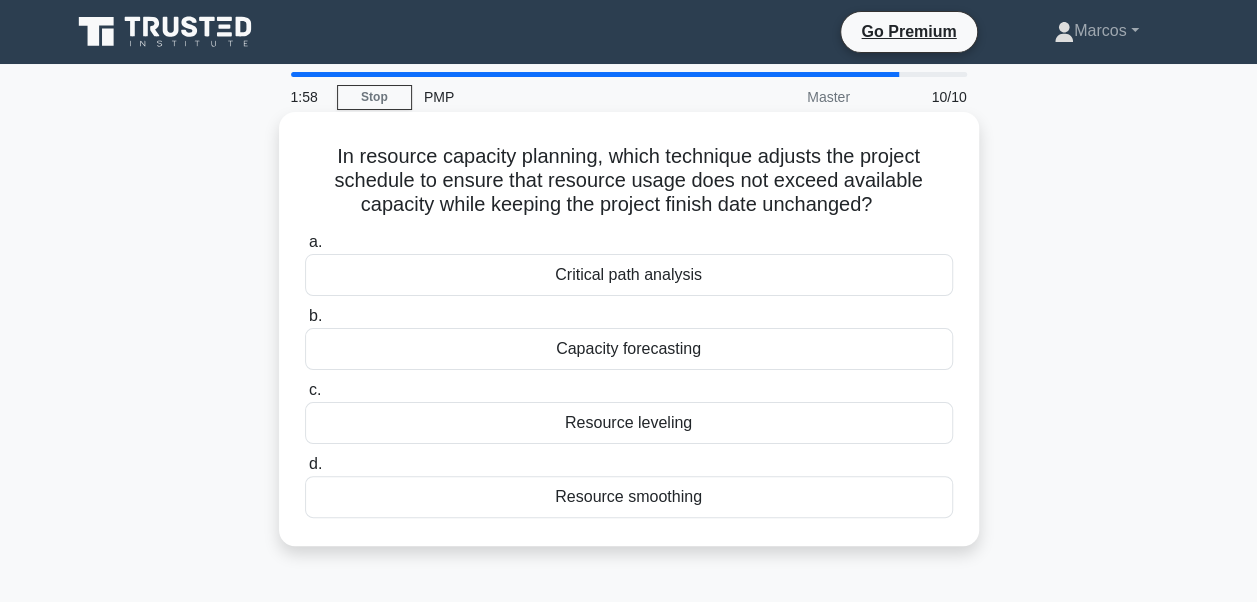 drag, startPoint x: 331, startPoint y: 141, endPoint x: 774, endPoint y: 500, distance: 570.2017 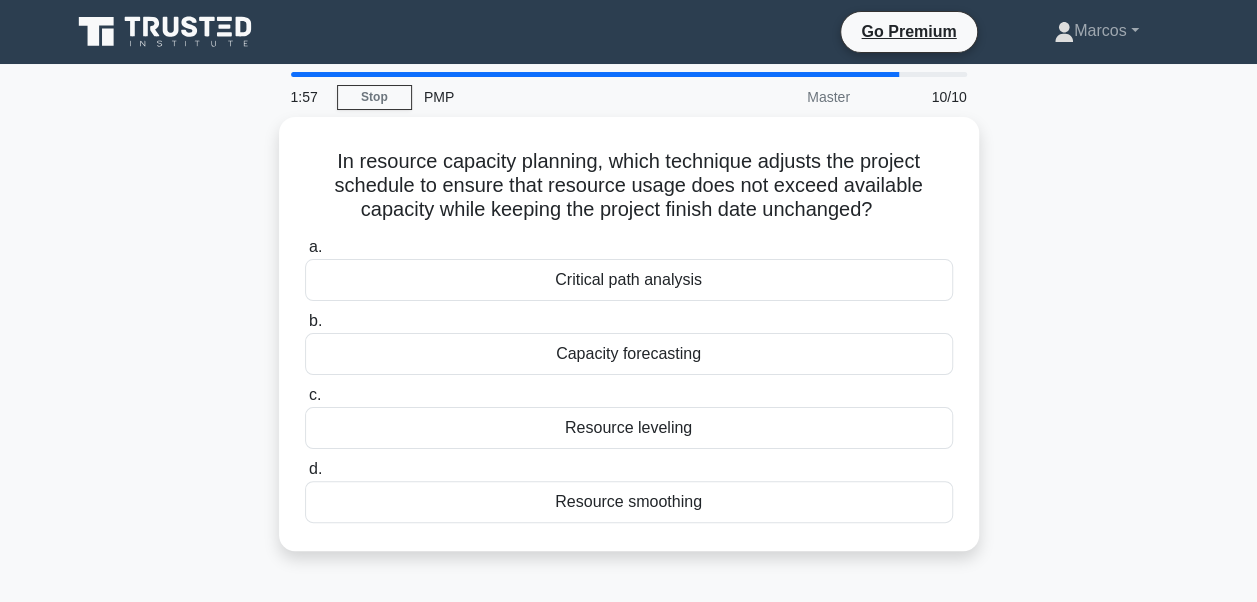 copy on "In resource capacity planning, which technique adjusts the project schedule to ensure that resource usage does not exceed available capacity while keeping the project finish date unchanged?
.spinner_0XTQ{transform-origin:center;animation:spinner_y6GP .75s linear infinite}@keyframes spinner_y6GP{100%{transform:rotate(360deg)}}
a.
Critical path analysis
b.
Capacity forecasting
c.
Resource leveling
d.
Resource smoothing" 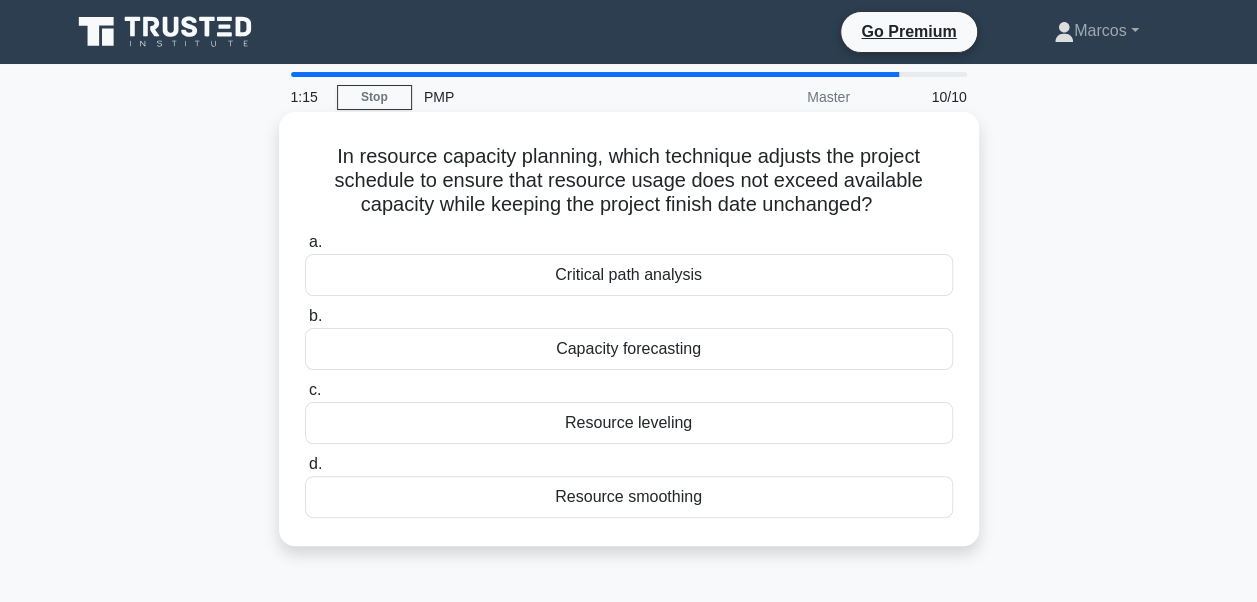 click on "Resource smoothing" at bounding box center (629, 497) 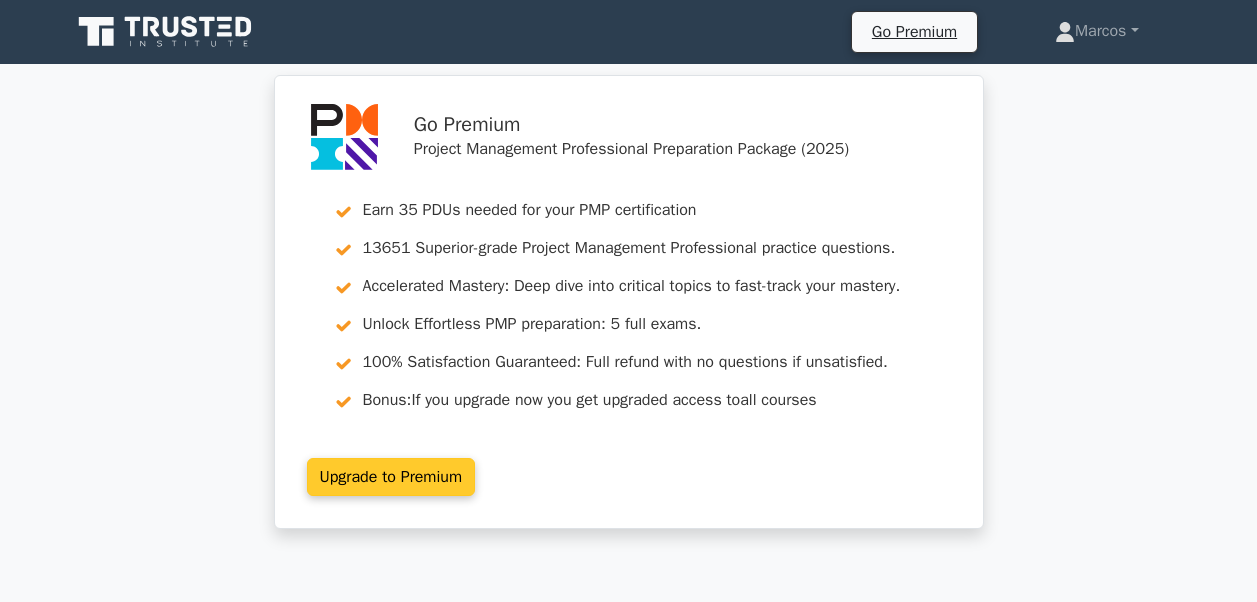 scroll, scrollTop: 0, scrollLeft: 0, axis: both 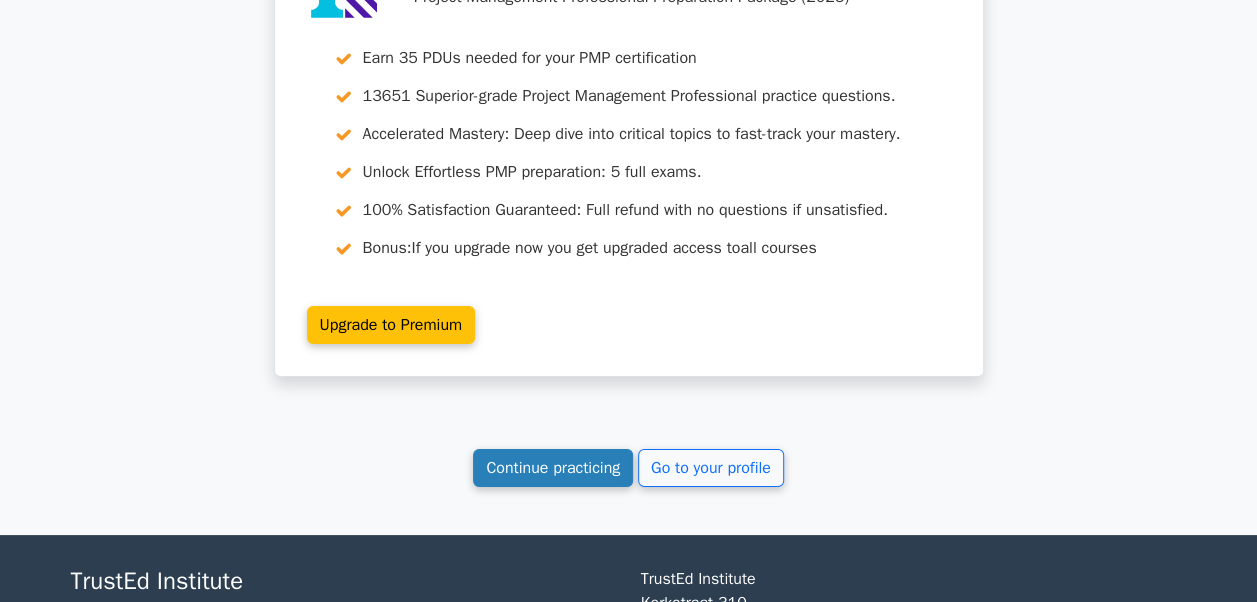 click on "Continue practicing" at bounding box center [553, 468] 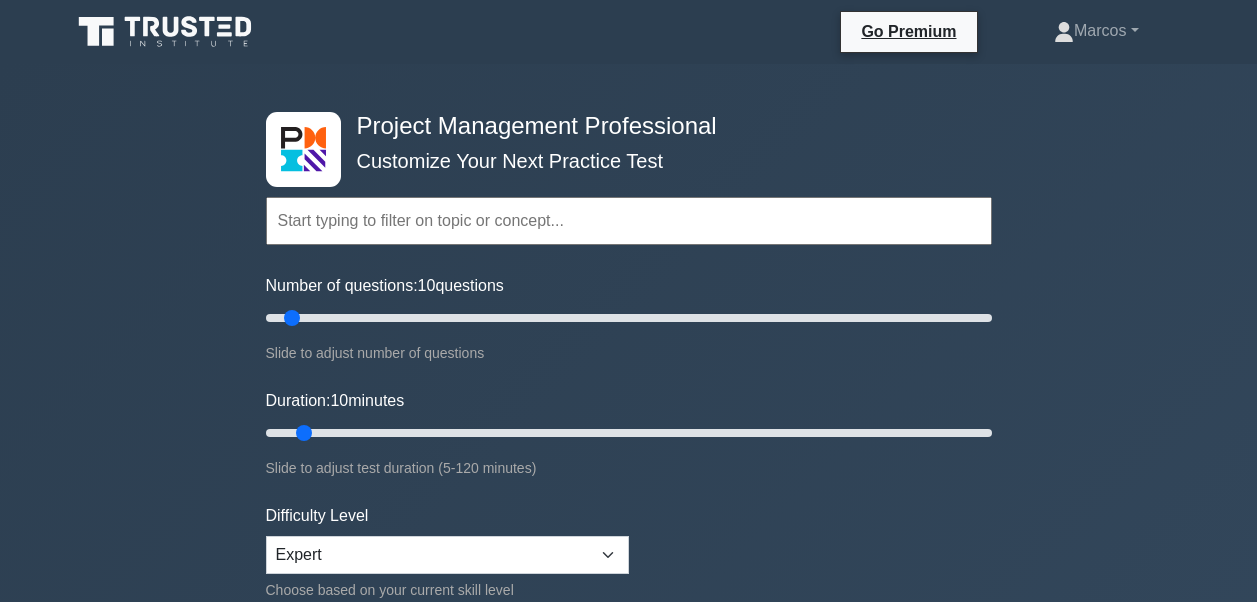 scroll, scrollTop: 0, scrollLeft: 0, axis: both 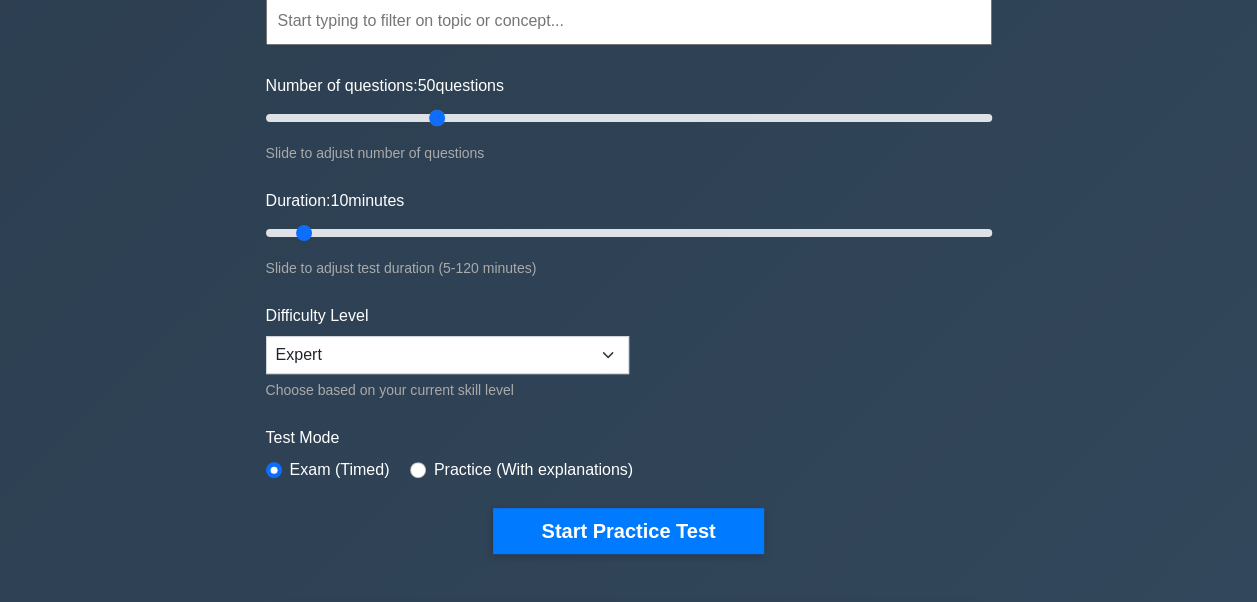 drag, startPoint x: 294, startPoint y: 120, endPoint x: 434, endPoint y: 138, distance: 141.1524 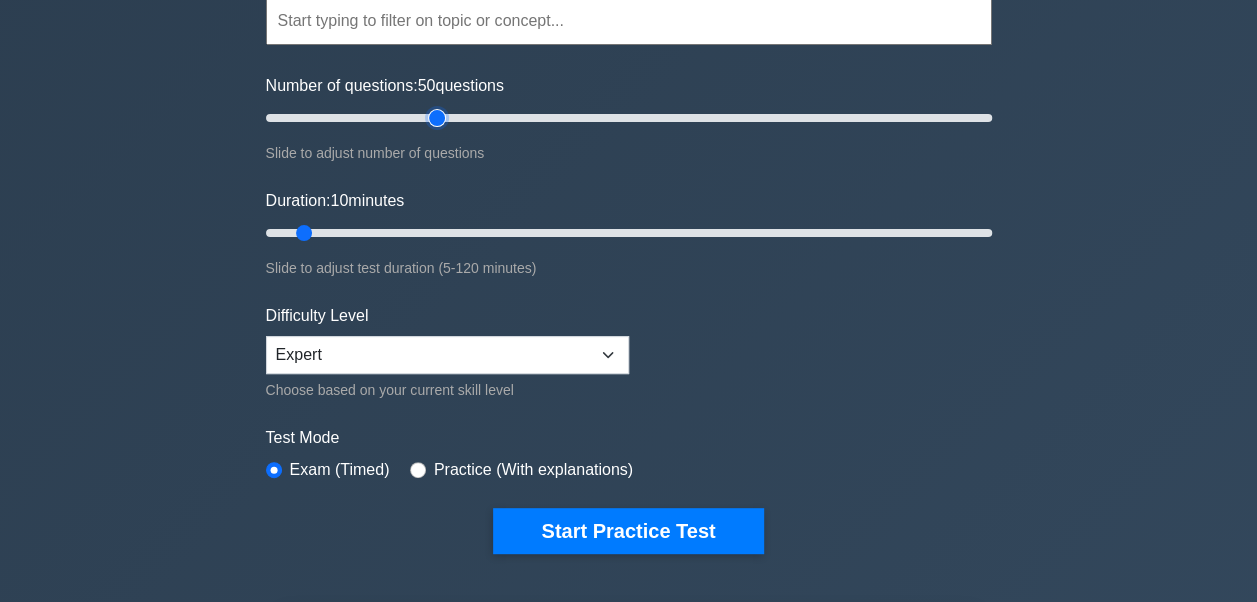 type on "50" 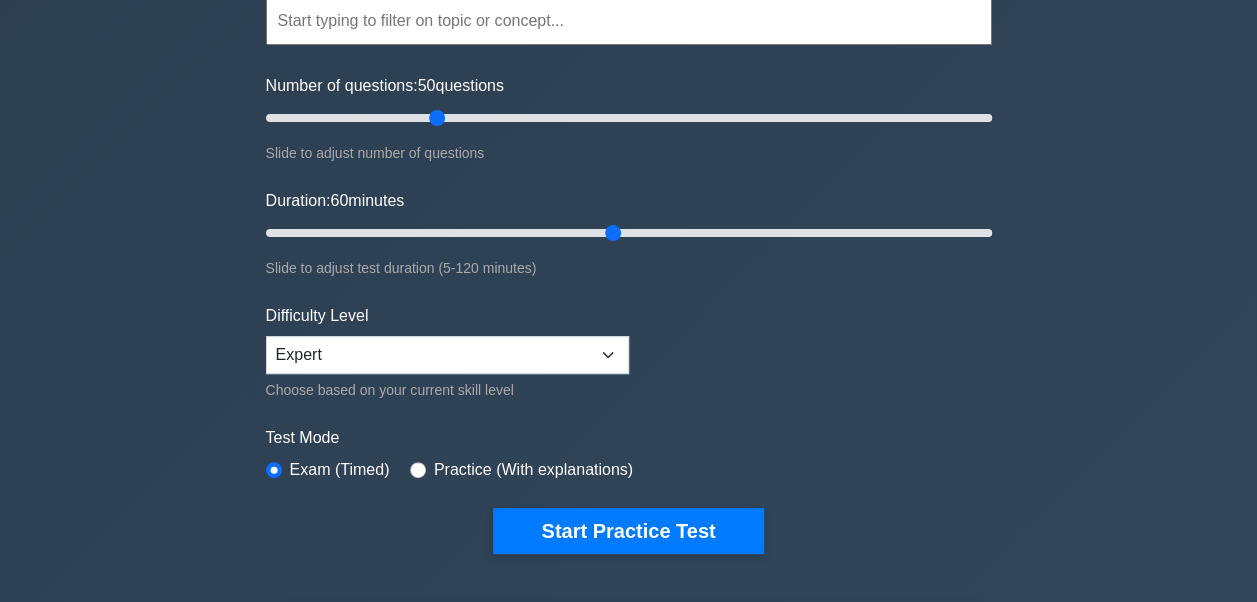 drag, startPoint x: 308, startPoint y: 232, endPoint x: 621, endPoint y: 228, distance: 313.02554 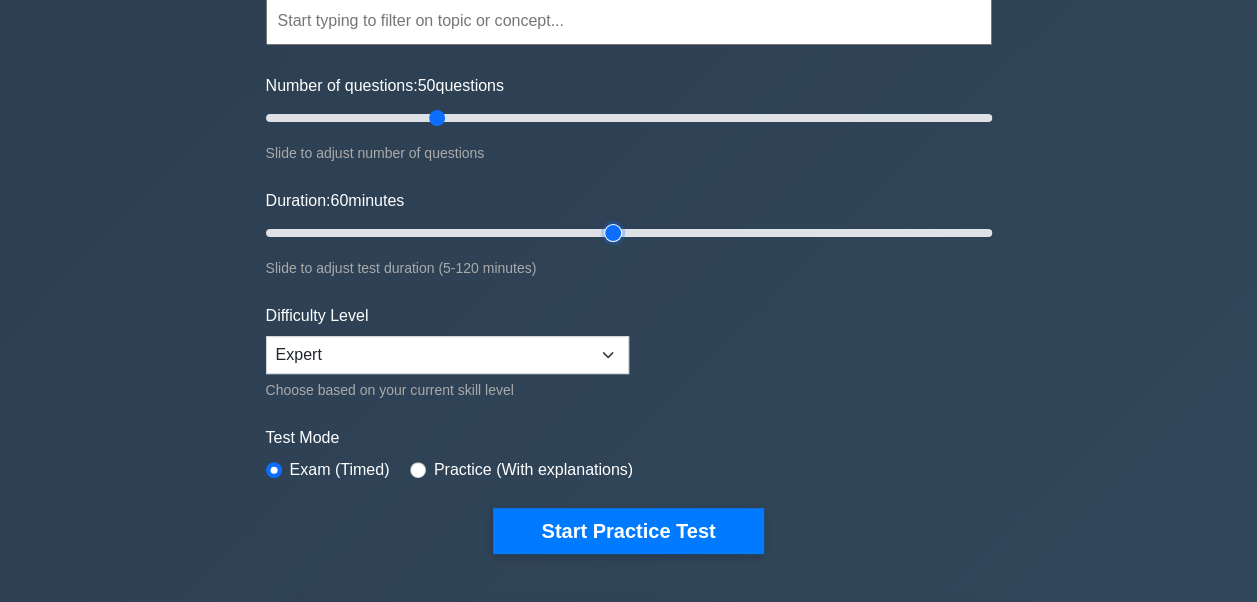 type on "60" 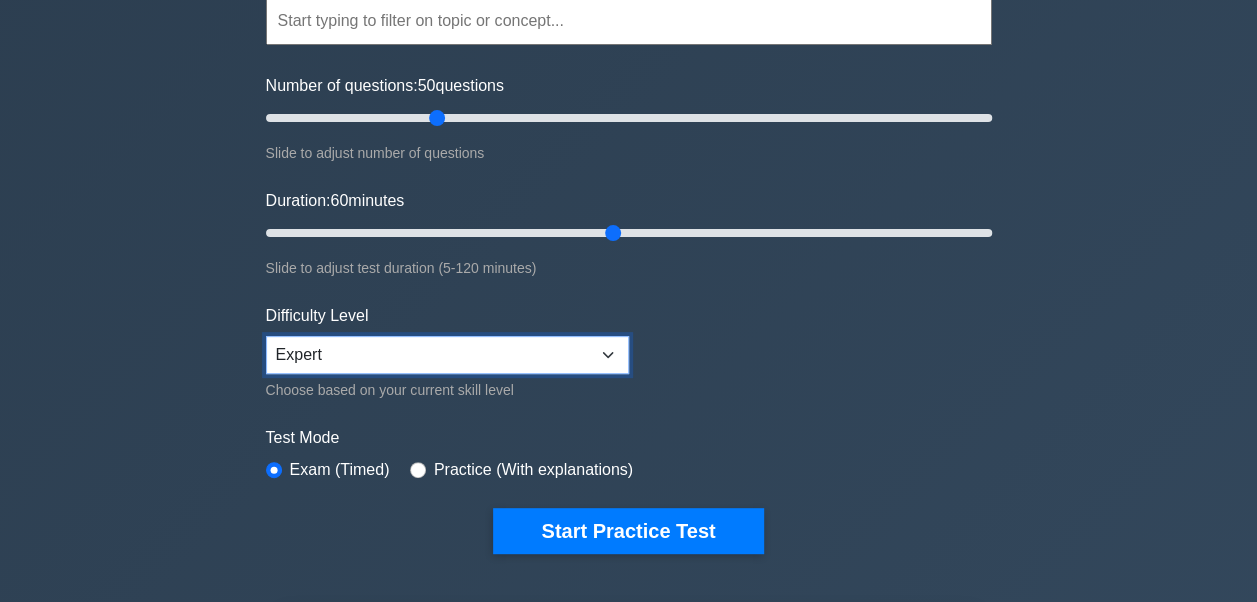 click on "Beginner
Intermediate
Expert" at bounding box center [447, 355] 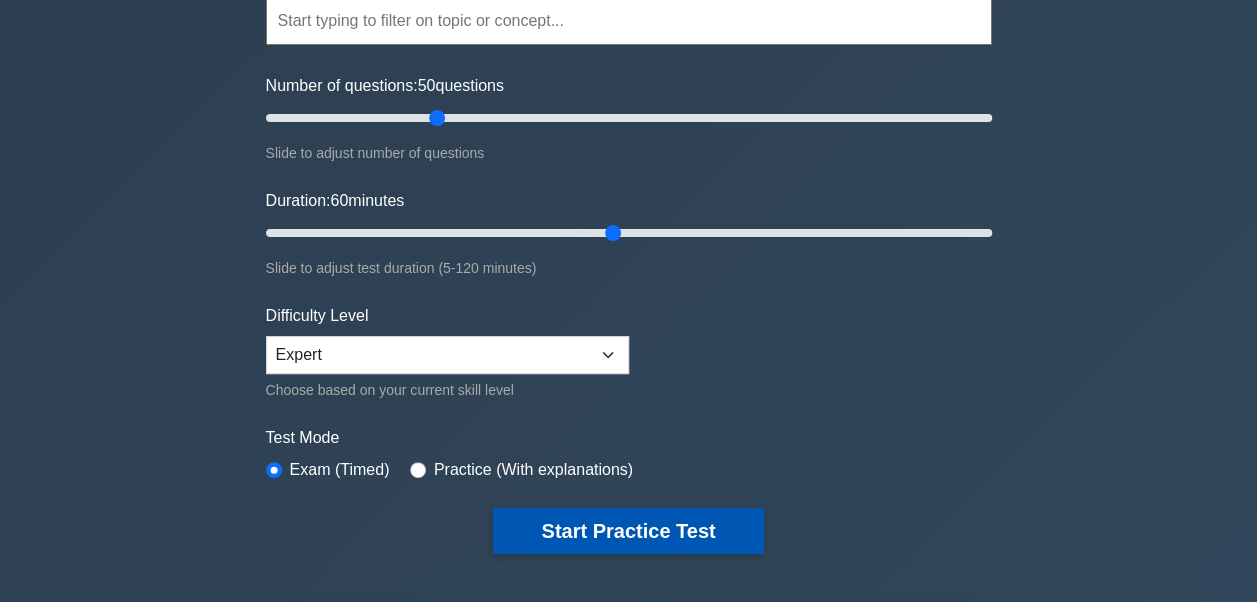 click on "Start Practice Test" at bounding box center (628, 531) 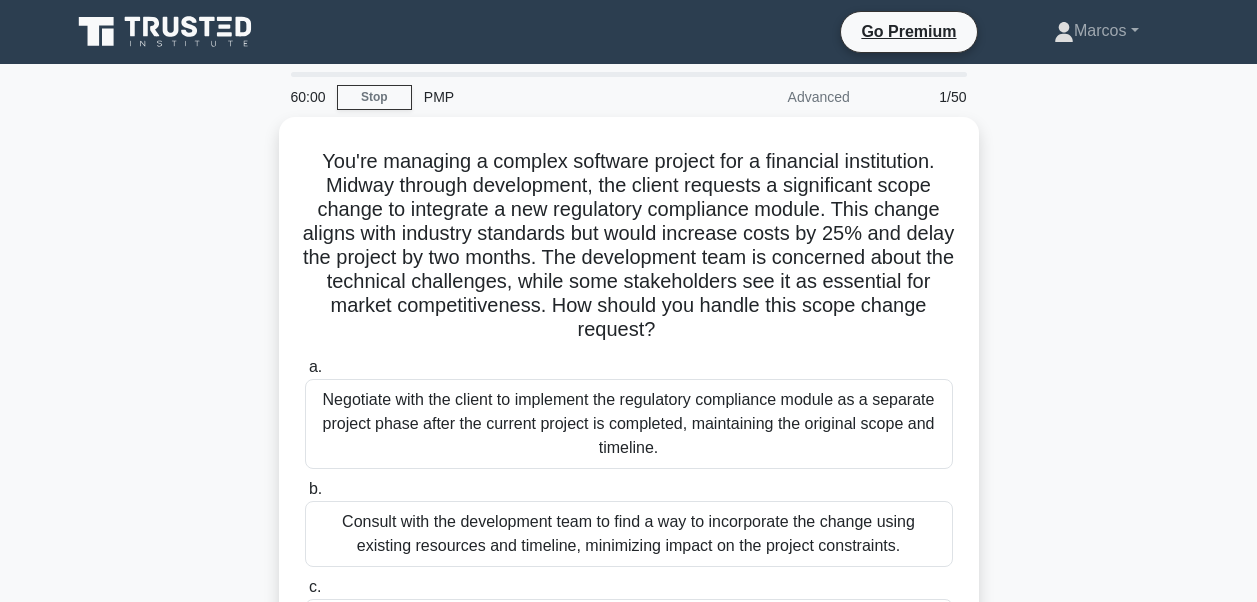 scroll, scrollTop: 0, scrollLeft: 0, axis: both 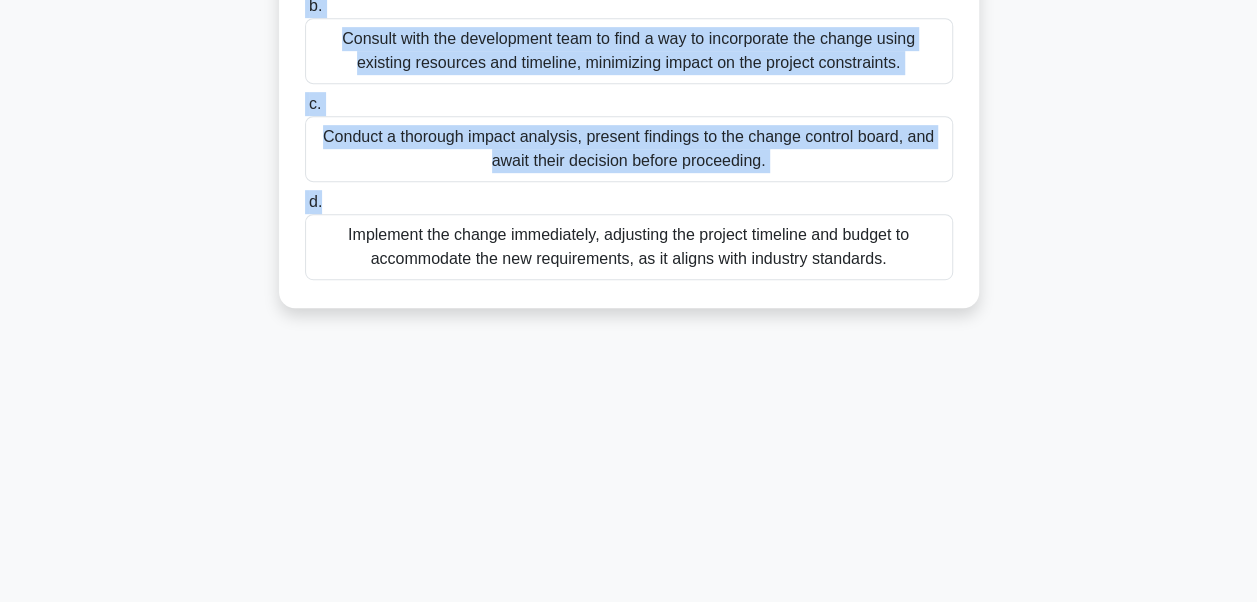 drag, startPoint x: 310, startPoint y: 144, endPoint x: 916, endPoint y: 288, distance: 622.87396 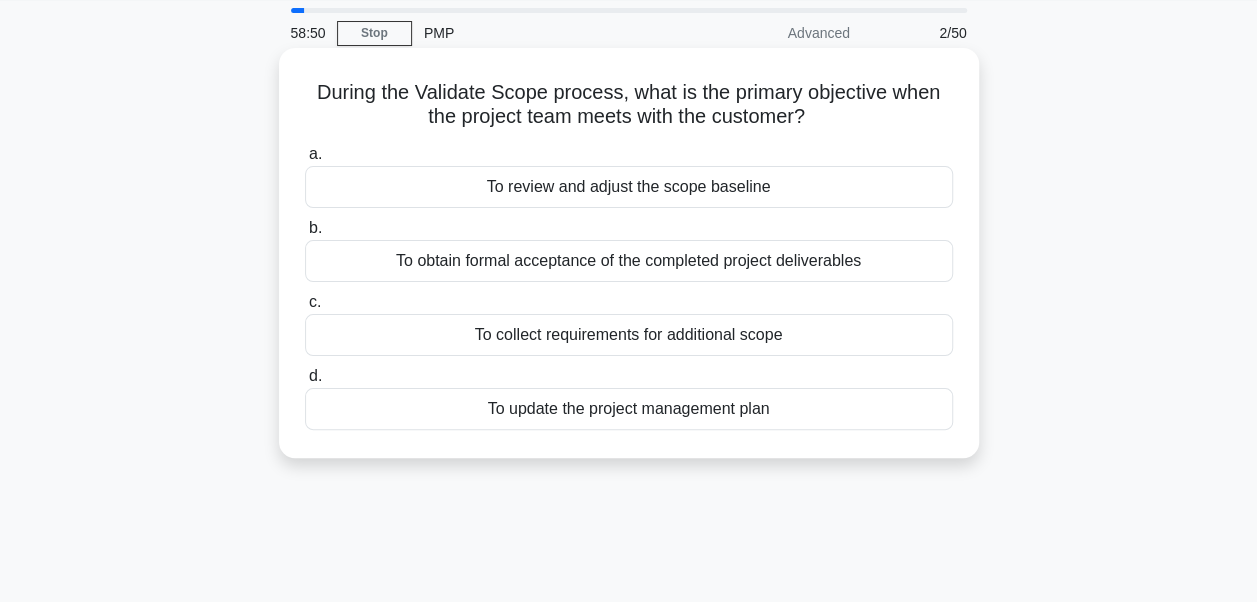 scroll, scrollTop: 0, scrollLeft: 0, axis: both 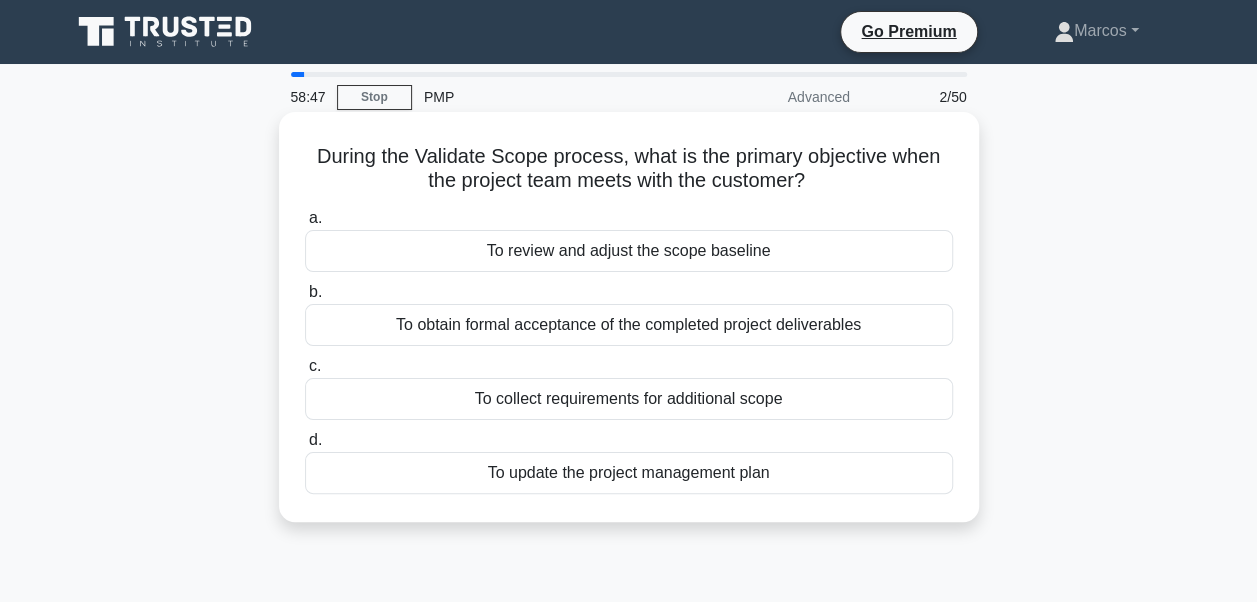 drag, startPoint x: 305, startPoint y: 150, endPoint x: 782, endPoint y: 474, distance: 576.63245 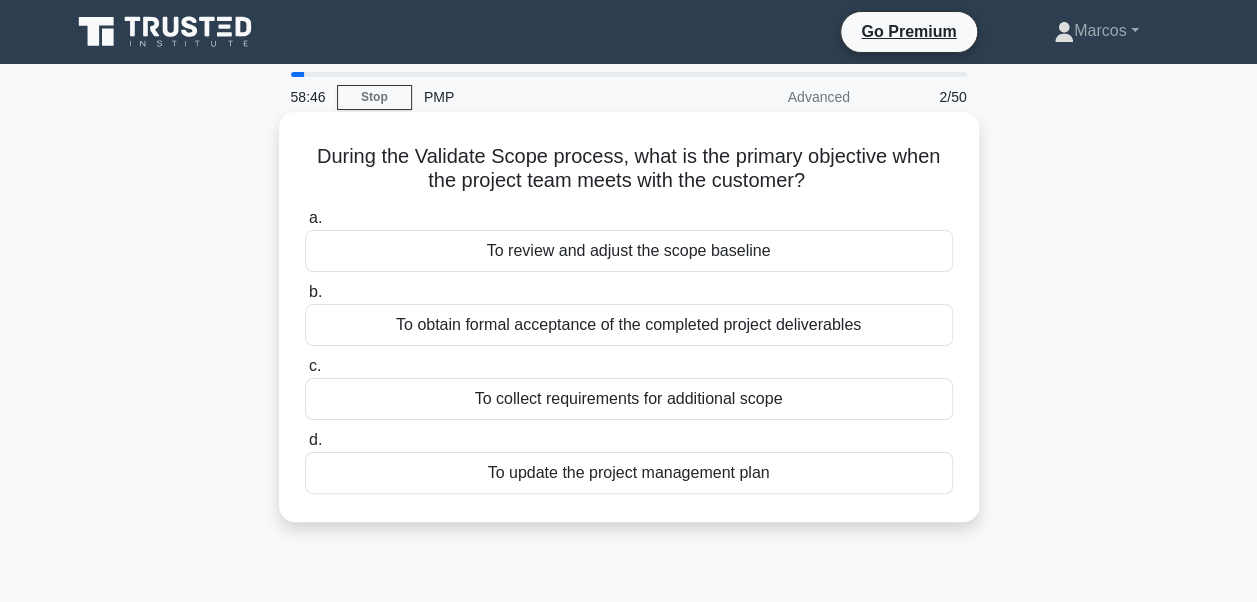 copy on "During the Validate Scope process, what is the primary objective when the project team meets with the customer?
.spinner_0XTQ{transform-origin:center;animation:spinner_y6GP .75s linear infinite}@keyframes spinner_y6GP{100%{transform:rotate(360deg)}}
a.
To review and adjust the scope baseline
b.
To obtain formal acceptance of the completed project deliverables
c.
To collect requirements for additional scope
d.
To update the project management plan" 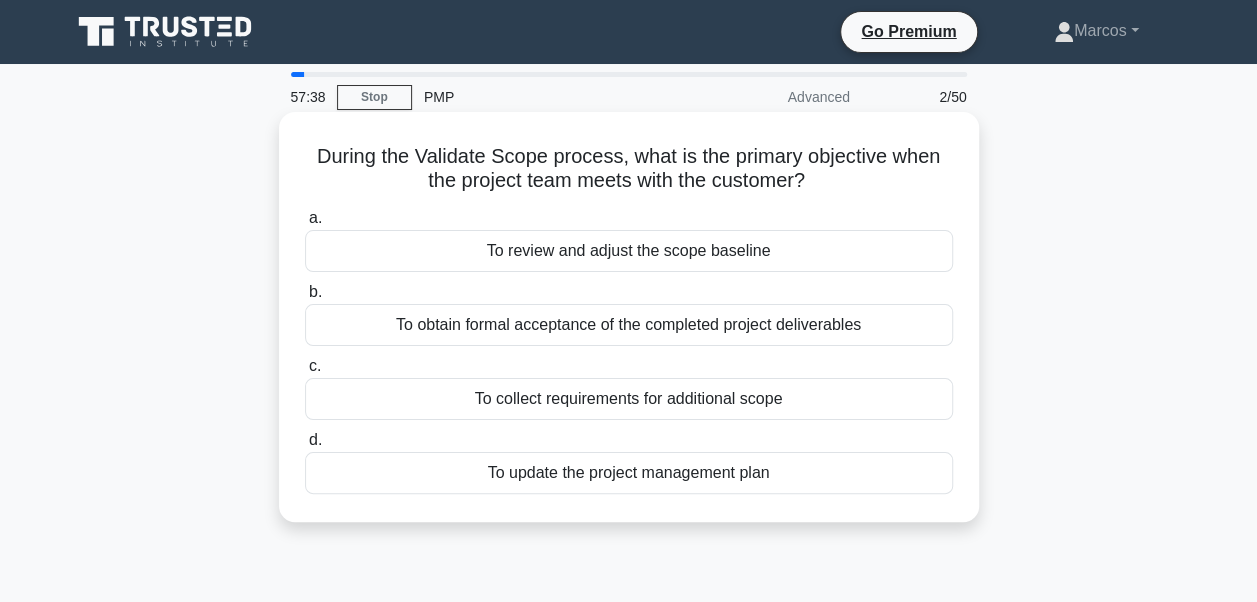 click on "To obtain formal acceptance of the completed project deliverables" at bounding box center [629, 325] 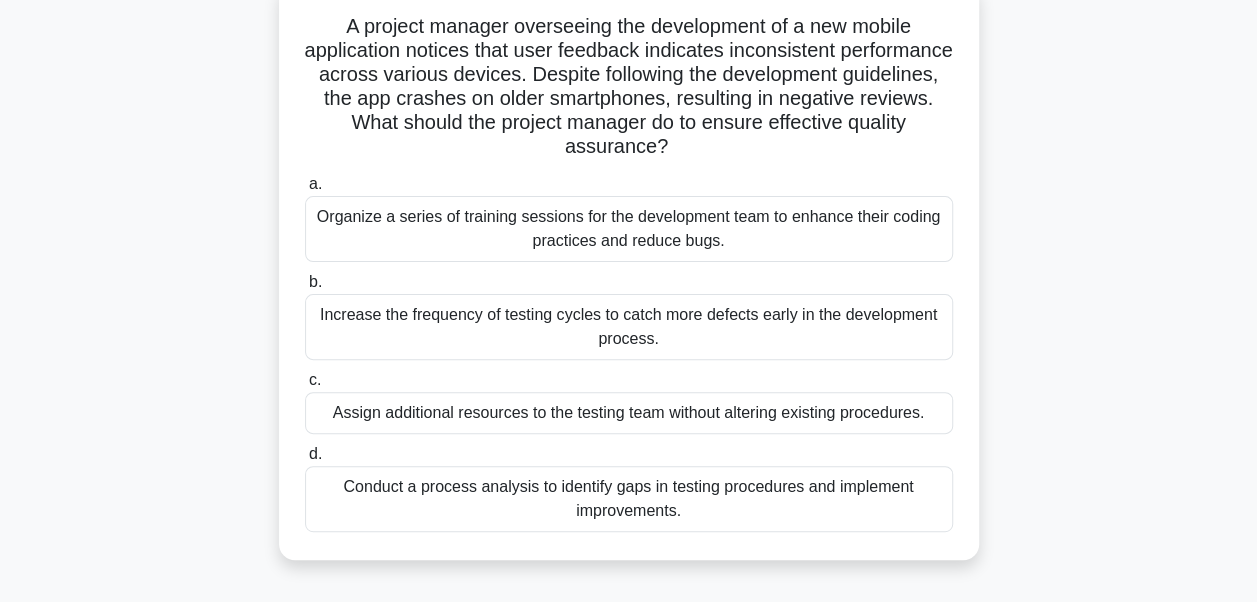 scroll, scrollTop: 198, scrollLeft: 0, axis: vertical 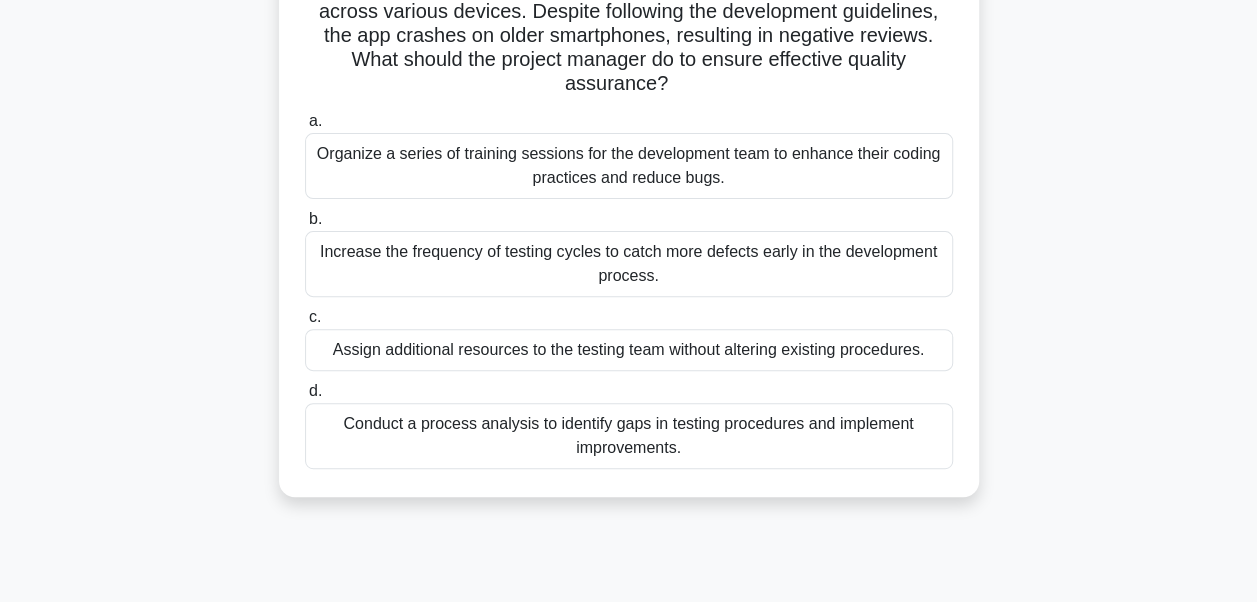 drag, startPoint x: 331, startPoint y: 149, endPoint x: 834, endPoint y: 505, distance: 616.23456 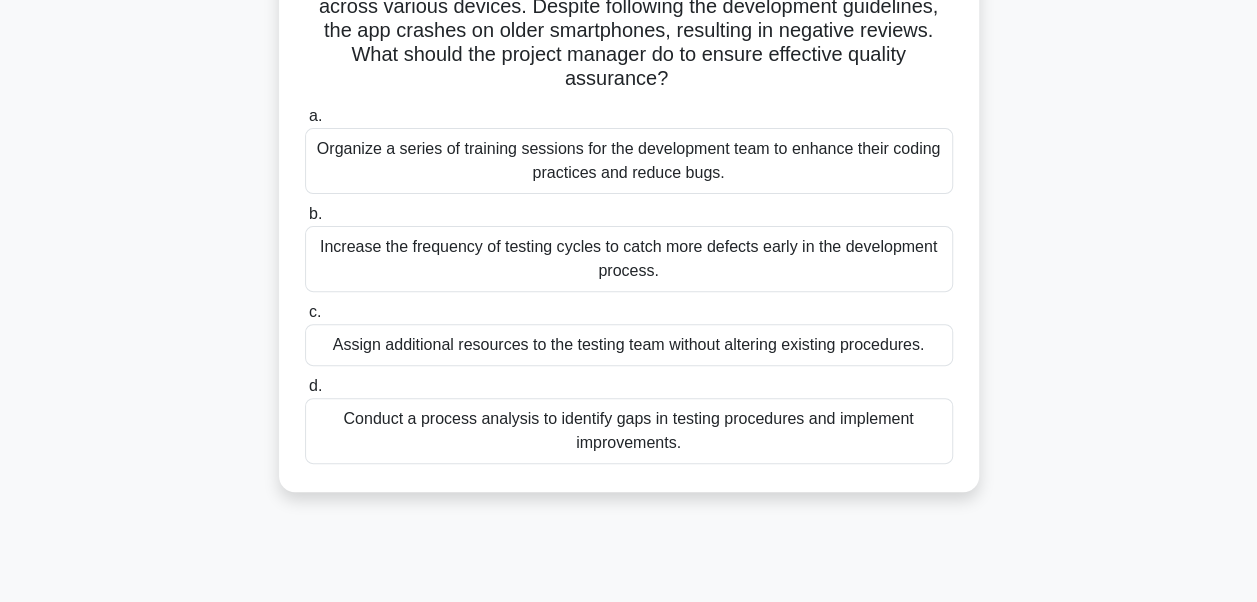 copy on "A project manager overseeing the development of a new mobile application notices that user feedback indicates inconsistent performance across various devices. Despite following the development guidelines, the app crashes on older smartphones, resulting in negative reviews. What should the project manager do to ensure effective quality assurance?
a.
Organize a series of training sessions for the development team to enhance their coding practices and reduce bugs.
b.
Increase the frequency of testing cycles to catch more defects early in the development process.
c.
Assign additional resources to the testing team without altering existing proc..." 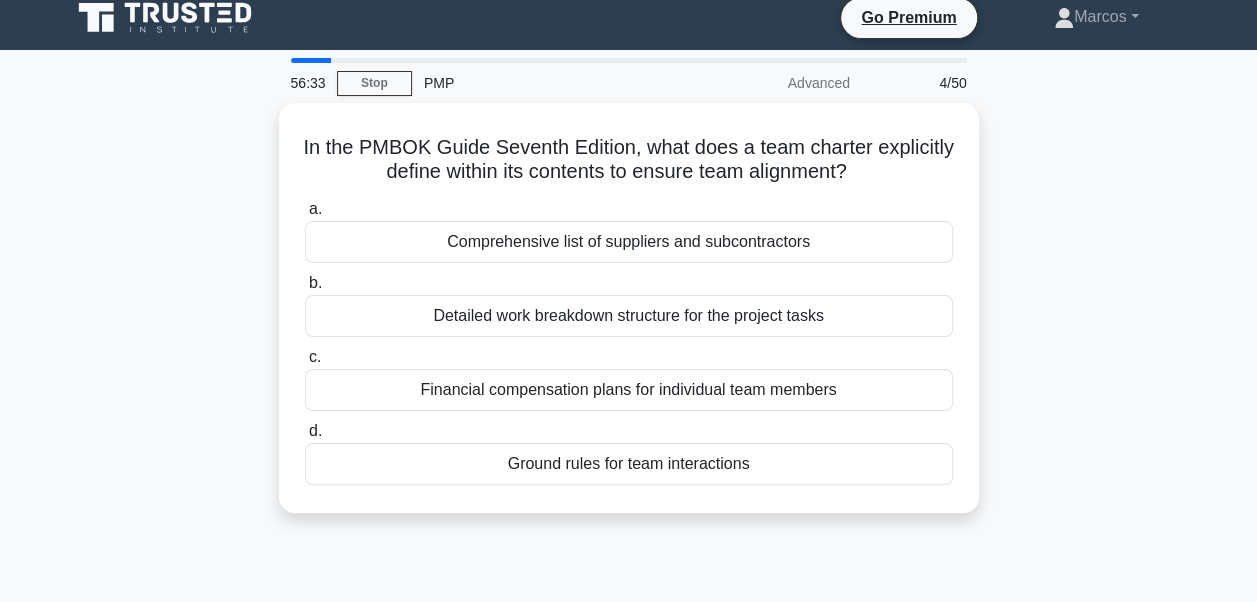 scroll, scrollTop: 0, scrollLeft: 0, axis: both 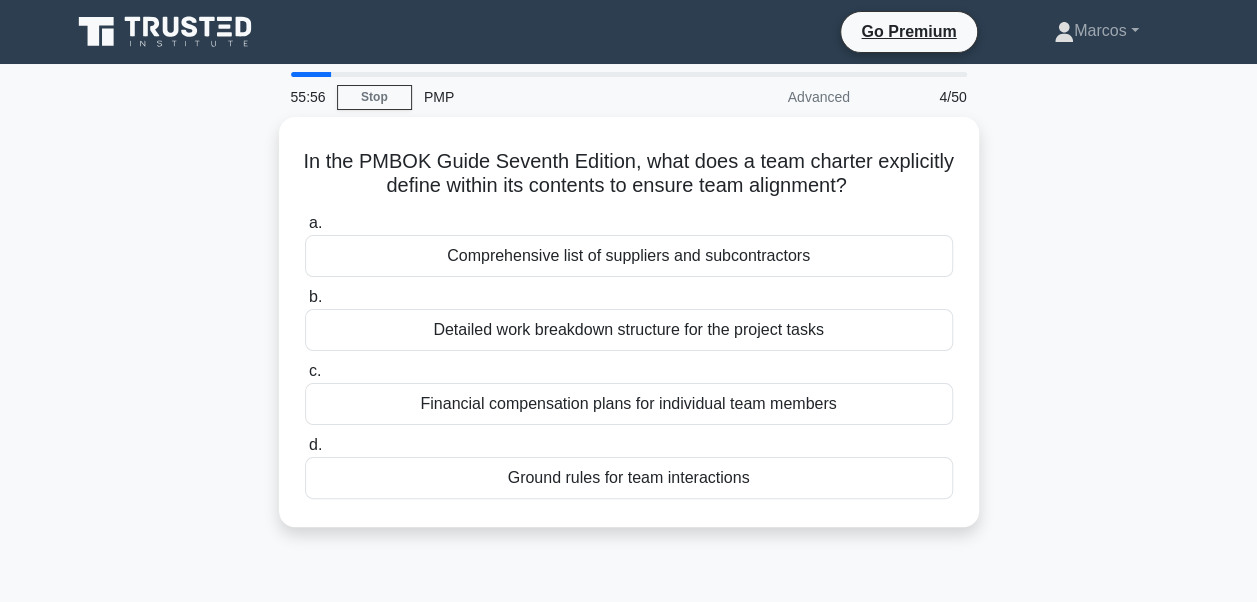 drag, startPoint x: 341, startPoint y: 150, endPoint x: 871, endPoint y: 539, distance: 657.4352 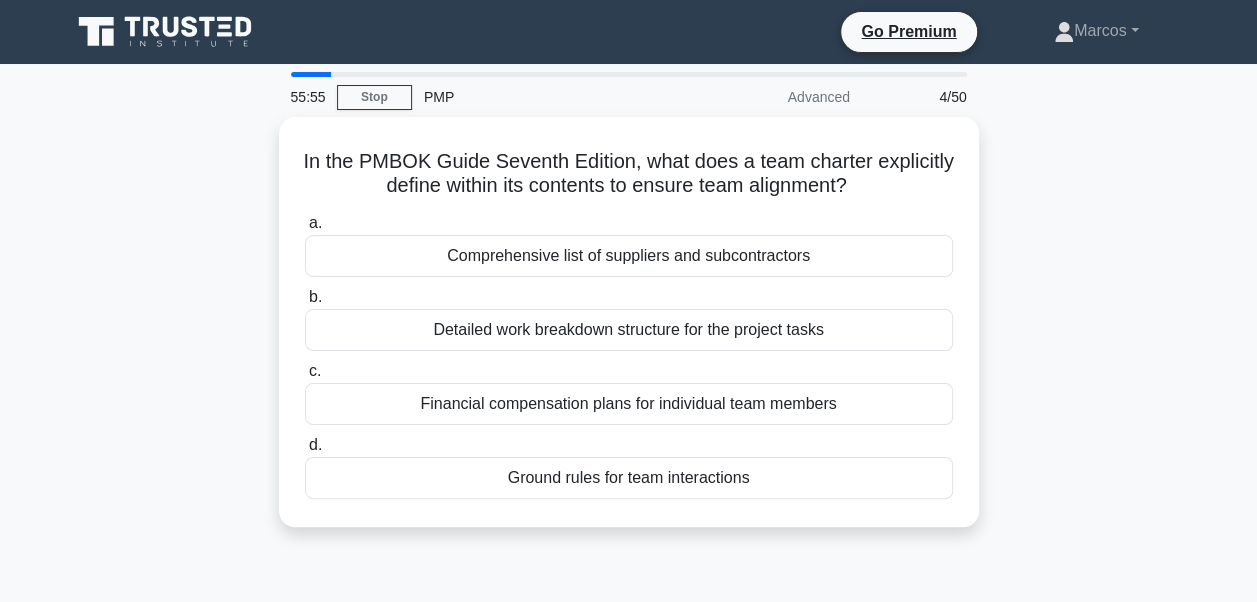 copy on "In the PMBOK Guide Seventh Edition, what does a team charter explicitly define within its contents to ensure team alignment?
.spinner_0XTQ{transform-origin:center;animation:spinner_y6GP .75s linear infinite}@keyframes spinner_y6GP{100%{transform:rotate(360deg)}}
a.
Comprehensive list of suppliers and subcontractors
b.
Detailed work breakdown structure for the project tasks
c.
Financial compensation plans for individual team members
d.
Ground rules for team interactions" 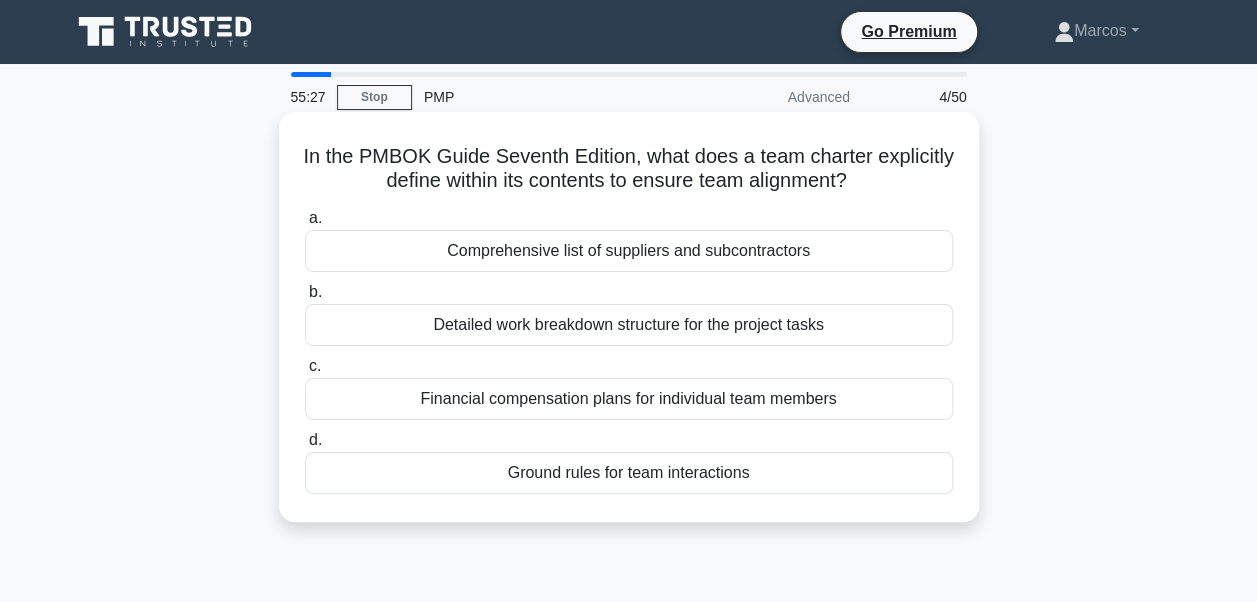 click on "Ground rules for team interactions" at bounding box center [629, 473] 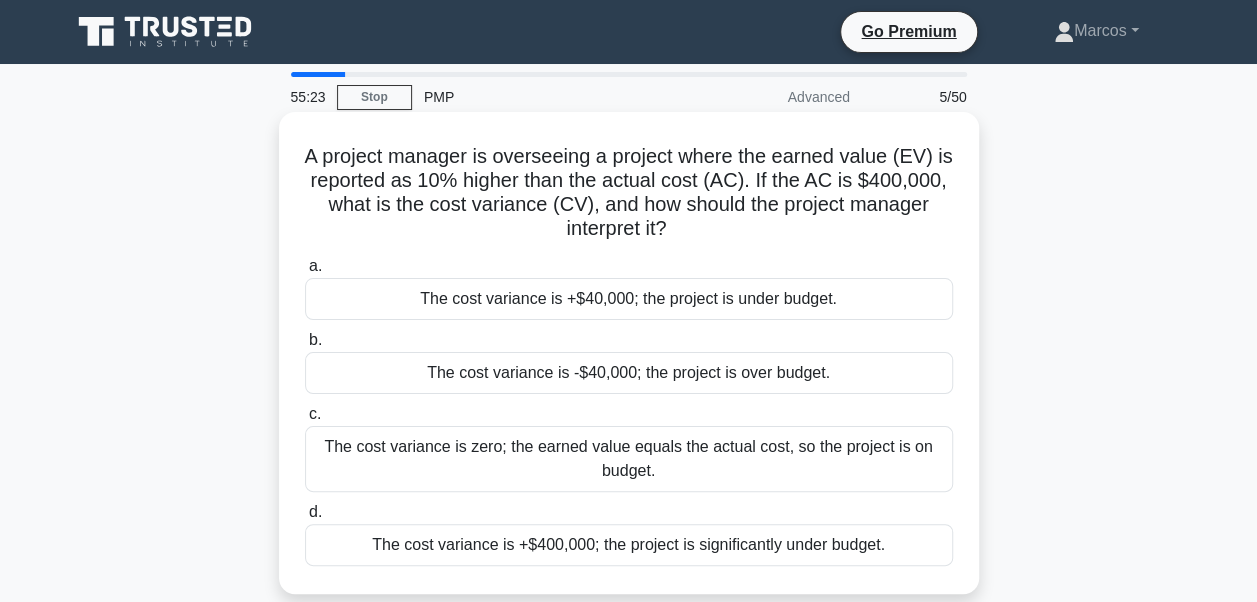 drag, startPoint x: 311, startPoint y: 156, endPoint x: 906, endPoint y: 542, distance: 709.23975 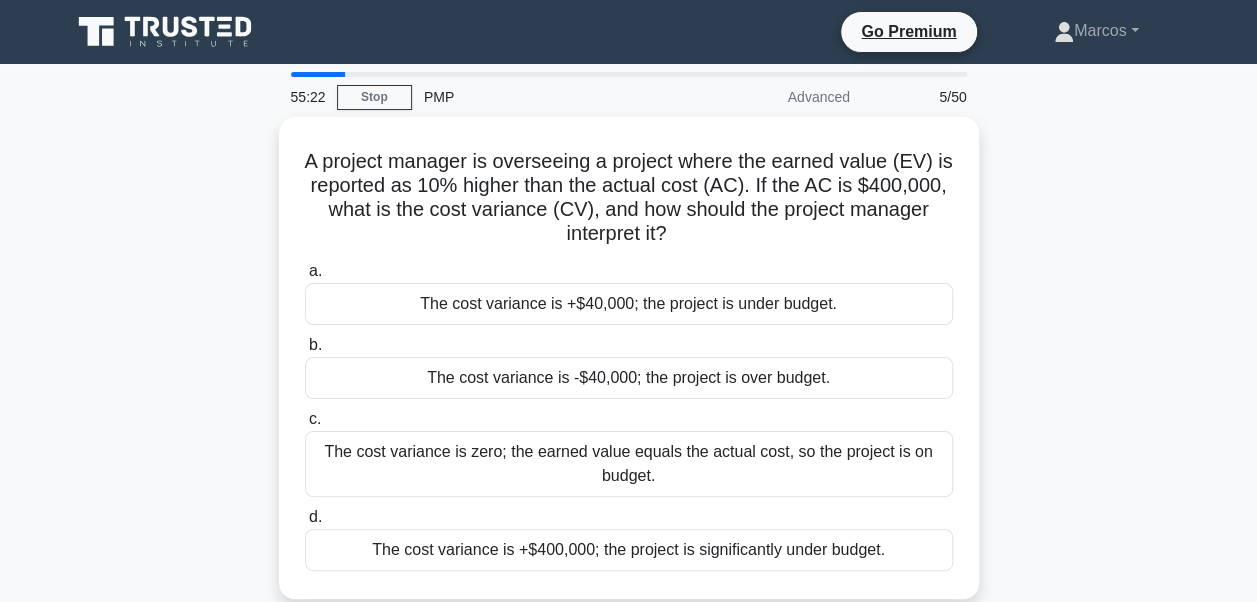 copy on "A project manager is overseeing a project where the earned value (EV) is reported as 10% higher than the actual cost (AC). If the AC is $400,000, what is the cost variance (CV), and how should the project manager interpret it?
.spinner_0XTQ{transform-origin:center;animation:spinner_y6GP .75s linear infinite}@keyframes spinner_y6GP{100%{transform:rotate(360deg)}}
a.
The cost variance is +$40,000; the project is under budget.
b.
The cost variance is -$40,000; the project is over budget.
c.
The cost variance is zero; the earned value equals the actual cost, so the project is on budget.
d.
The cost variance is +$400,000; the project is significantly under budget." 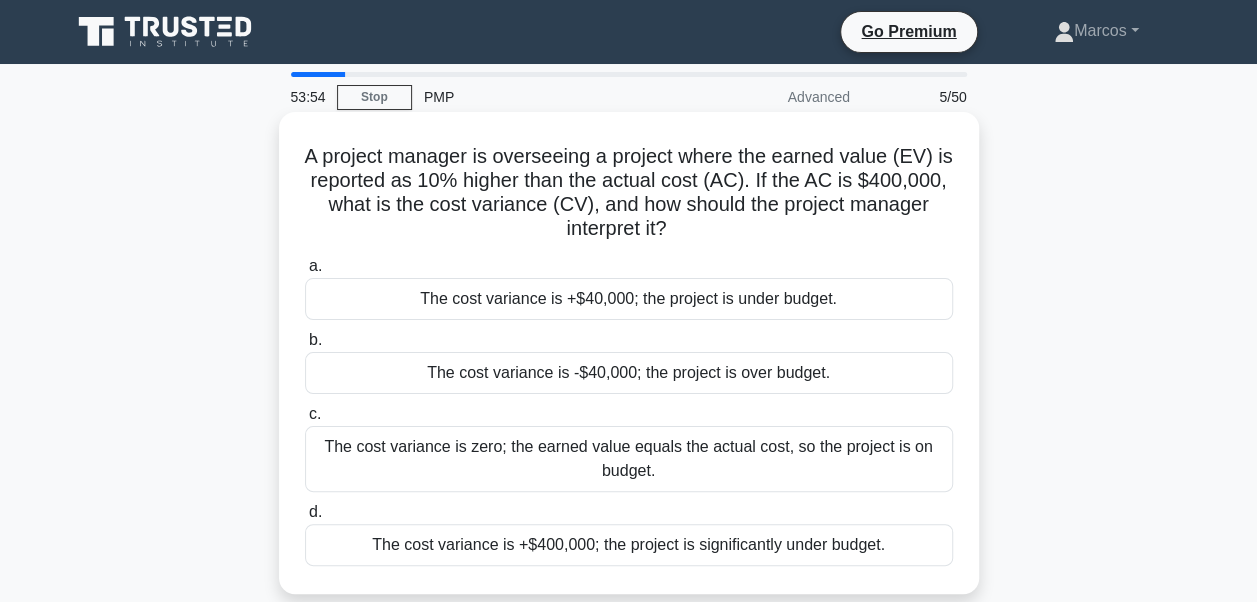 click on "The cost variance is +$40,000; the project is under budget." at bounding box center [629, 299] 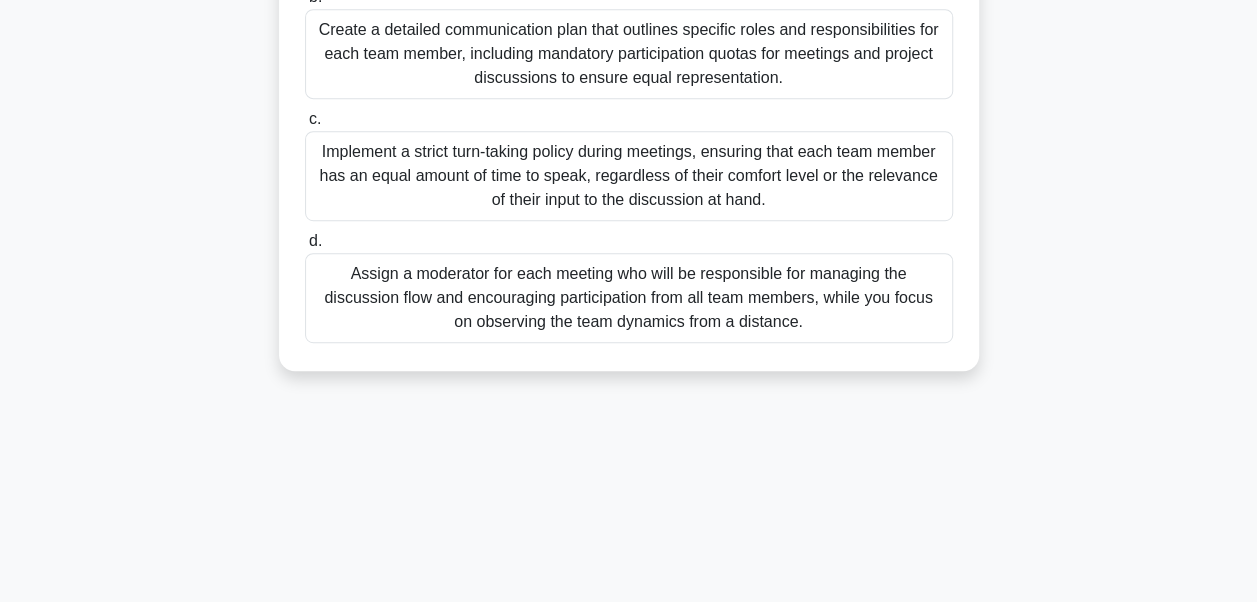 scroll, scrollTop: 478, scrollLeft: 0, axis: vertical 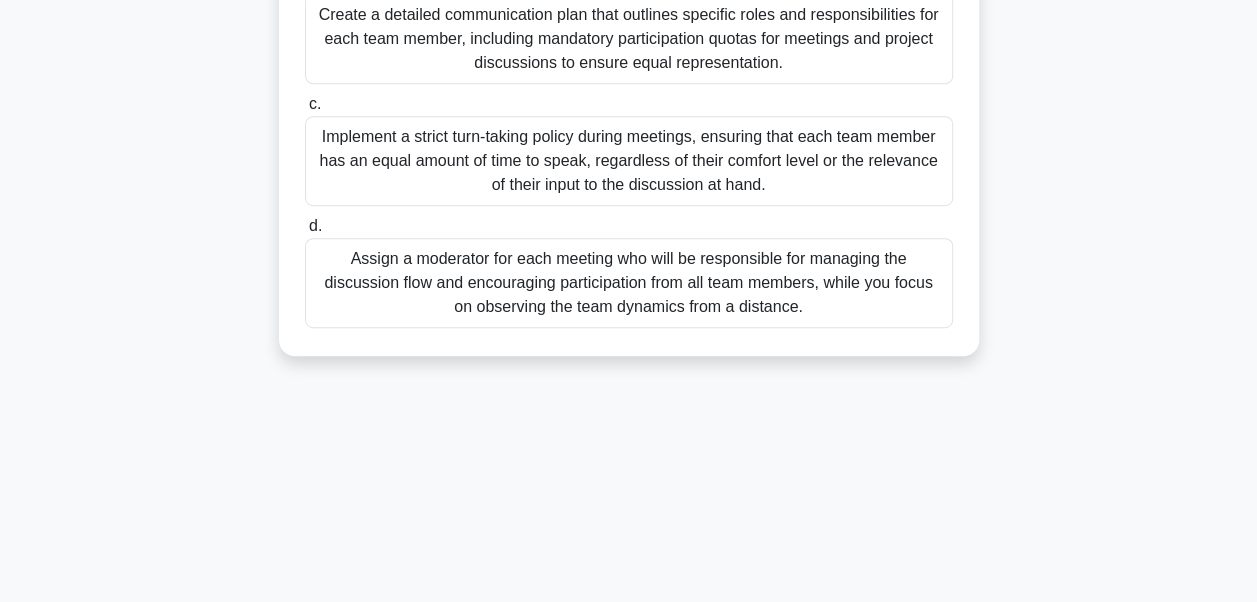 drag, startPoint x: 312, startPoint y: 156, endPoint x: 844, endPoint y: 371, distance: 573.80225 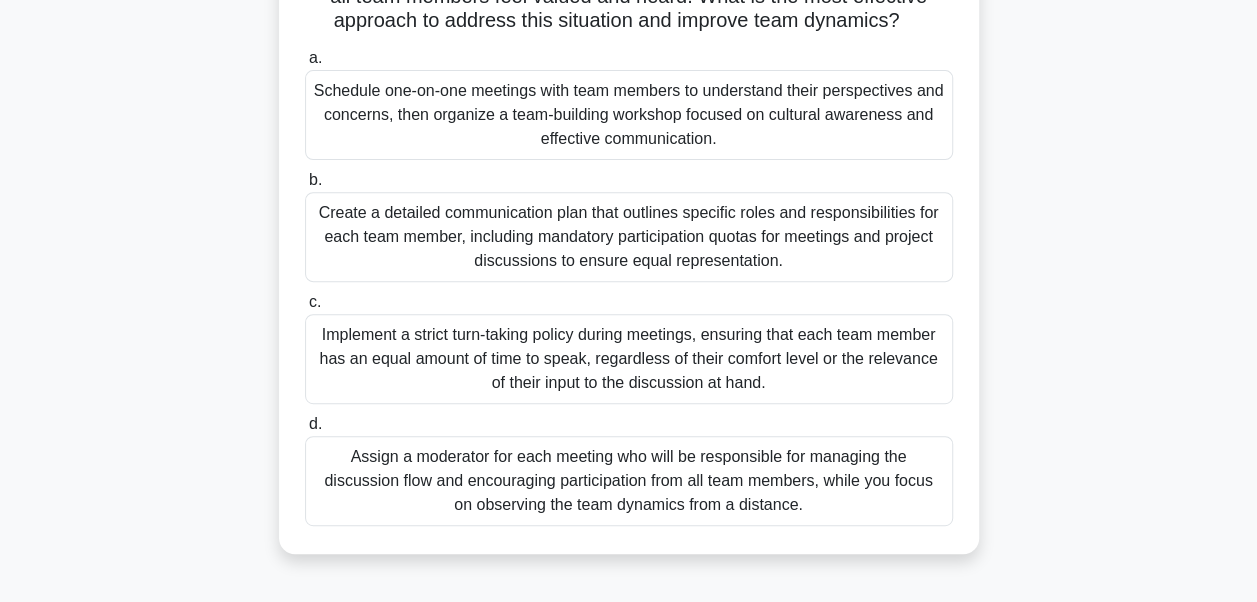 scroll, scrollTop: 278, scrollLeft: 0, axis: vertical 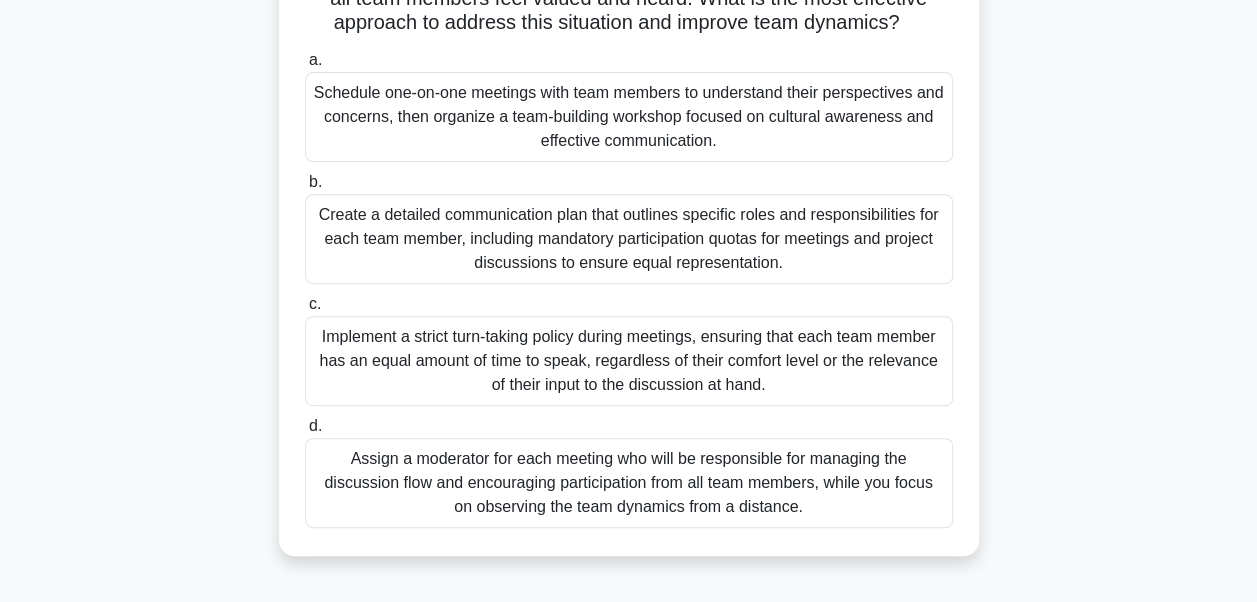 click on "Schedule one-on-one meetings with team members to understand their perspectives and concerns, then organize a team-building workshop focused on cultural awareness and effective communication." at bounding box center [629, 117] 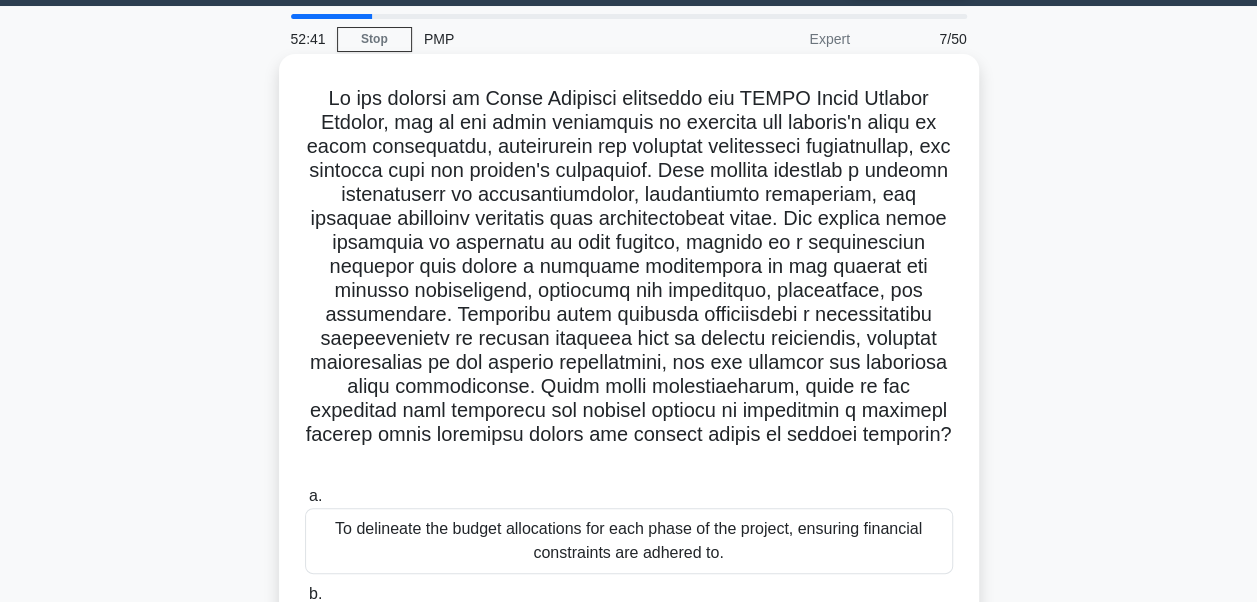 scroll, scrollTop: 0, scrollLeft: 0, axis: both 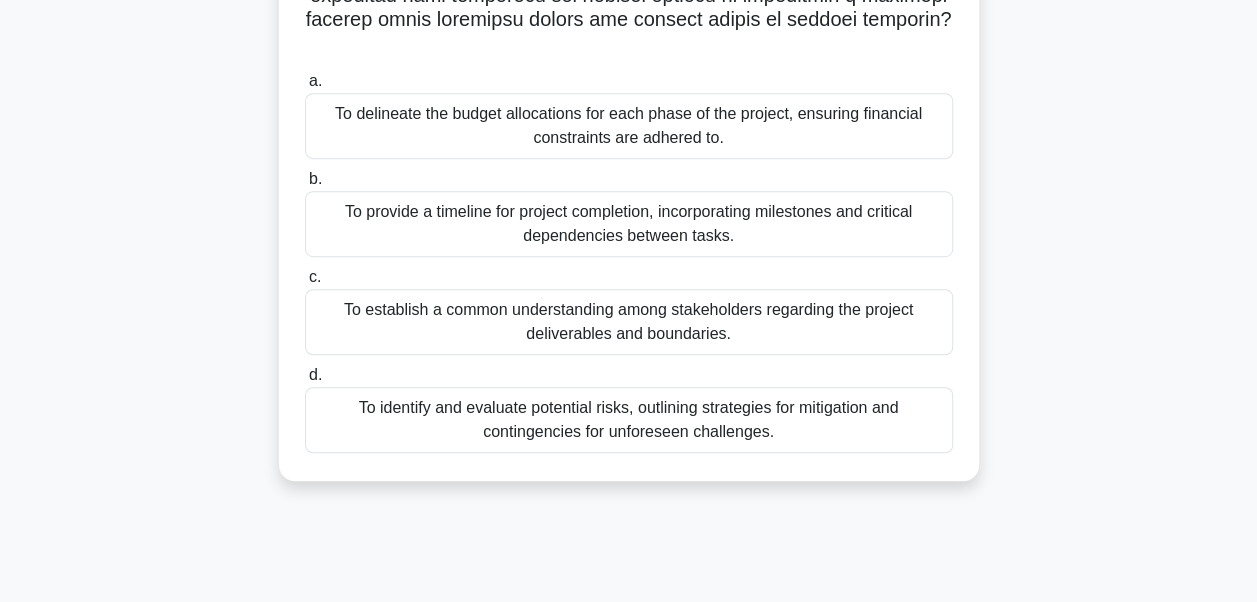 drag, startPoint x: 304, startPoint y: 142, endPoint x: 795, endPoint y: 482, distance: 597.2278 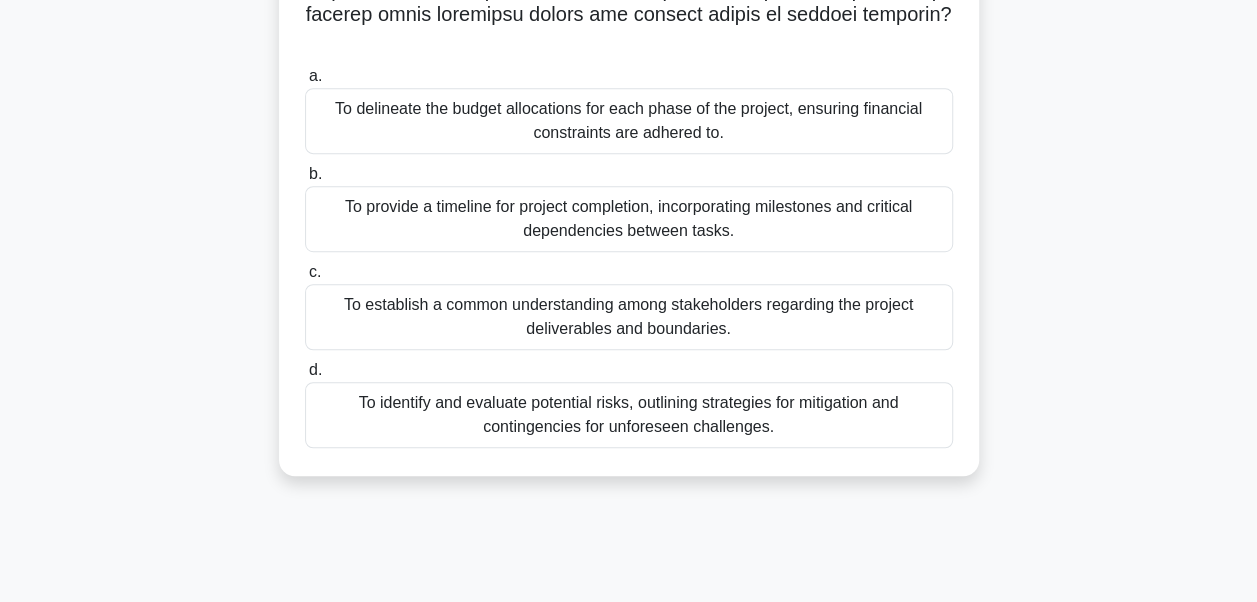 copy on "In the context of Scope Planning following the PMBOK Guide Seventh Edition, one of the vital components is ensuring the project's scope is fully articulated, integrating all relevant stakeholder requirements, and aligning with the project's objectives. This process involves a complex intertwining of accountabilities, deliverables definition, and ensuring strategic alignment with organizational goals. The project scope statement is intrinsic to this process, serving as a foundational document that offers a detailed description of the project and product deliverables, including the boundaries, constraints, and assumptions. Effective scope planning necessitates a comprehensive understanding of various elements such as project exclusions, detailed descriptions of all project deliverables, and the criteria for accepting those deliverables. Given these considerations, which of the following best describes the primary purpose of developing a detailed project scope statement within the initial stages of project pl..." 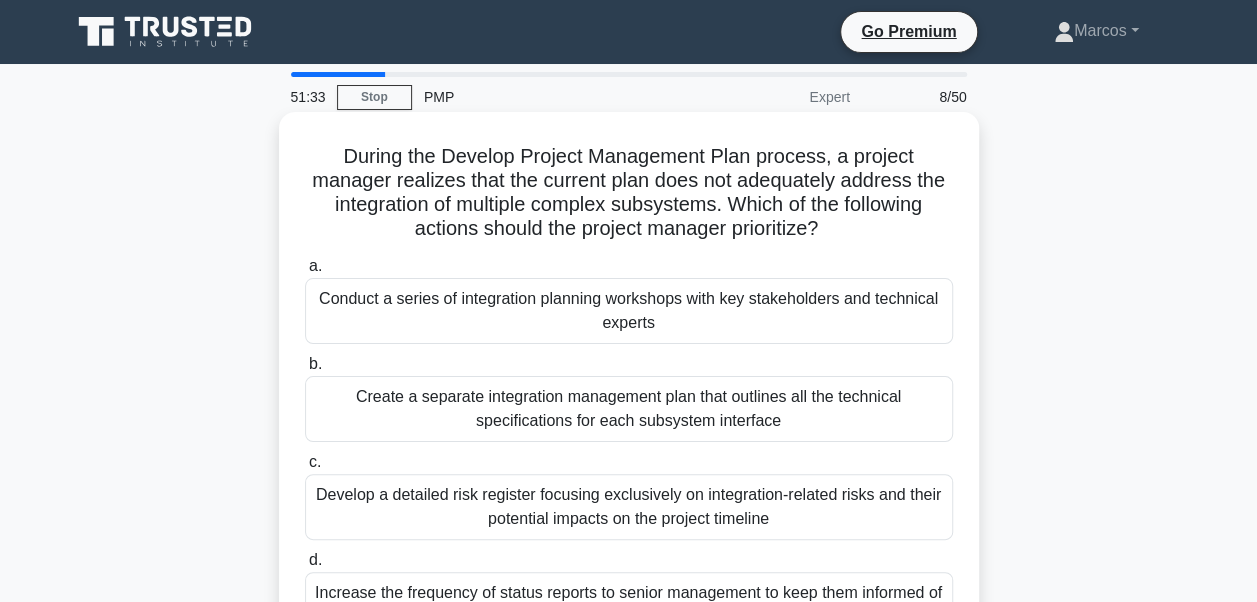 scroll, scrollTop: 0, scrollLeft: 0, axis: both 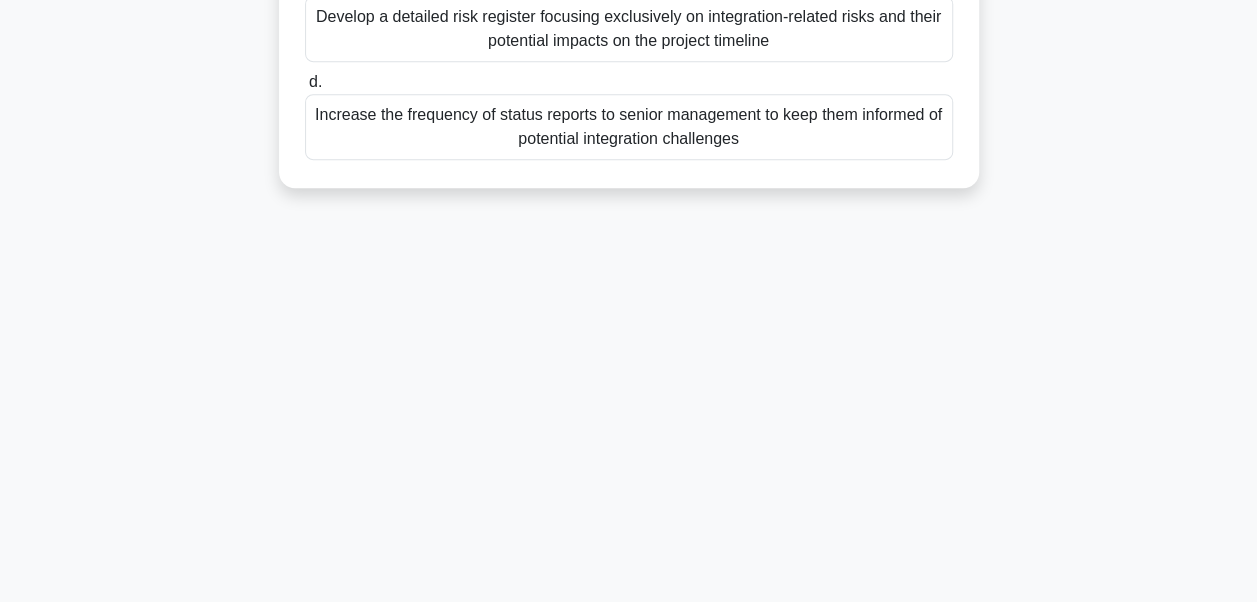 drag, startPoint x: 308, startPoint y: 141, endPoint x: 773, endPoint y: 126, distance: 465.24188 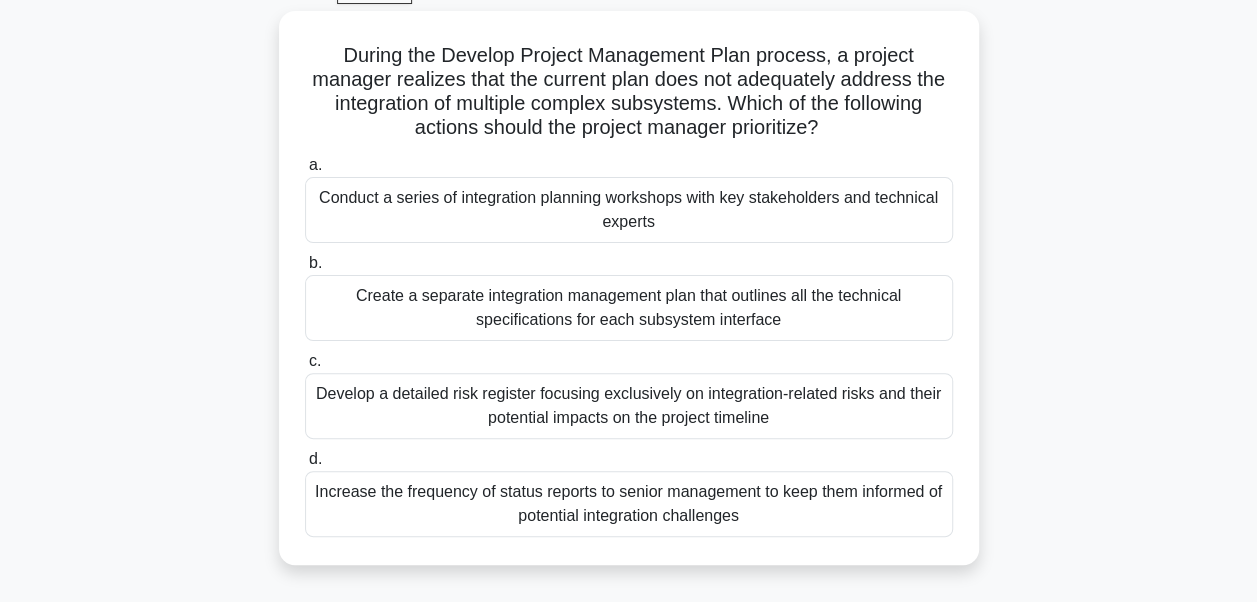 scroll, scrollTop: 100, scrollLeft: 0, axis: vertical 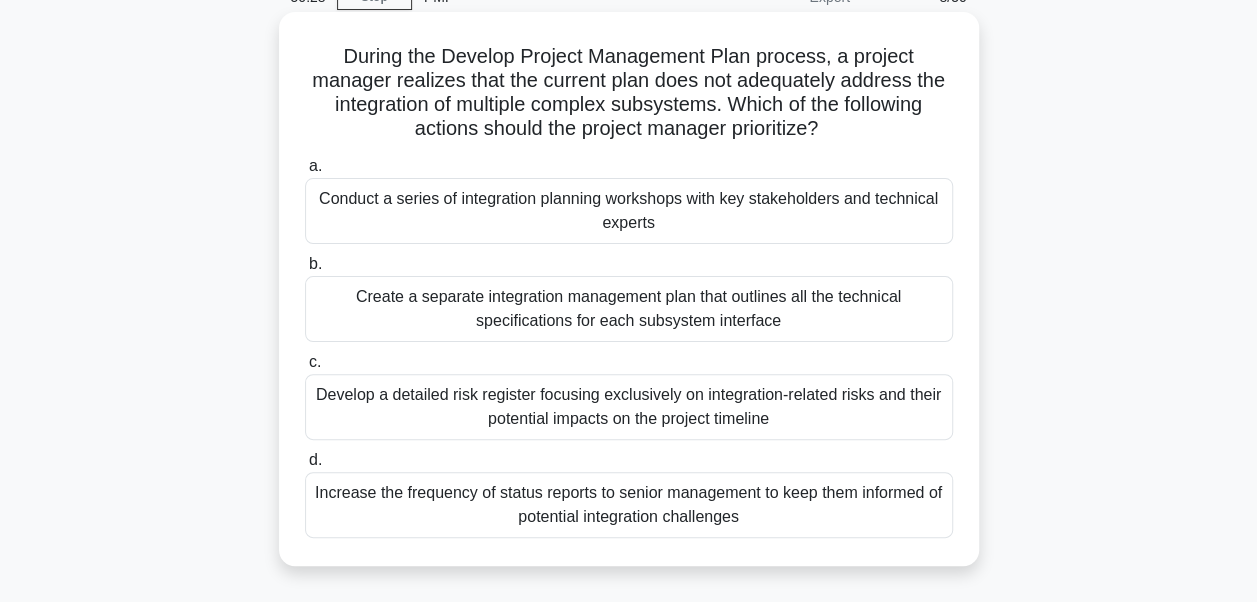 click on "Conduct a series of integration planning workshops with key stakeholders and technical experts" at bounding box center (629, 211) 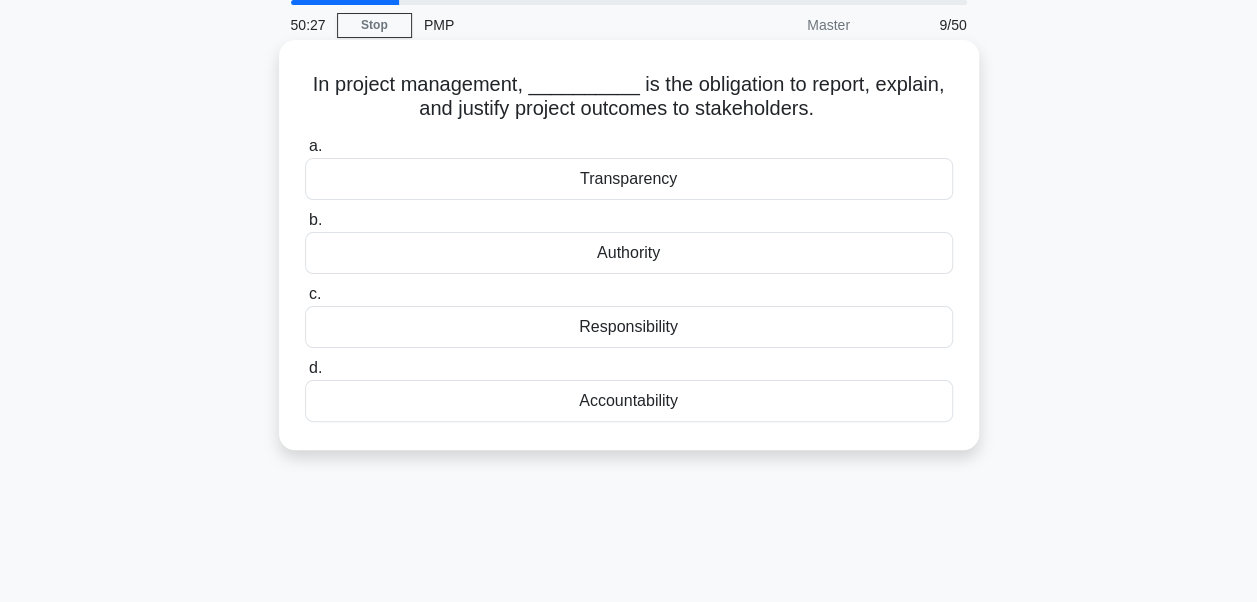 scroll, scrollTop: 0, scrollLeft: 0, axis: both 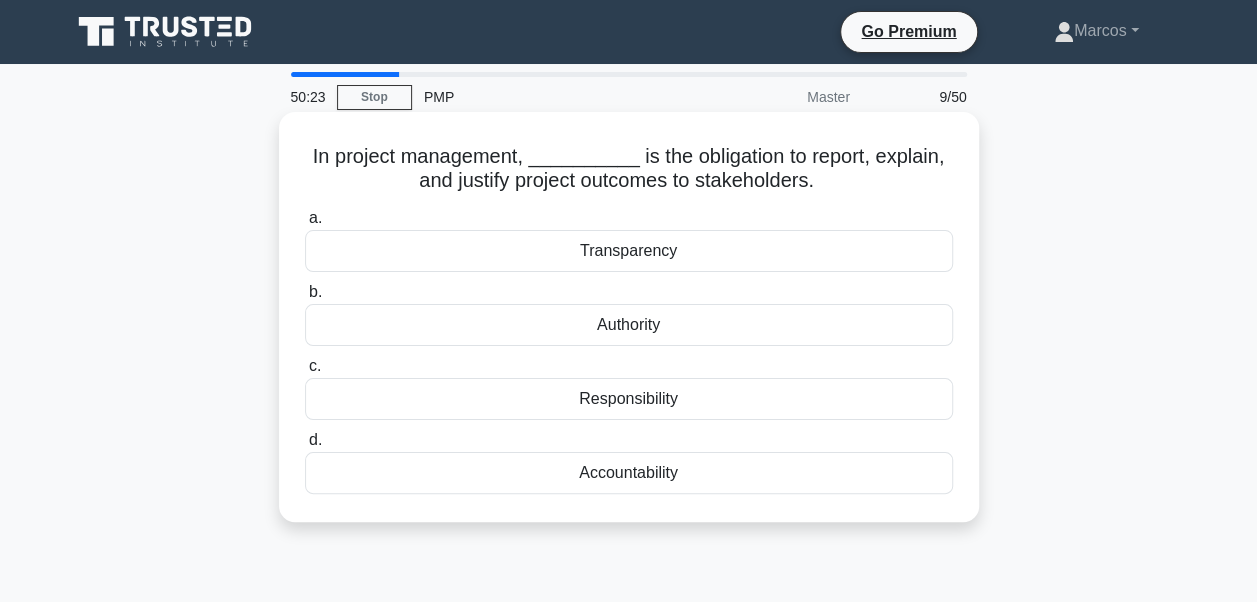 drag, startPoint x: 318, startPoint y: 148, endPoint x: 848, endPoint y: 488, distance: 629.68243 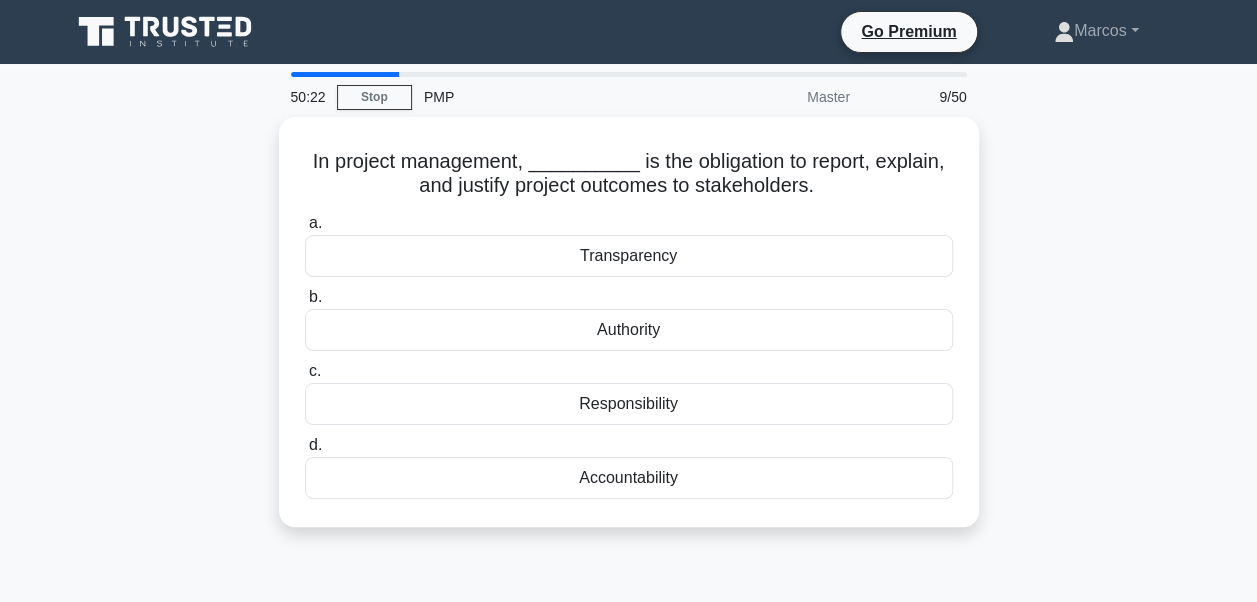 copy on "In project management, __________ is the obligation to report, explain, and justify project outcomes to stakeholders.
a.
Transparency
b.
Authority
c.
Responsibility
d.
Accountability" 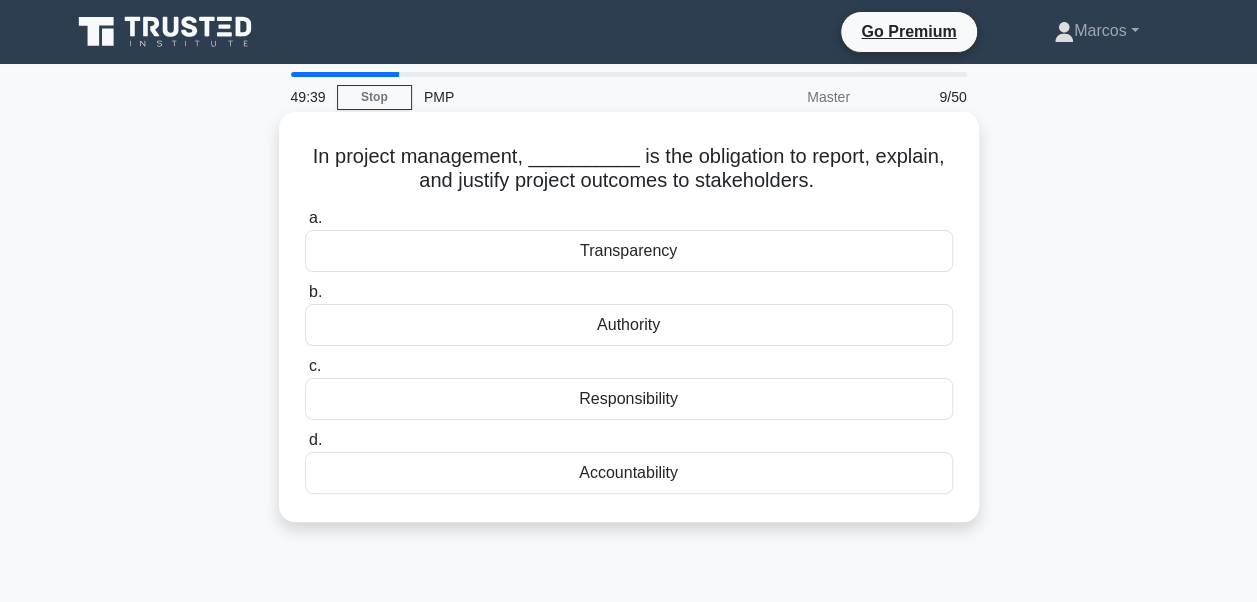 click on "Accountability" at bounding box center [629, 473] 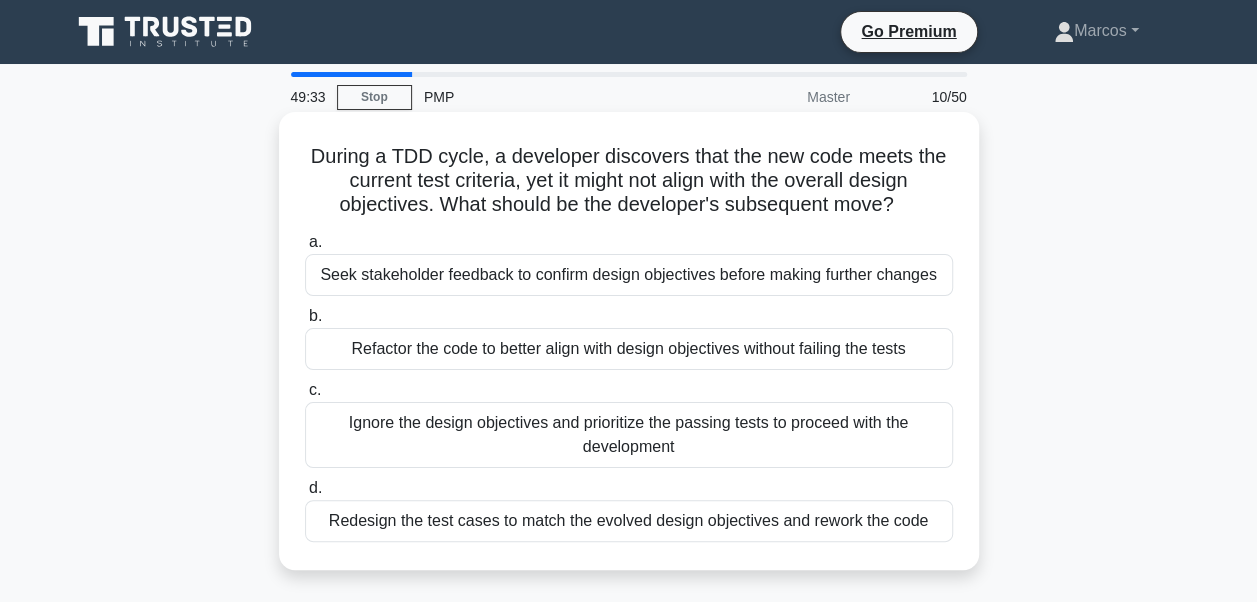 drag, startPoint x: 308, startPoint y: 156, endPoint x: 924, endPoint y: 524, distance: 717.5514 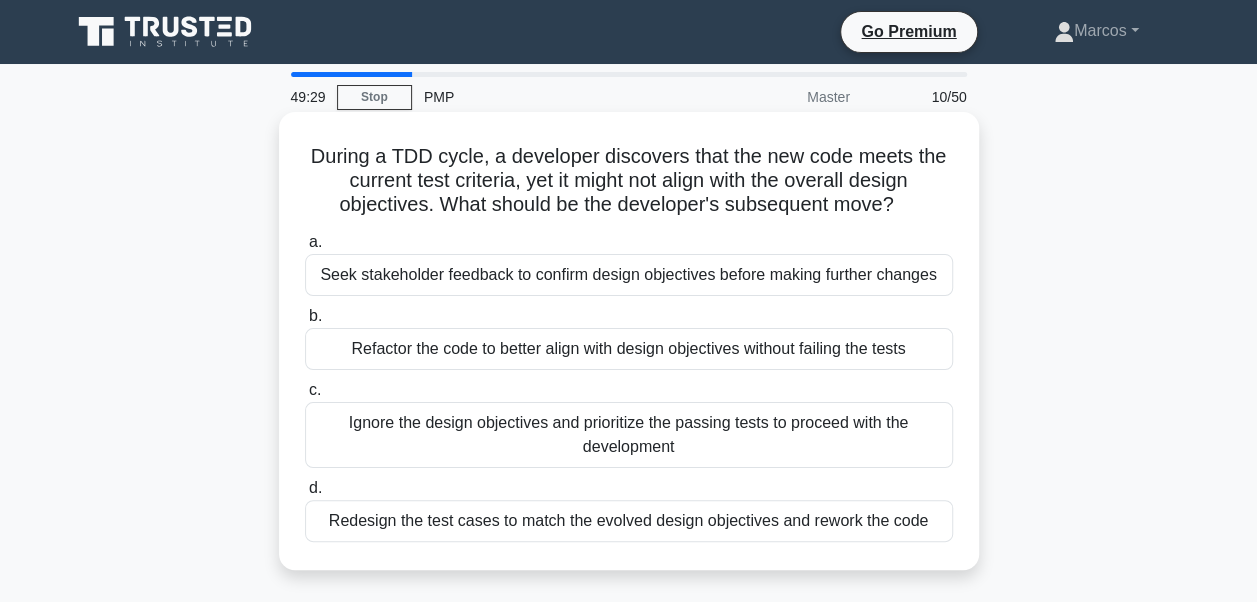 copy on "During a TDD cycle, a developer discovers that the new code meets the current test criteria, yet it might not align with the overall design objectives. What should be the developer's subsequent move?
.spinner_0XTQ{transform-origin:center;animation:spinner_y6GP .75s linear infinite}@keyframes spinner_y6GP{100%{transform:rotate(360deg)}}
a.
Seek stakeholder feedback to confirm design objectives before making further changes
b.
Refactor the code to better align with design objectives without failing the tests
c.
Ignore the design objectives and prioritize the passing tests to proceed with the development
d.
Redesign the test cases to match the evolved design objectives and rework the code" 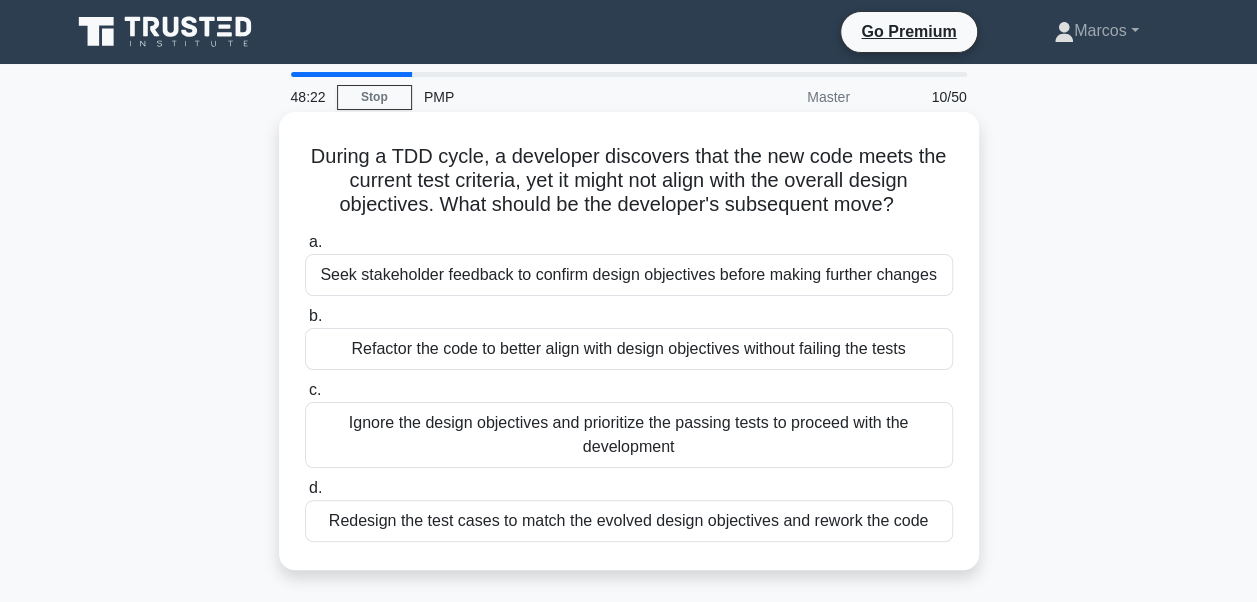 click on "Seek stakeholder feedback to confirm design objectives before making further changes" at bounding box center (629, 275) 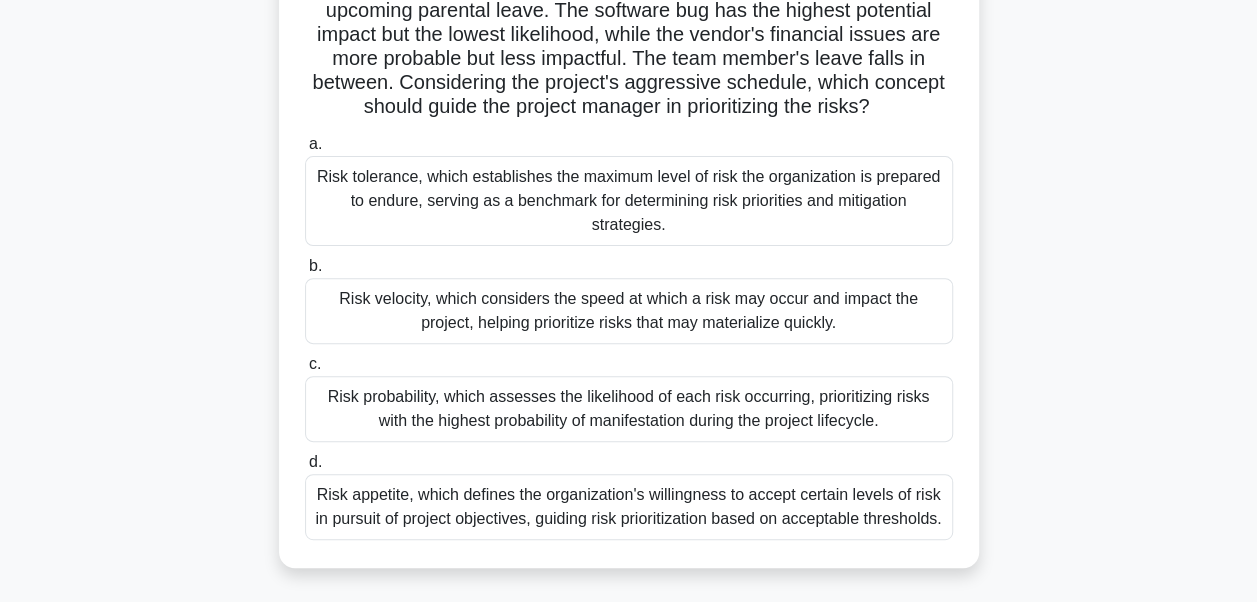 scroll, scrollTop: 277, scrollLeft: 0, axis: vertical 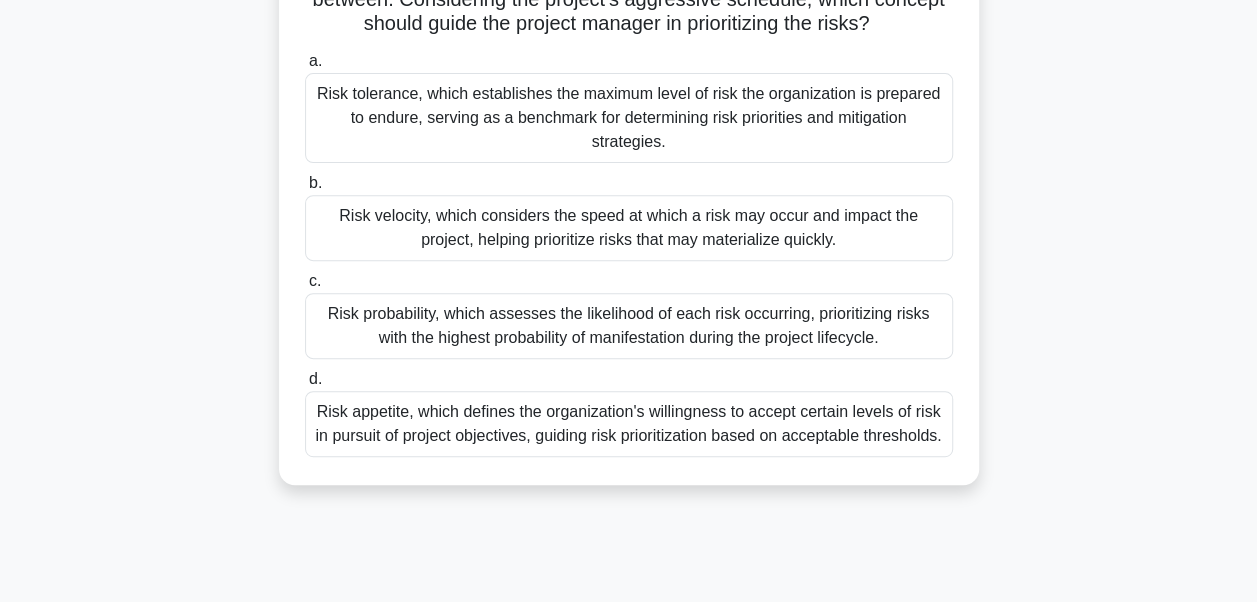 drag, startPoint x: 316, startPoint y: 150, endPoint x: 956, endPoint y: 488, distance: 723.7707 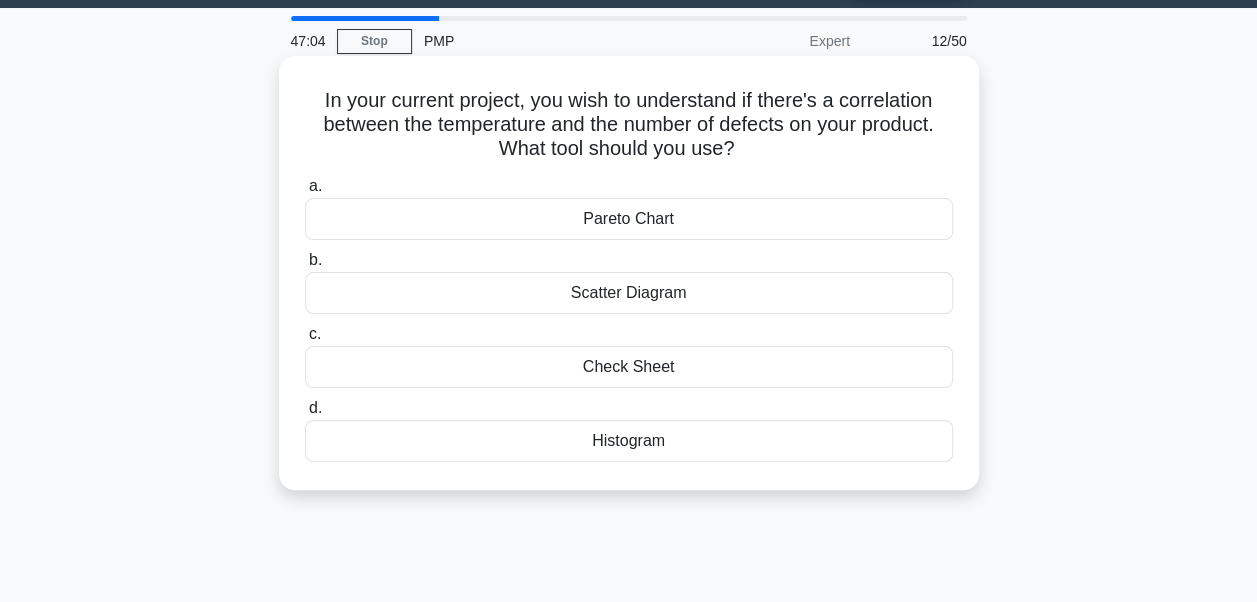 scroll, scrollTop: 0, scrollLeft: 0, axis: both 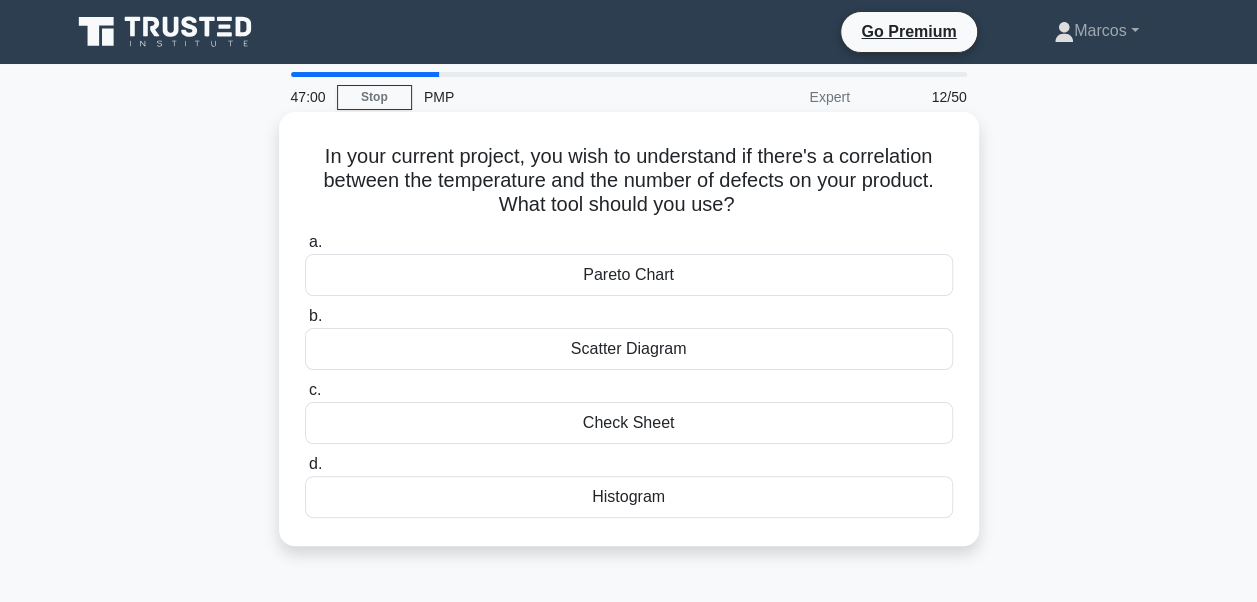 drag, startPoint x: 303, startPoint y: 163, endPoint x: 743, endPoint y: 488, distance: 547.01465 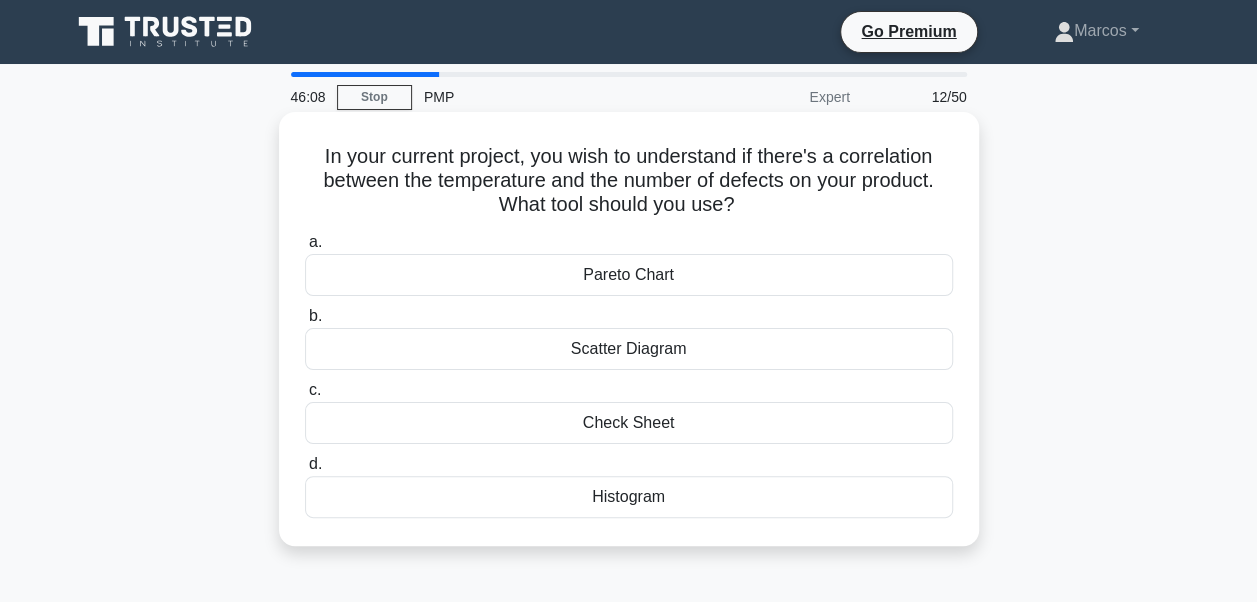 click on "Scatter Diagram" at bounding box center (629, 349) 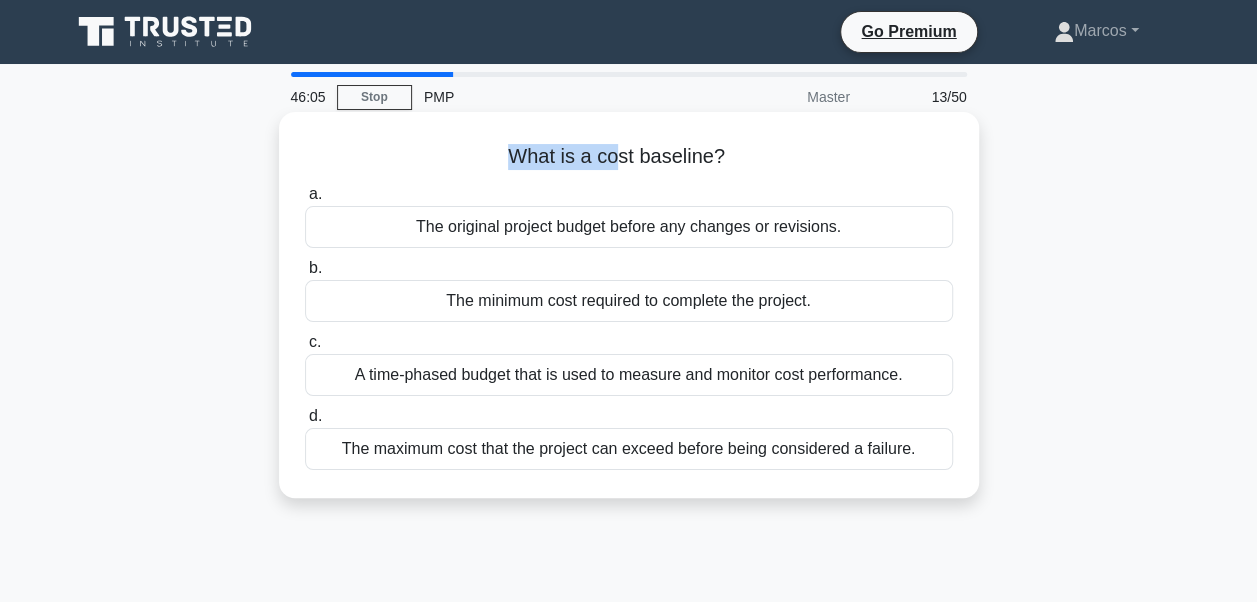 drag, startPoint x: 393, startPoint y: 132, endPoint x: 618, endPoint y: 148, distance: 225.56818 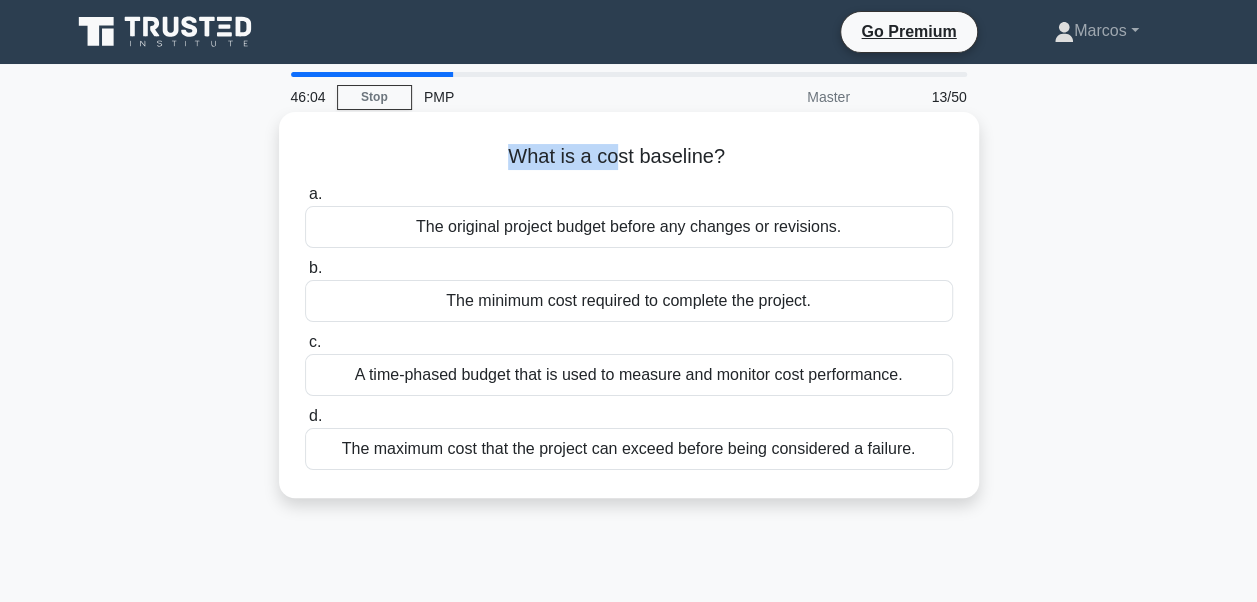 drag, startPoint x: 618, startPoint y: 148, endPoint x: 510, endPoint y: 148, distance: 108 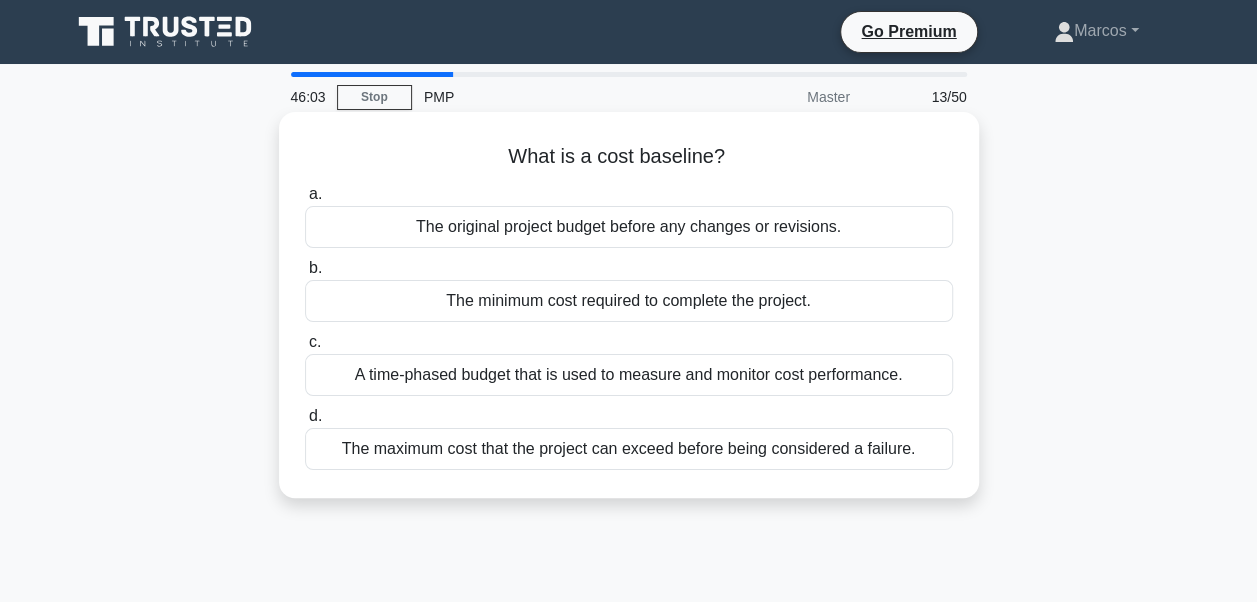 click on "a.
The original project budget before any changes or revisions.
b.
The minimum cost required to complete the project.
c. d." at bounding box center (629, 326) 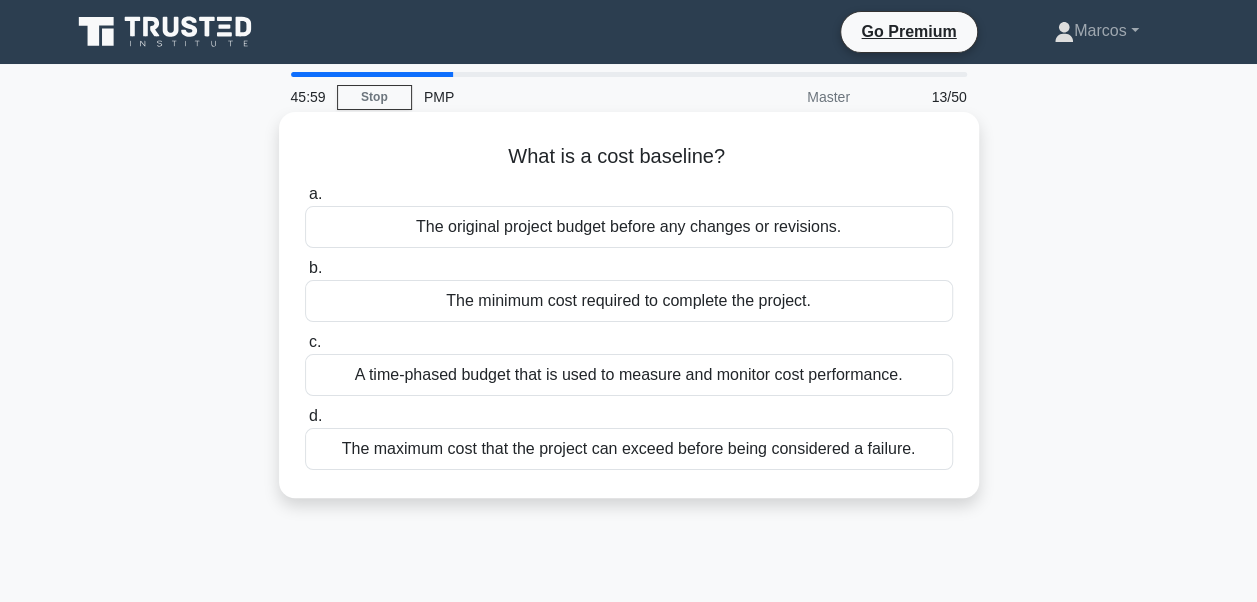 drag, startPoint x: 498, startPoint y: 155, endPoint x: 950, endPoint y: 470, distance: 550.93463 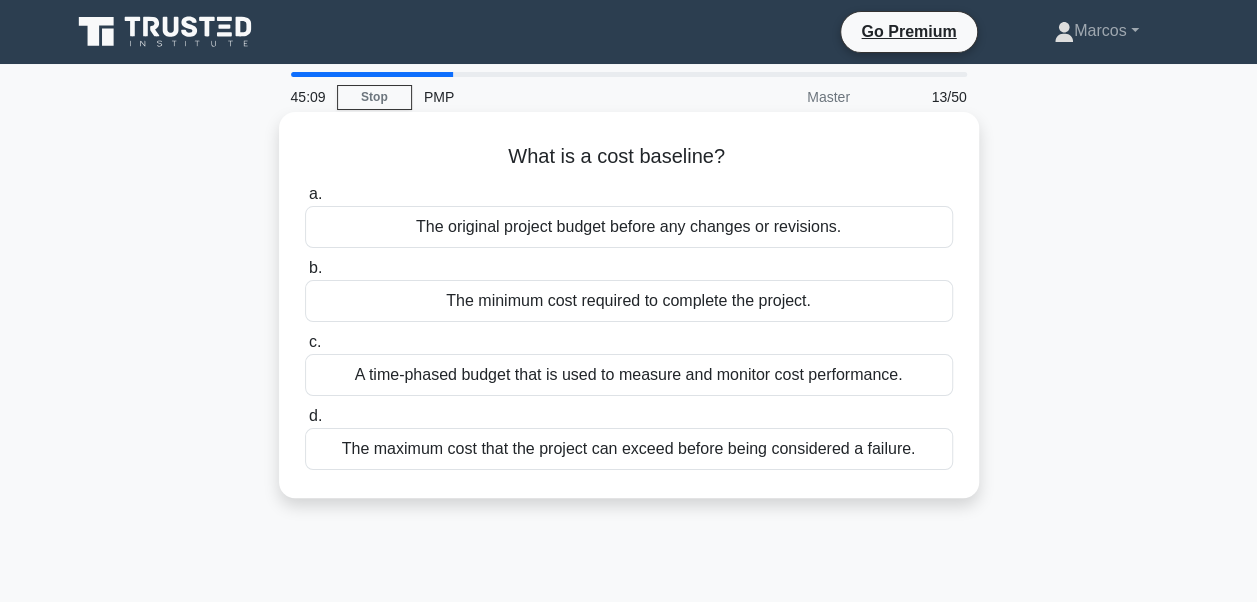 click on "A time-phased budget that is used to measure and monitor cost performance." at bounding box center [629, 375] 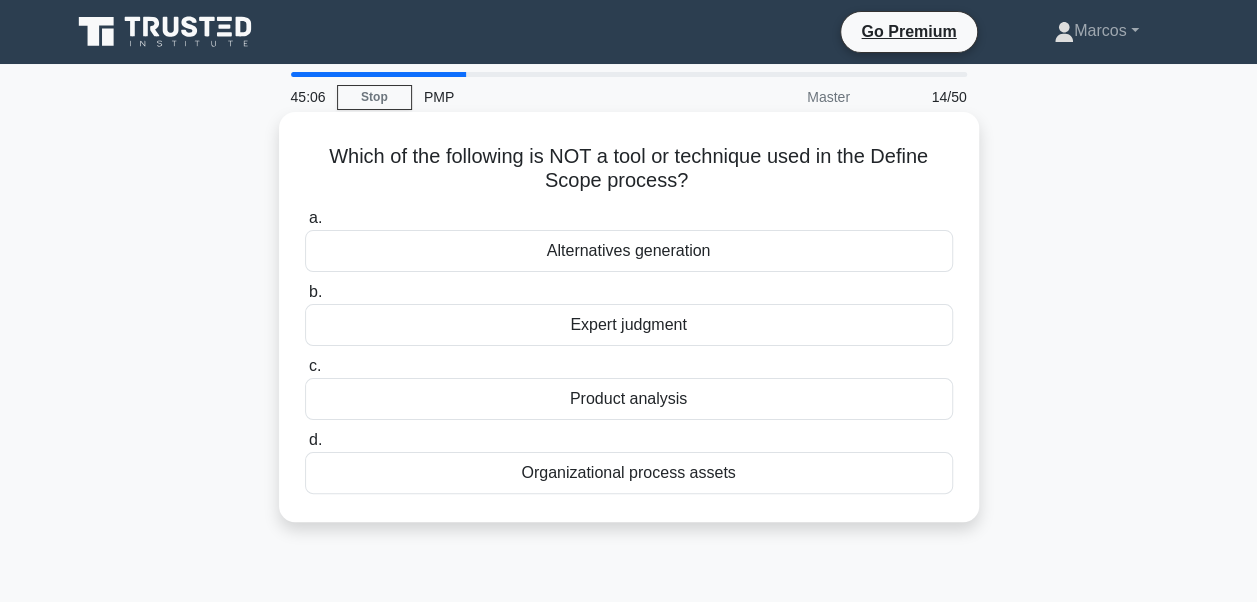 drag, startPoint x: 319, startPoint y: 156, endPoint x: 788, endPoint y: 480, distance: 570.0325 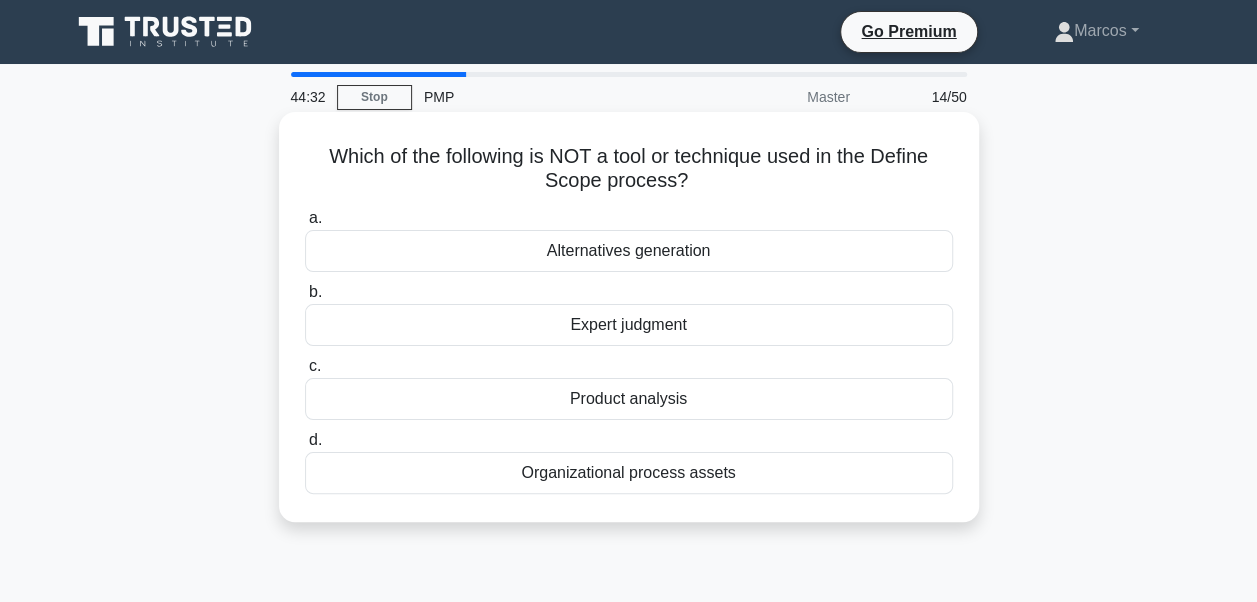 click on "Alternatives generation" at bounding box center [629, 251] 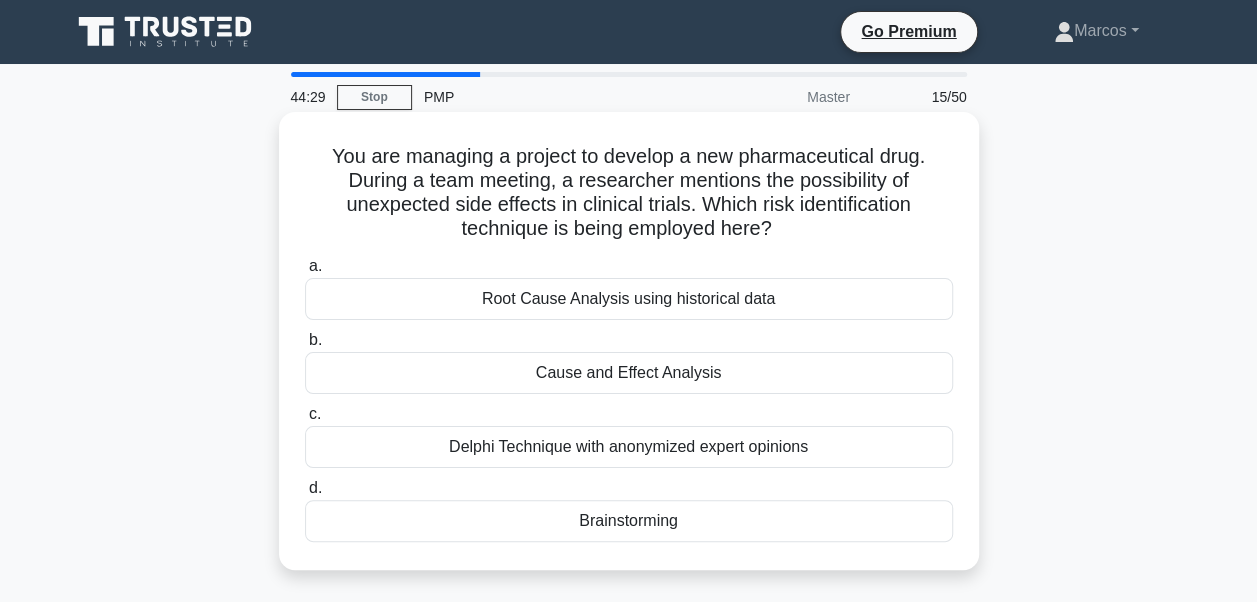 drag, startPoint x: 303, startPoint y: 148, endPoint x: 764, endPoint y: 521, distance: 593.00085 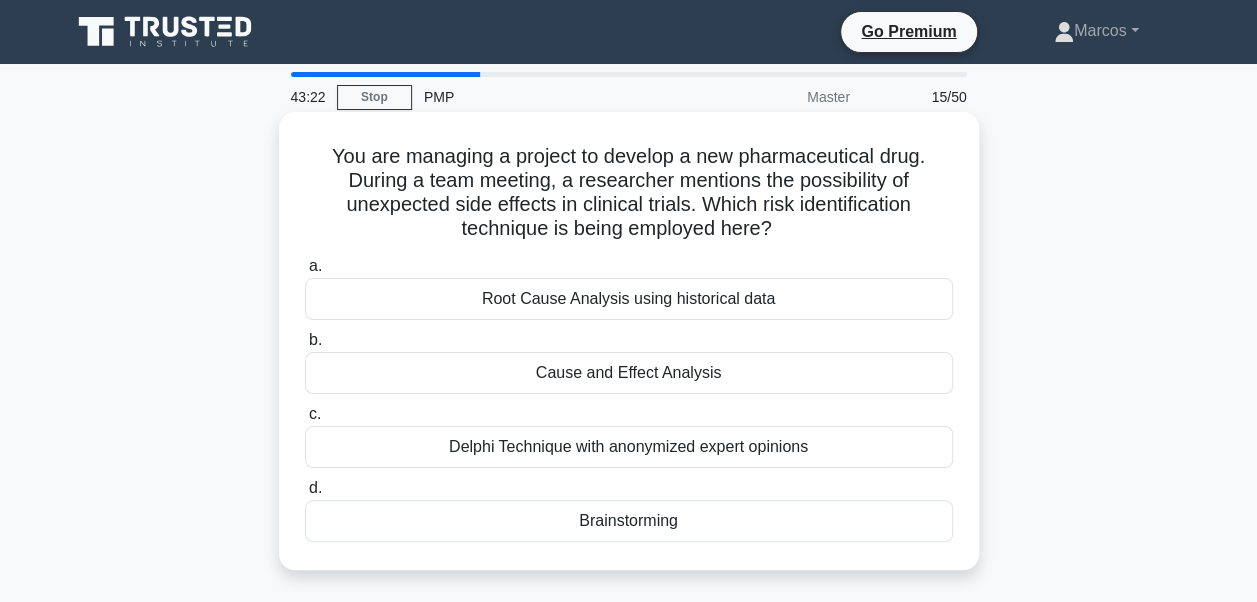 click on "Brainstorming" at bounding box center [629, 521] 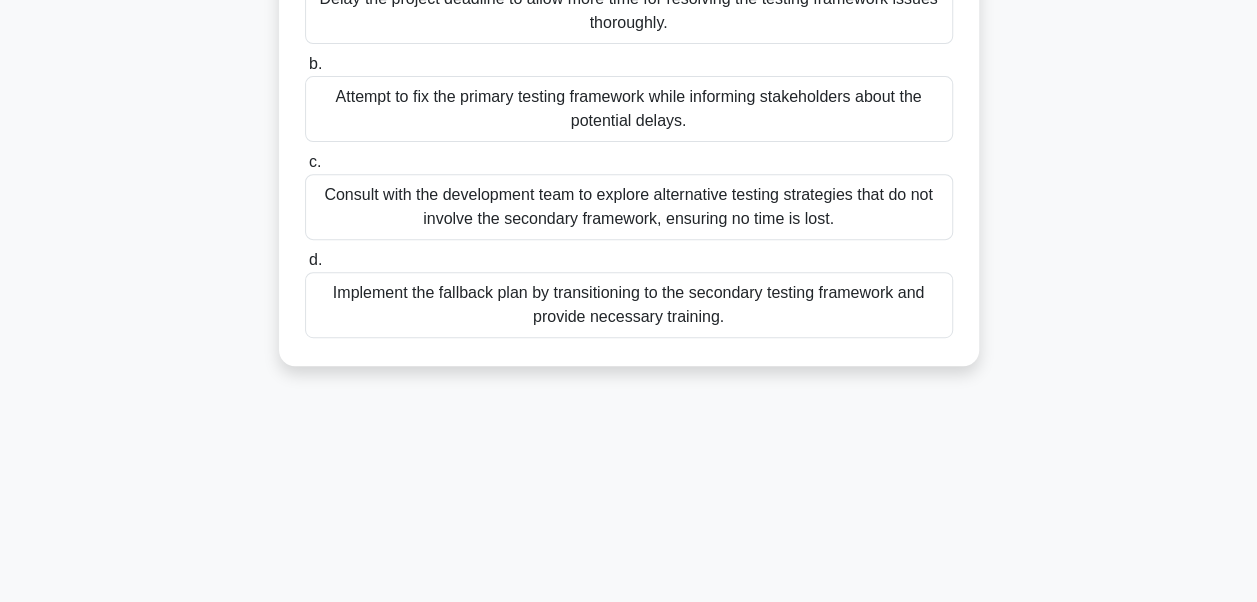 scroll, scrollTop: 436, scrollLeft: 0, axis: vertical 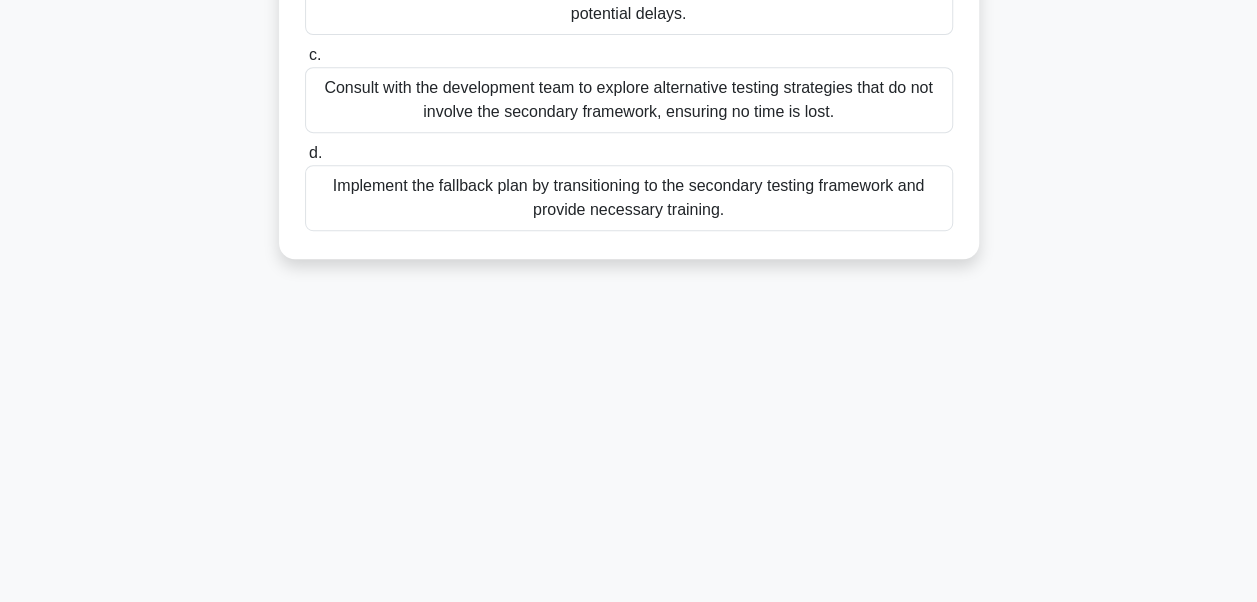 drag, startPoint x: 303, startPoint y: 150, endPoint x: 820, endPoint y: 282, distance: 533.585 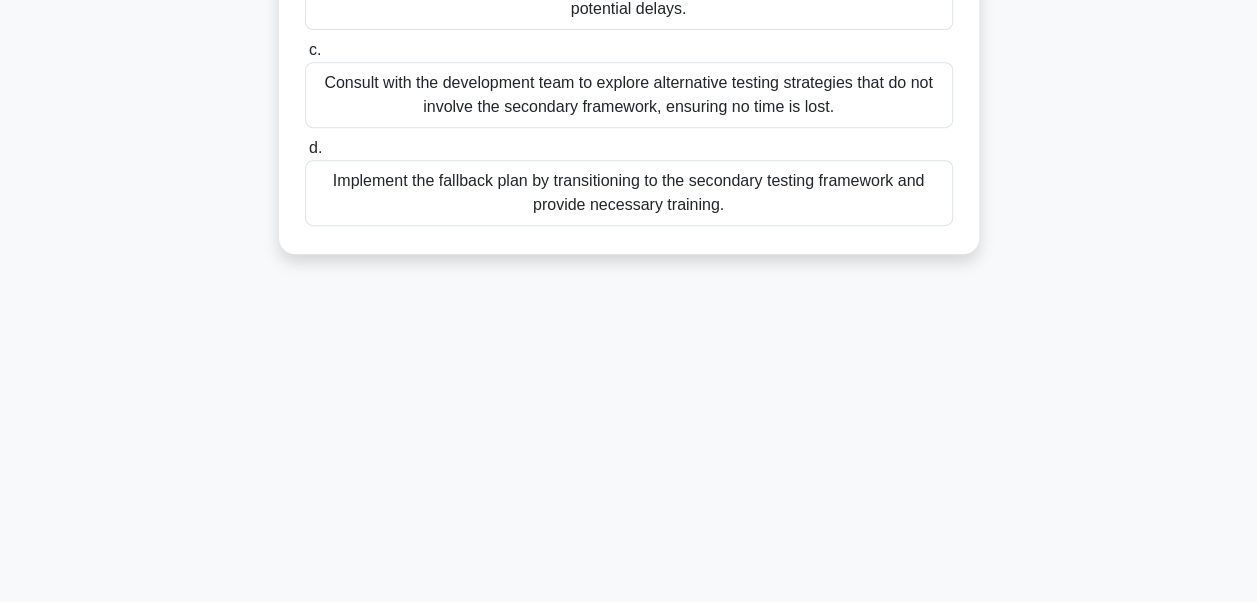 click on "Consult with the development team to explore alternative testing strategies that do not involve the secondary framework, ensuring no time is lost." at bounding box center [629, 95] 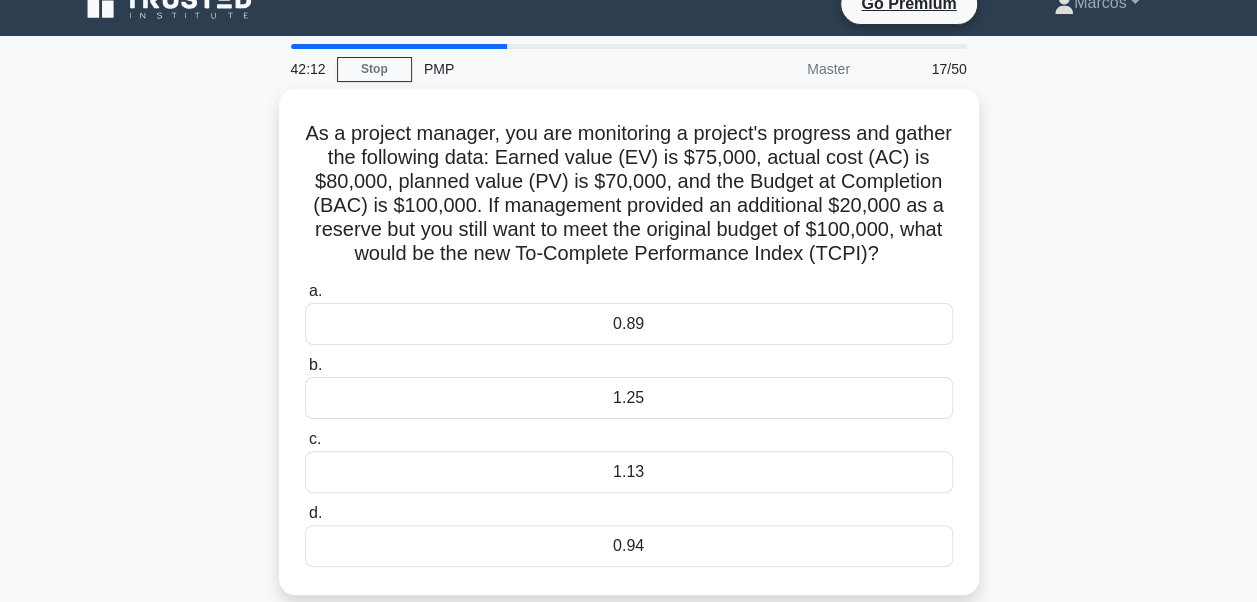 scroll, scrollTop: 0, scrollLeft: 0, axis: both 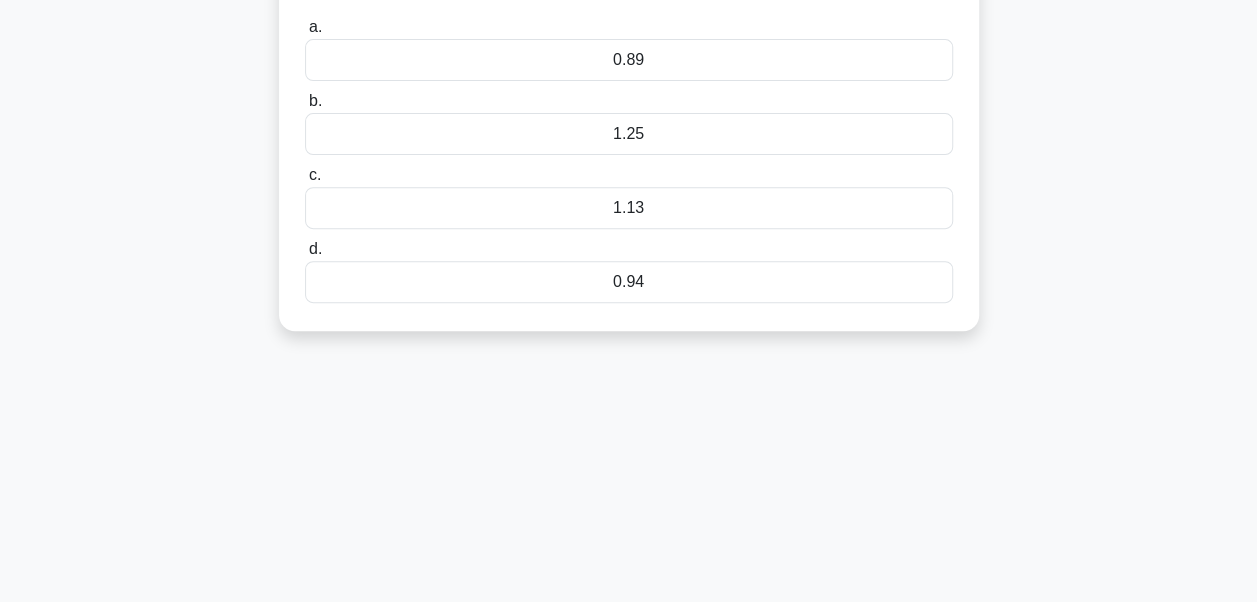drag, startPoint x: 325, startPoint y: 158, endPoint x: 646, endPoint y: 407, distance: 406.2536 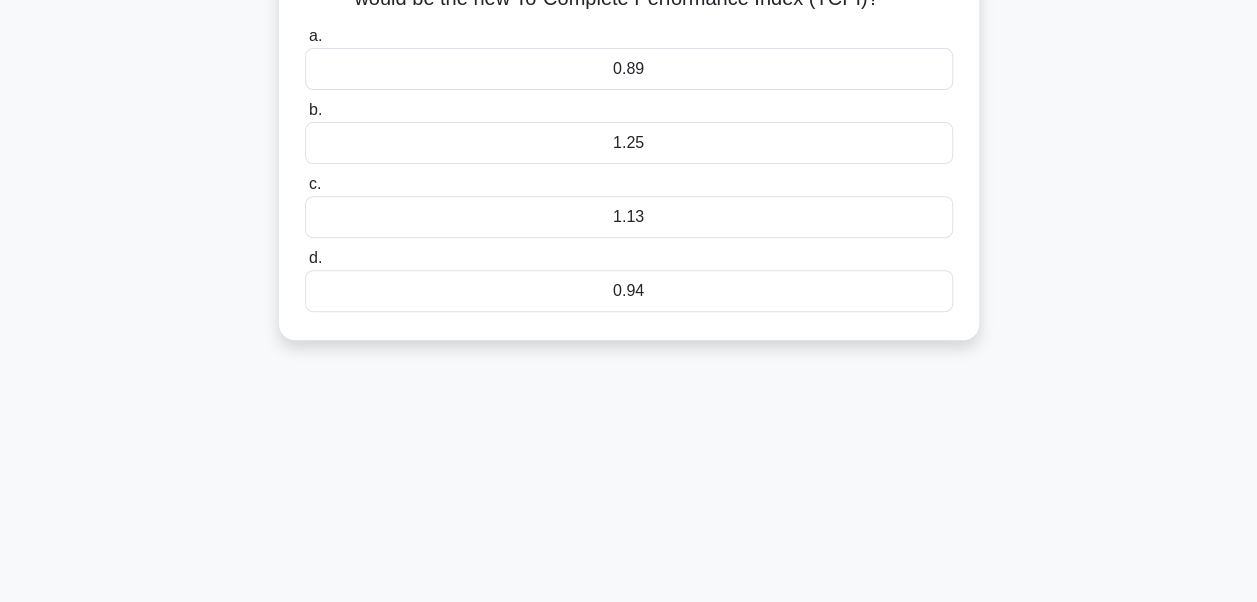 scroll, scrollTop: 192, scrollLeft: 0, axis: vertical 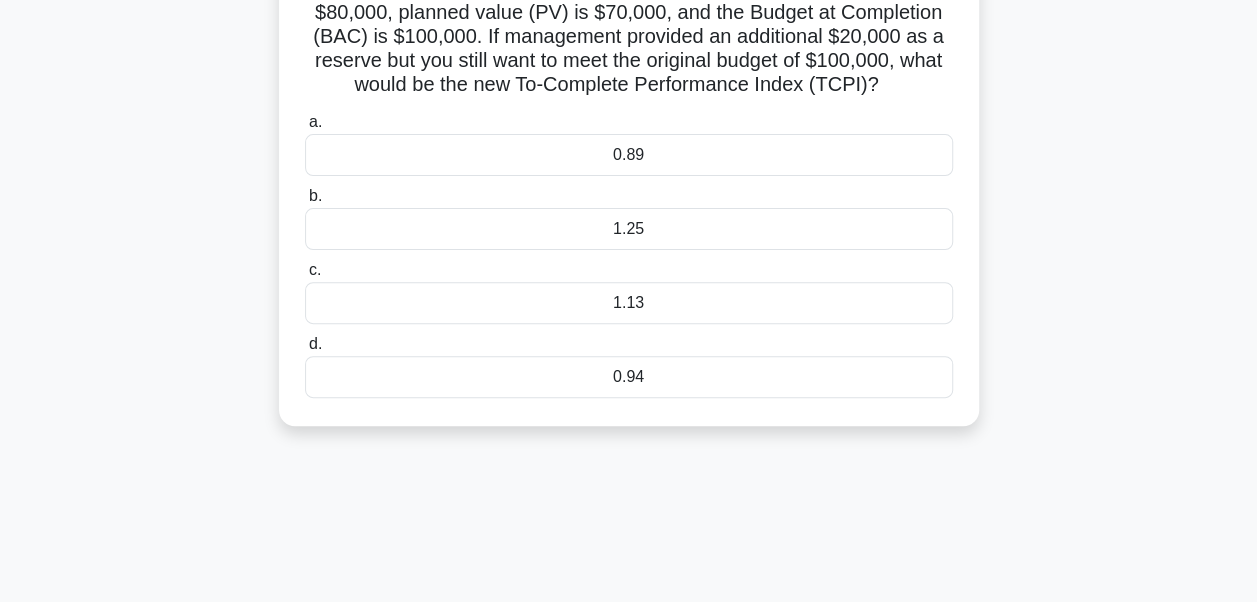 click on "1.25" at bounding box center (629, 229) 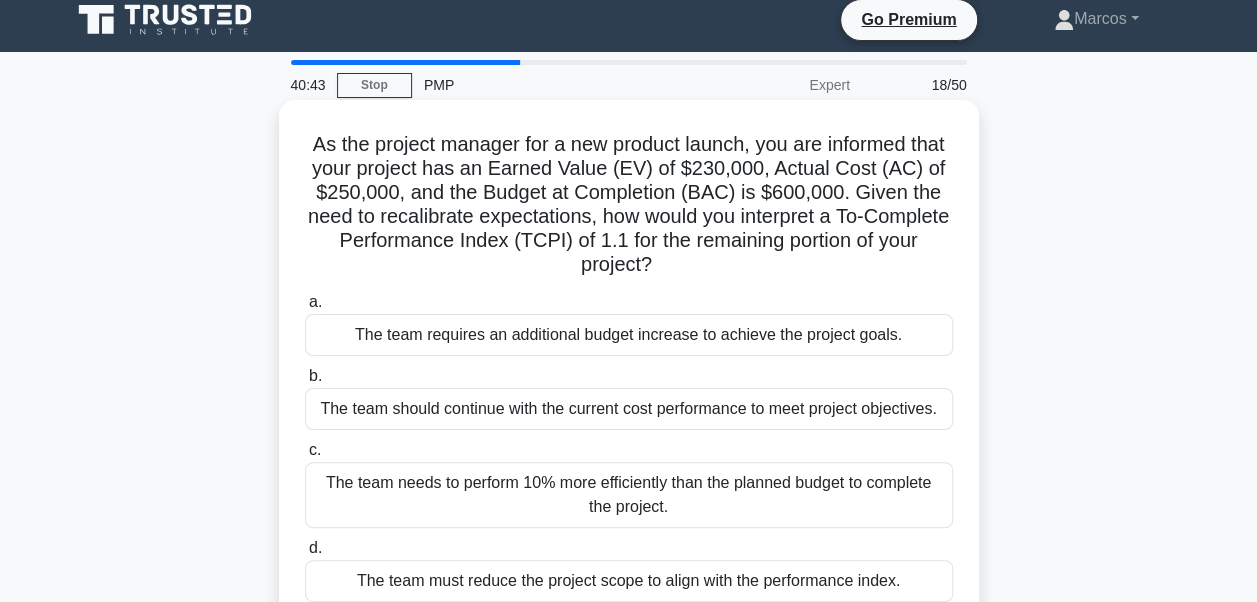 scroll, scrollTop: 0, scrollLeft: 0, axis: both 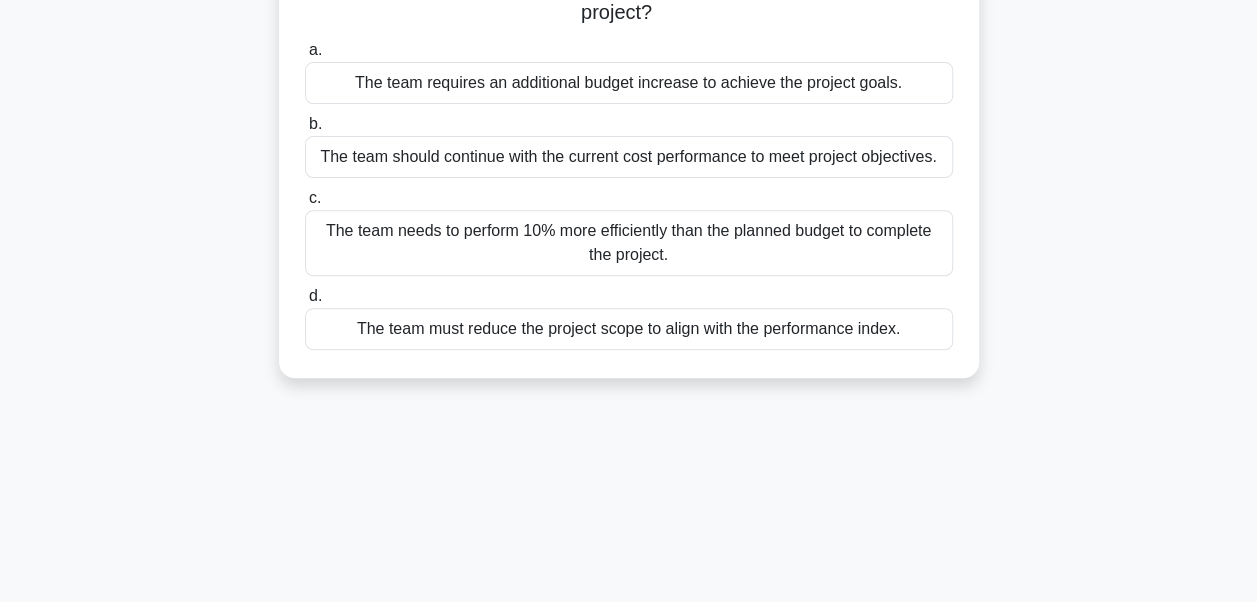 drag, startPoint x: 323, startPoint y: 153, endPoint x: 916, endPoint y: 349, distance: 624.5518 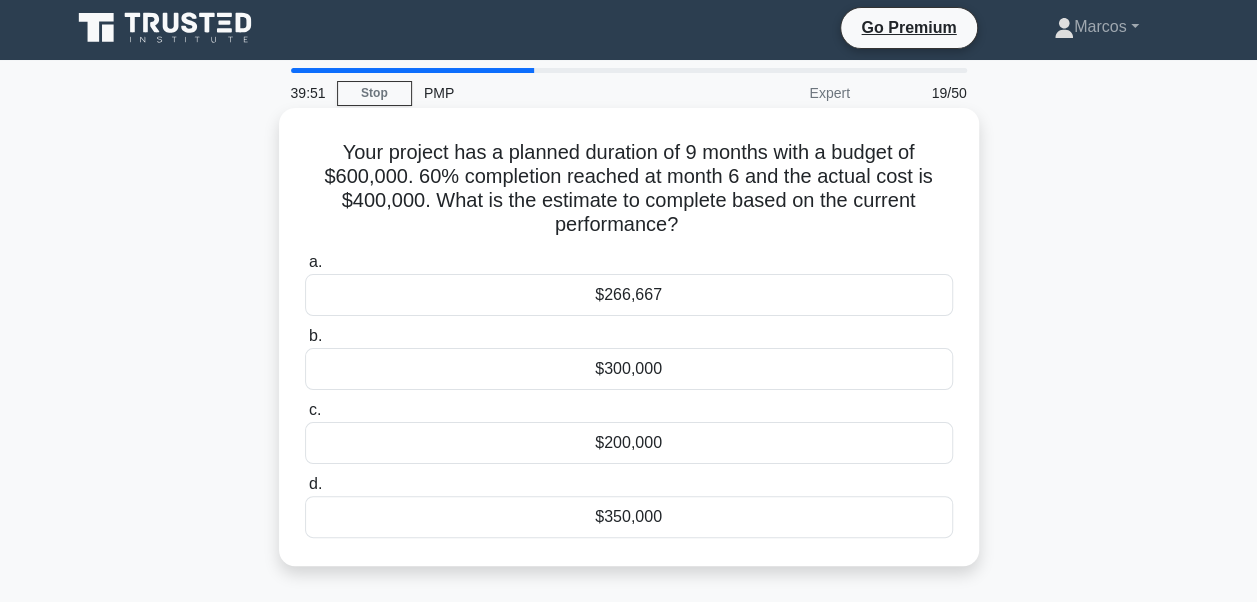 scroll, scrollTop: 0, scrollLeft: 0, axis: both 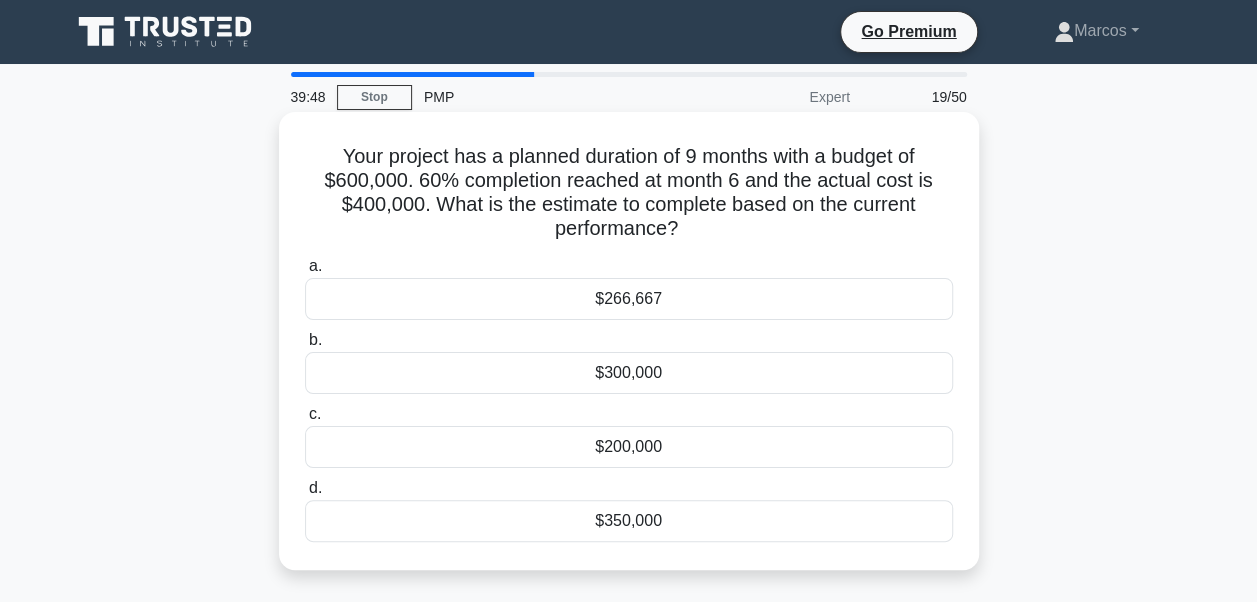 drag, startPoint x: 318, startPoint y: 152, endPoint x: 720, endPoint y: 514, distance: 540.9695 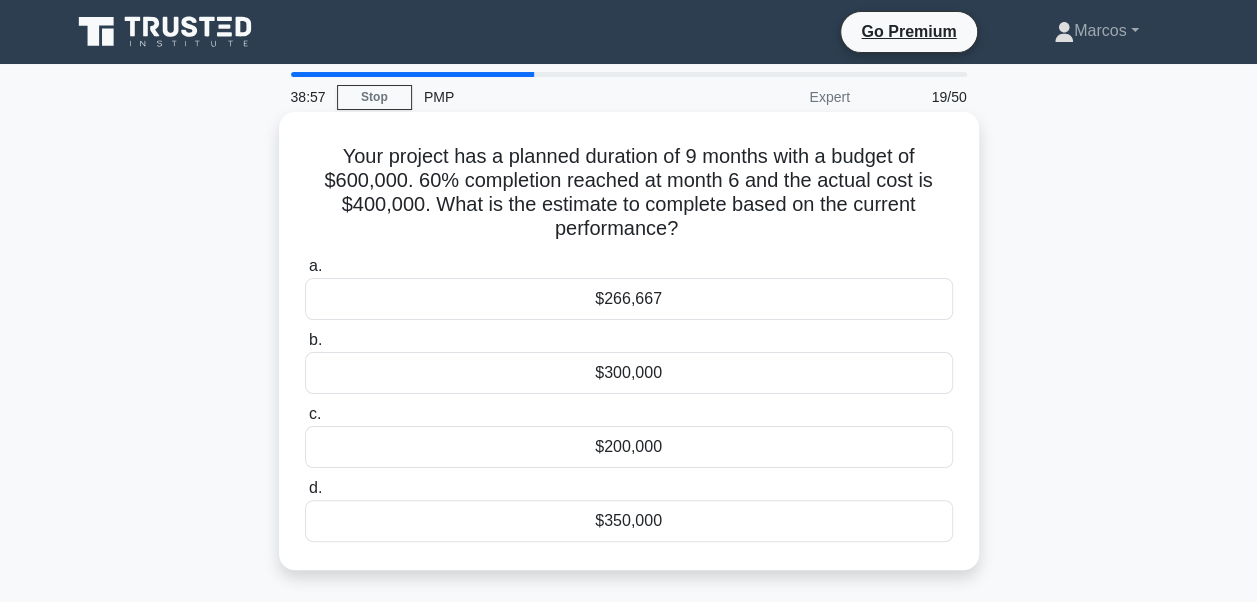 click on "$266,667" at bounding box center [629, 299] 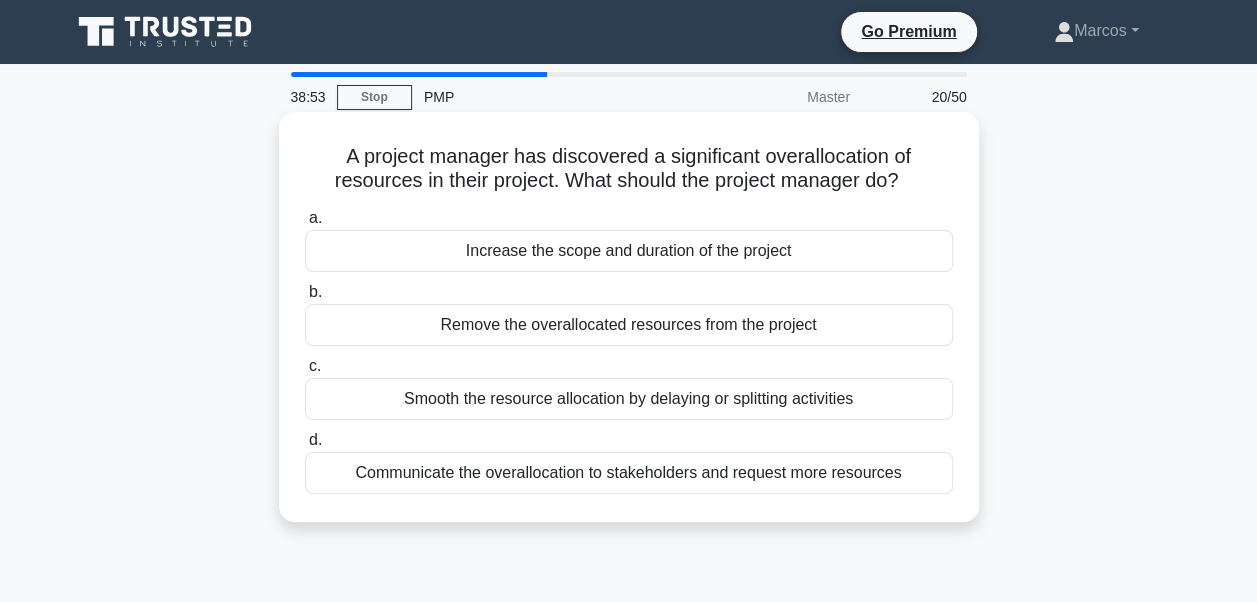 drag, startPoint x: 340, startPoint y: 152, endPoint x: 920, endPoint y: 482, distance: 667.30804 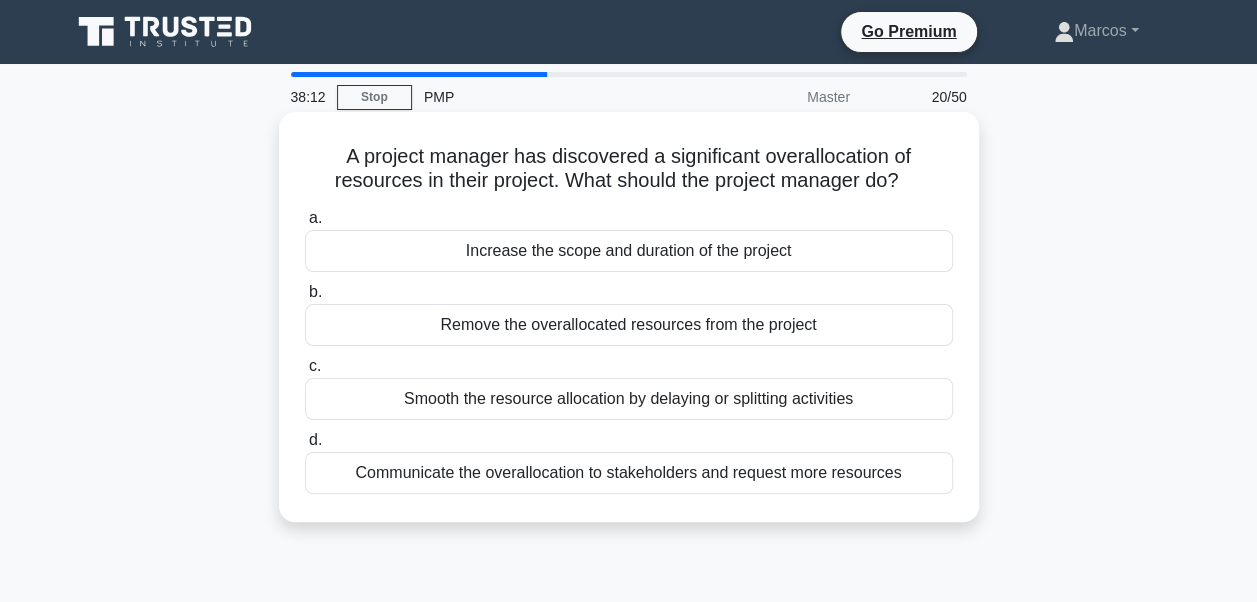 click on "Smooth the resource allocation by delaying or splitting activities" at bounding box center [629, 399] 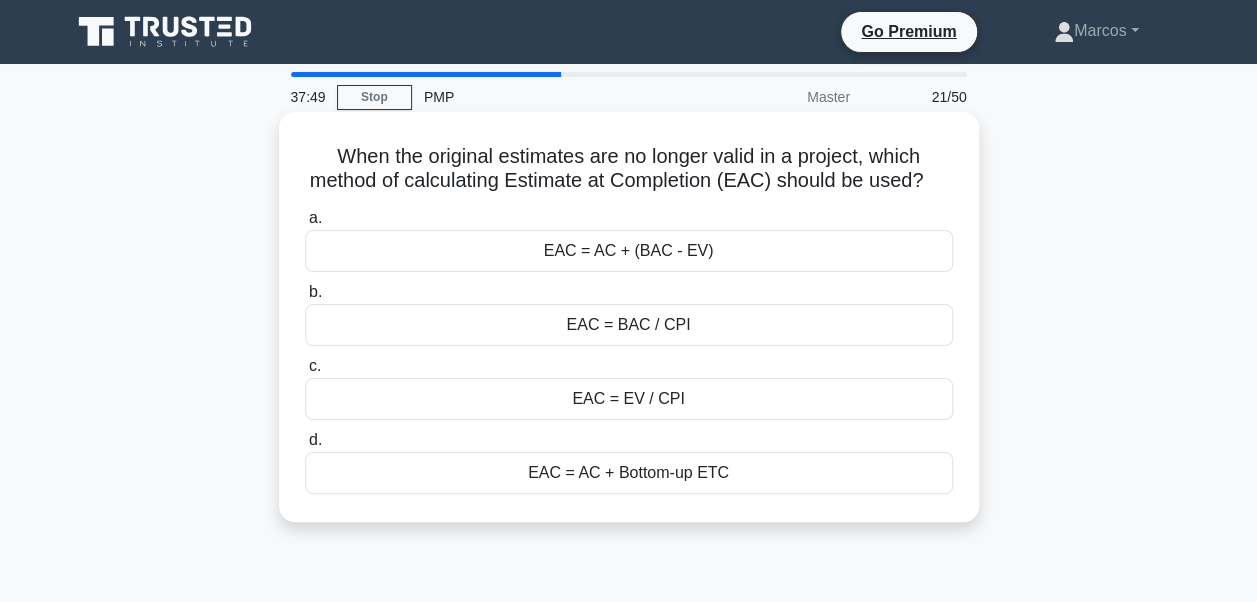 drag, startPoint x: 331, startPoint y: 144, endPoint x: 760, endPoint y: 495, distance: 554.2941 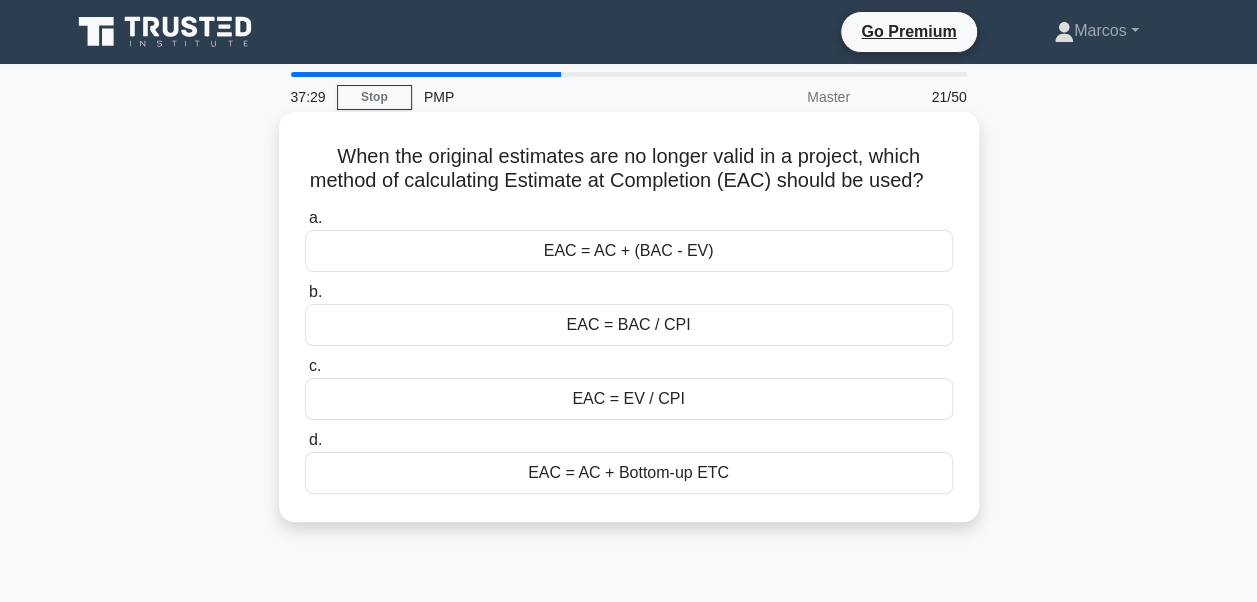 click on "EAC = AC + Bottom-up ETC" at bounding box center [629, 473] 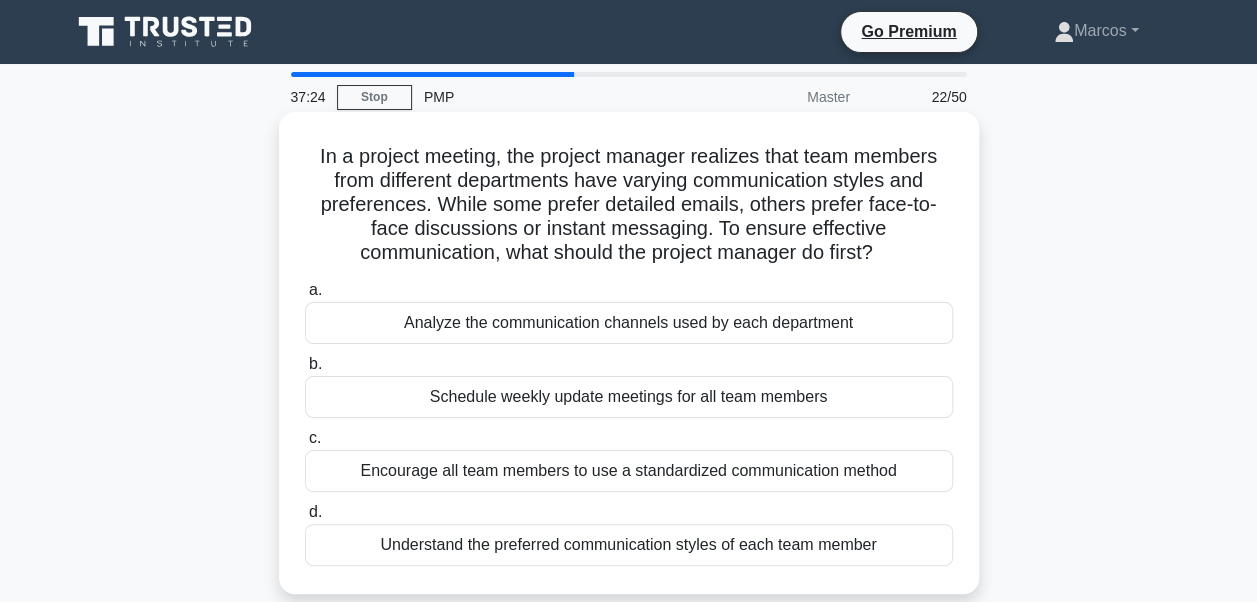 drag, startPoint x: 309, startPoint y: 164, endPoint x: 877, endPoint y: 570, distance: 698.18335 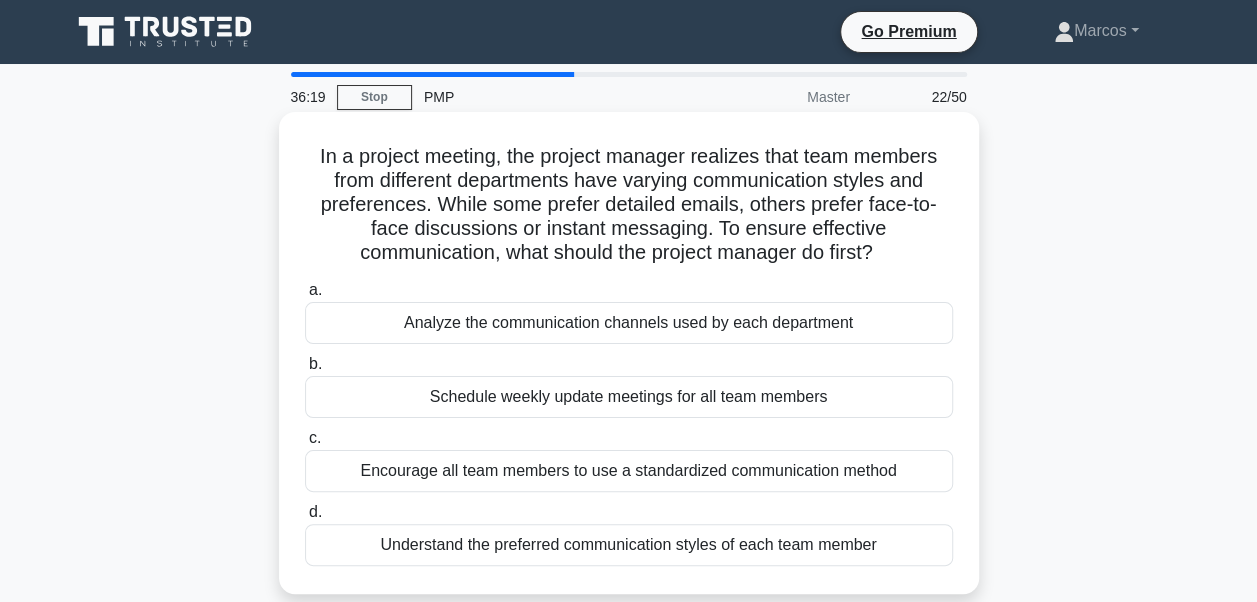 click on "Understand the preferred communication styles of each team member" at bounding box center [629, 545] 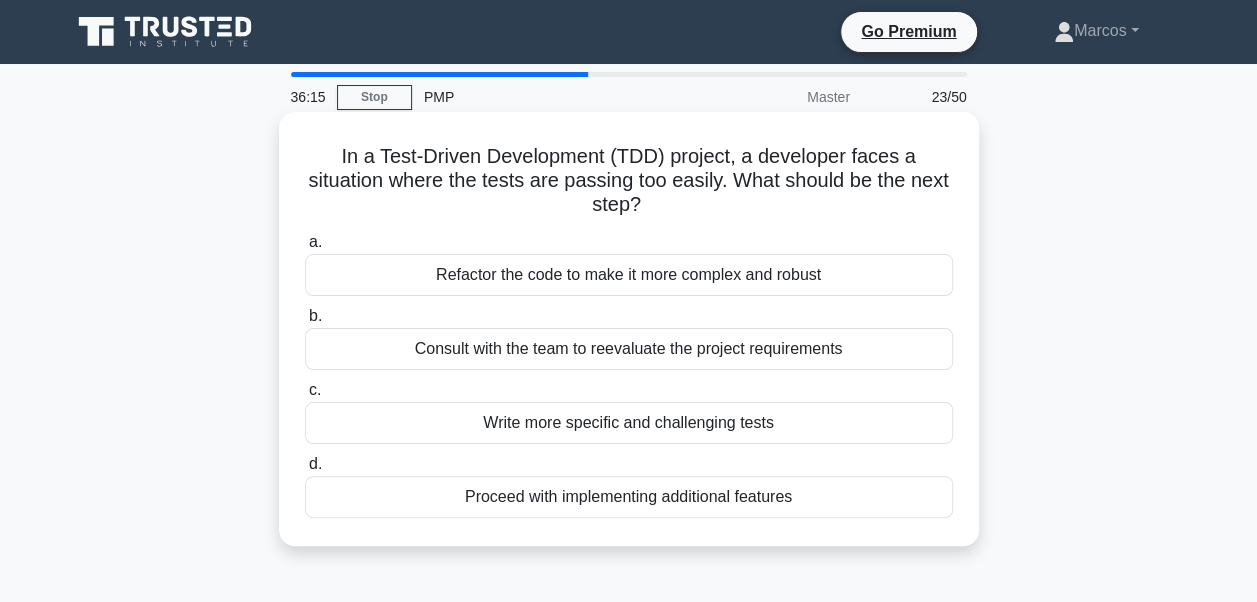 drag, startPoint x: 334, startPoint y: 159, endPoint x: 847, endPoint y: 494, distance: 612.69403 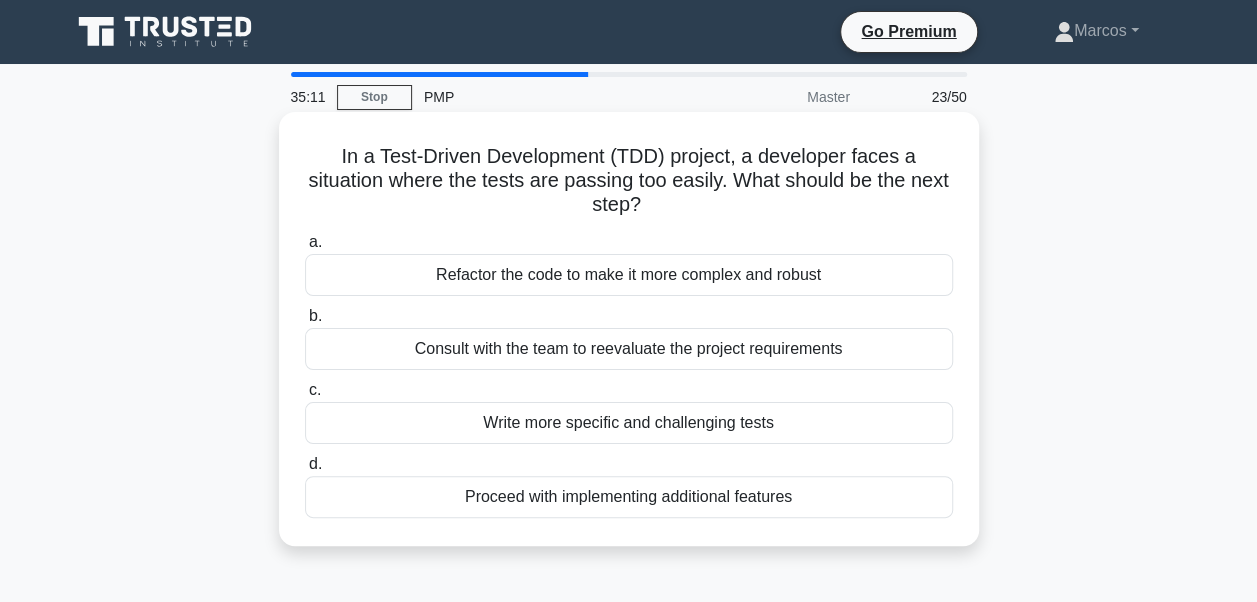 click on "Proceed with implementing additional features" at bounding box center (629, 497) 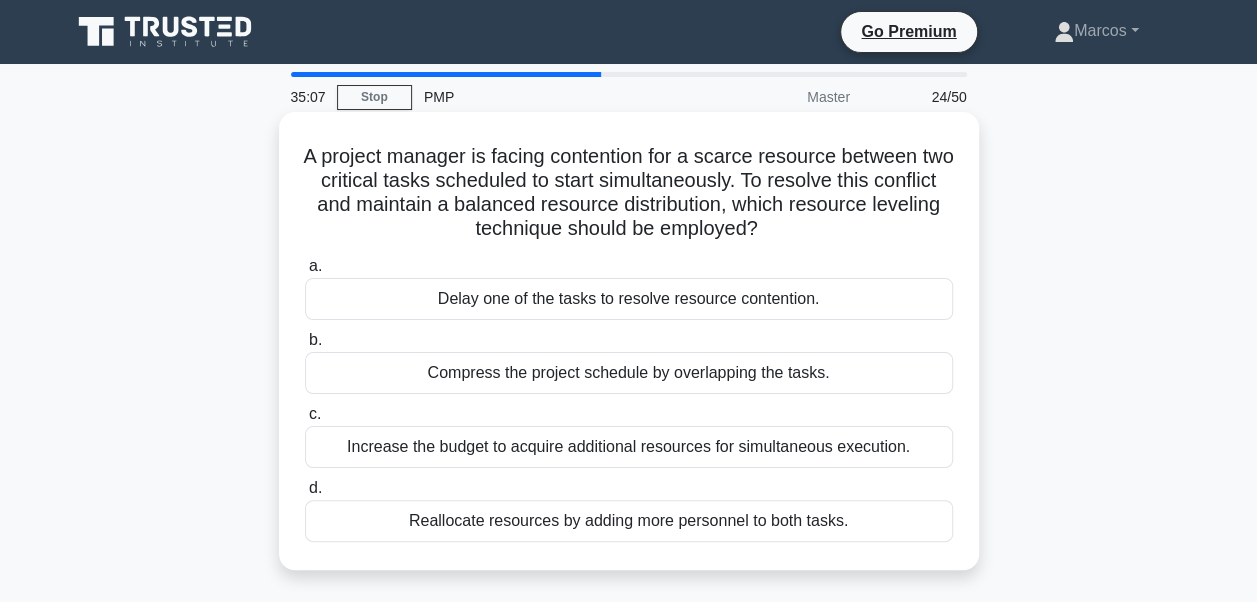 drag, startPoint x: 302, startPoint y: 150, endPoint x: 858, endPoint y: 530, distance: 673.4508 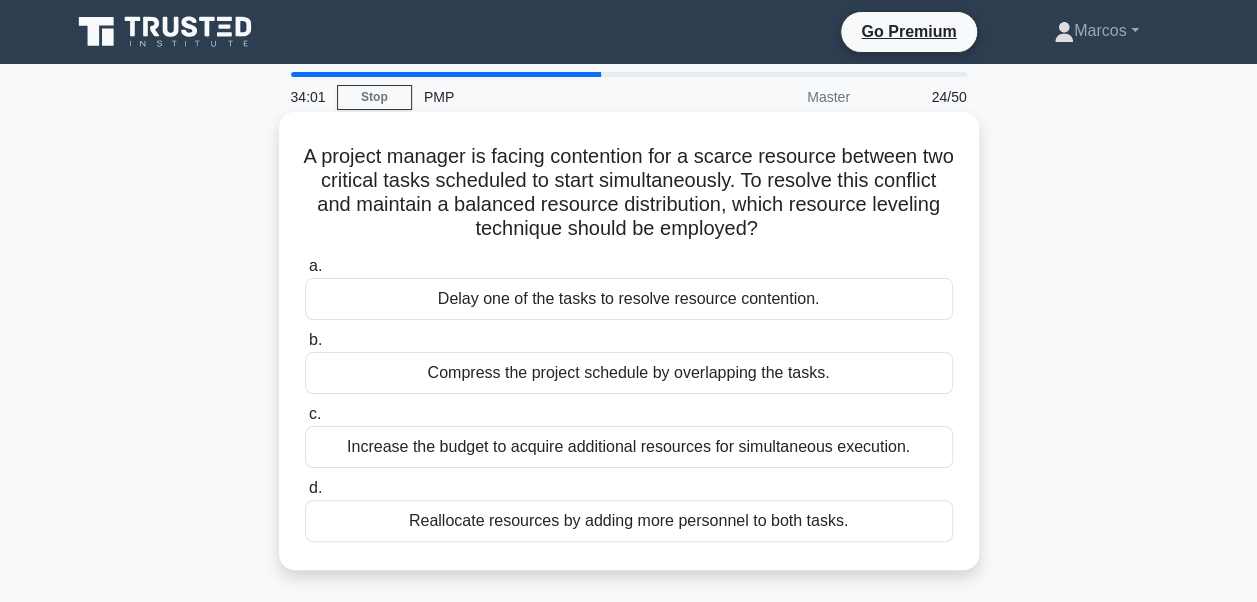 click on "Reallocate resources by adding more personnel to both tasks." at bounding box center [629, 521] 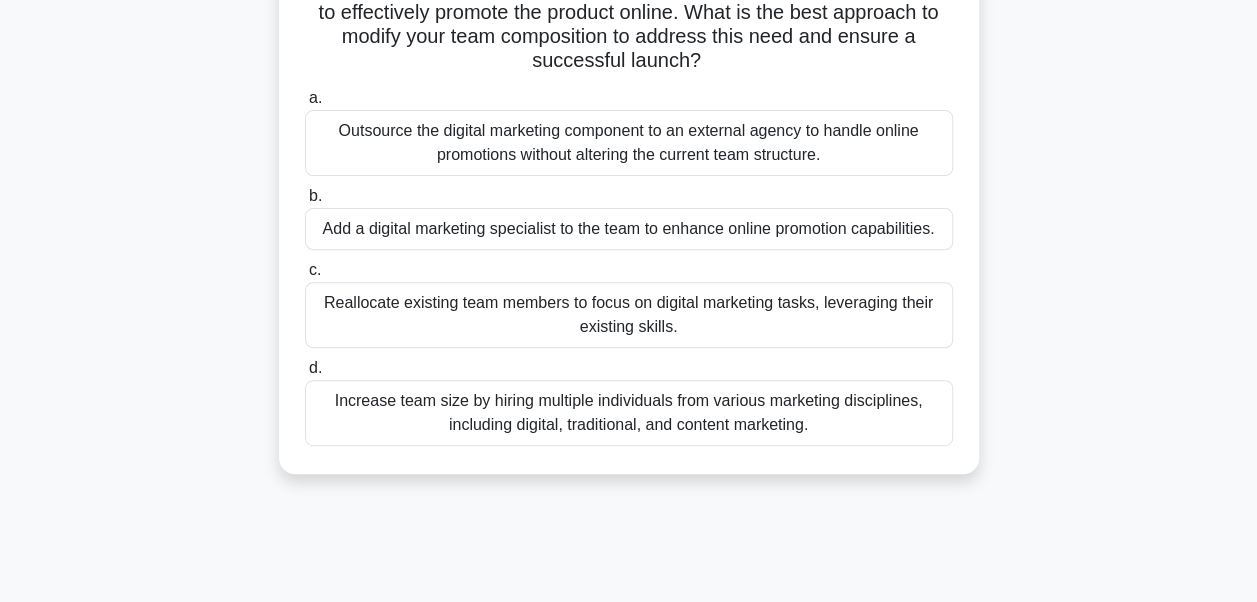 scroll, scrollTop: 308, scrollLeft: 0, axis: vertical 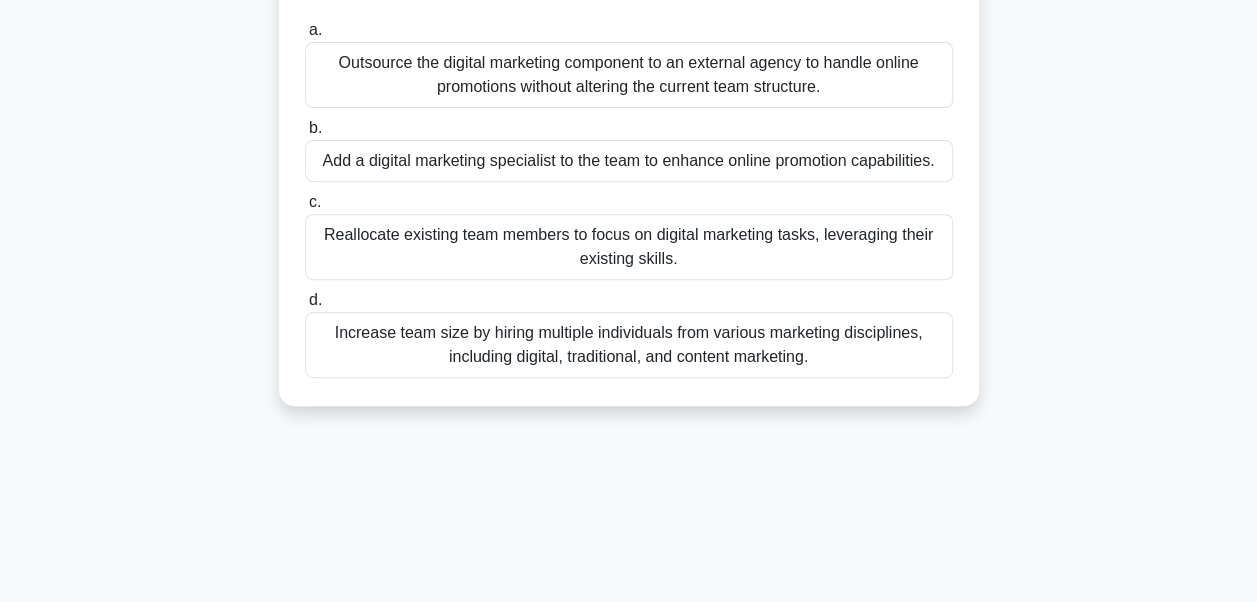 drag, startPoint x: 315, startPoint y: 165, endPoint x: 835, endPoint y: 365, distance: 557.13556 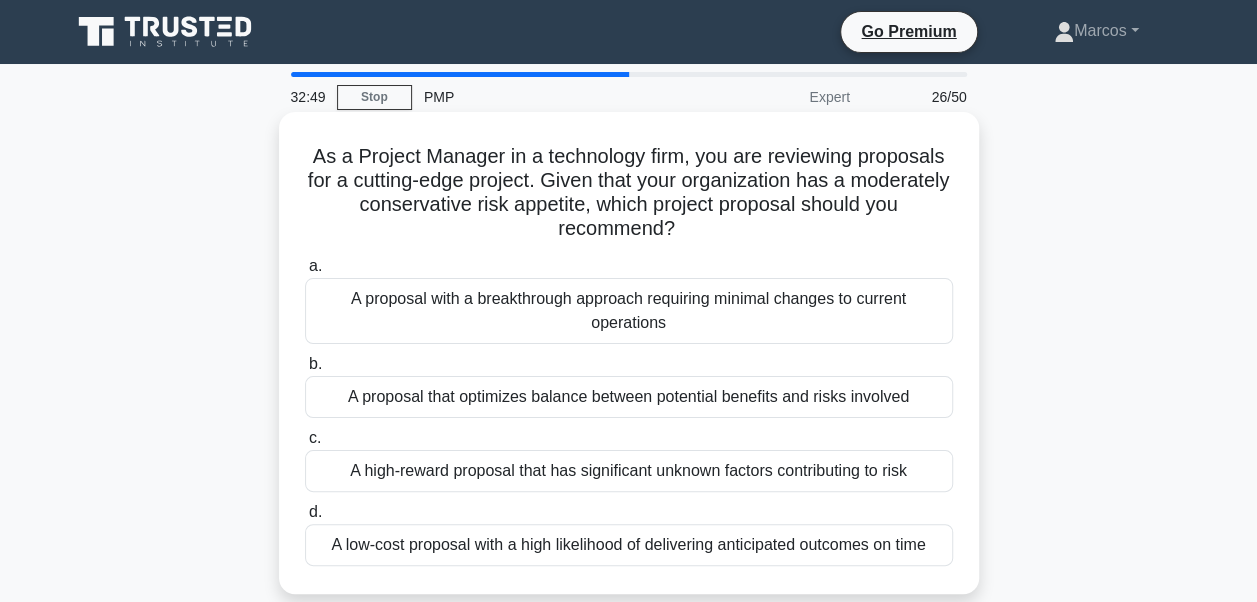 scroll, scrollTop: 0, scrollLeft: 0, axis: both 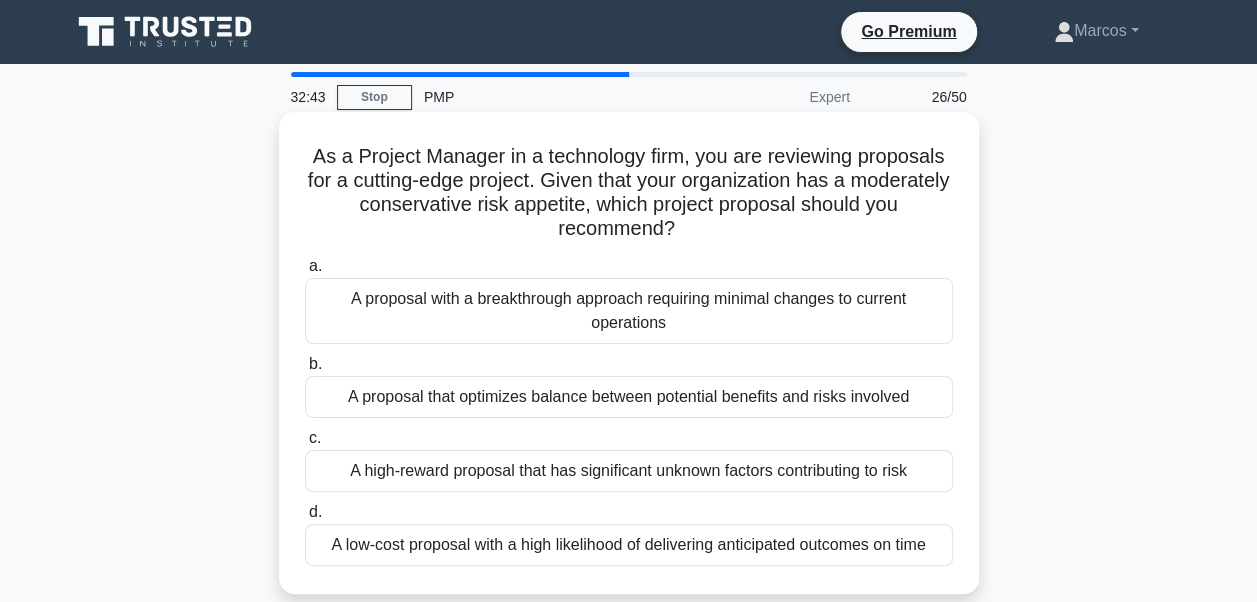 drag, startPoint x: 307, startPoint y: 156, endPoint x: 950, endPoint y: 536, distance: 746.8929 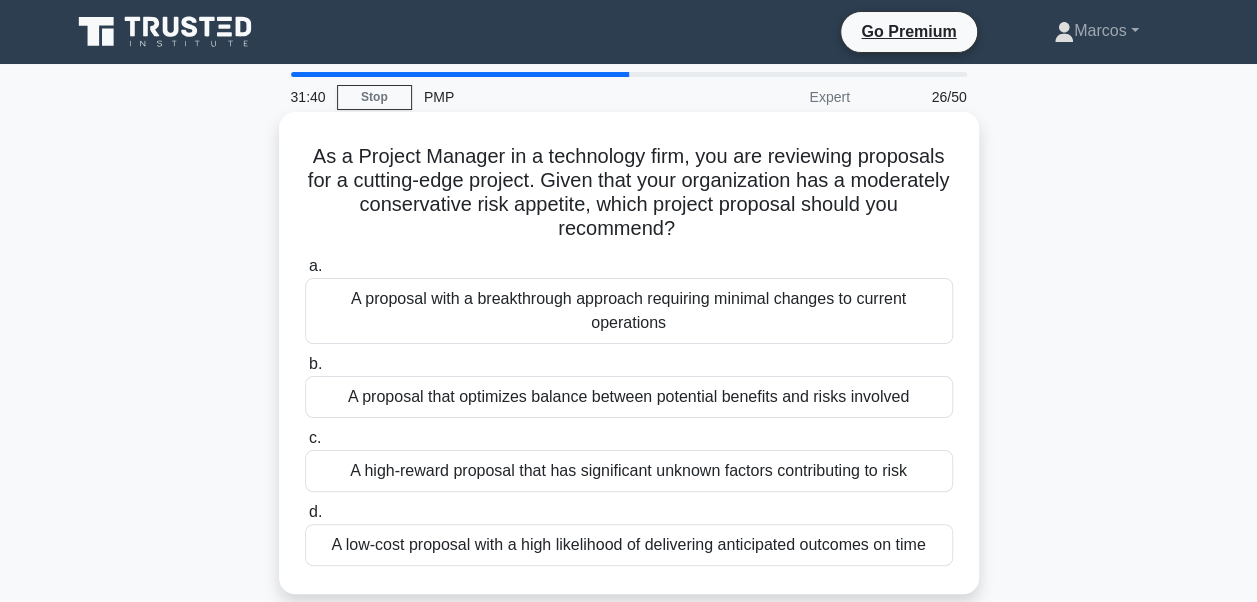 click on "A proposal that optimizes balance between potential benefits and risks involved" at bounding box center [629, 397] 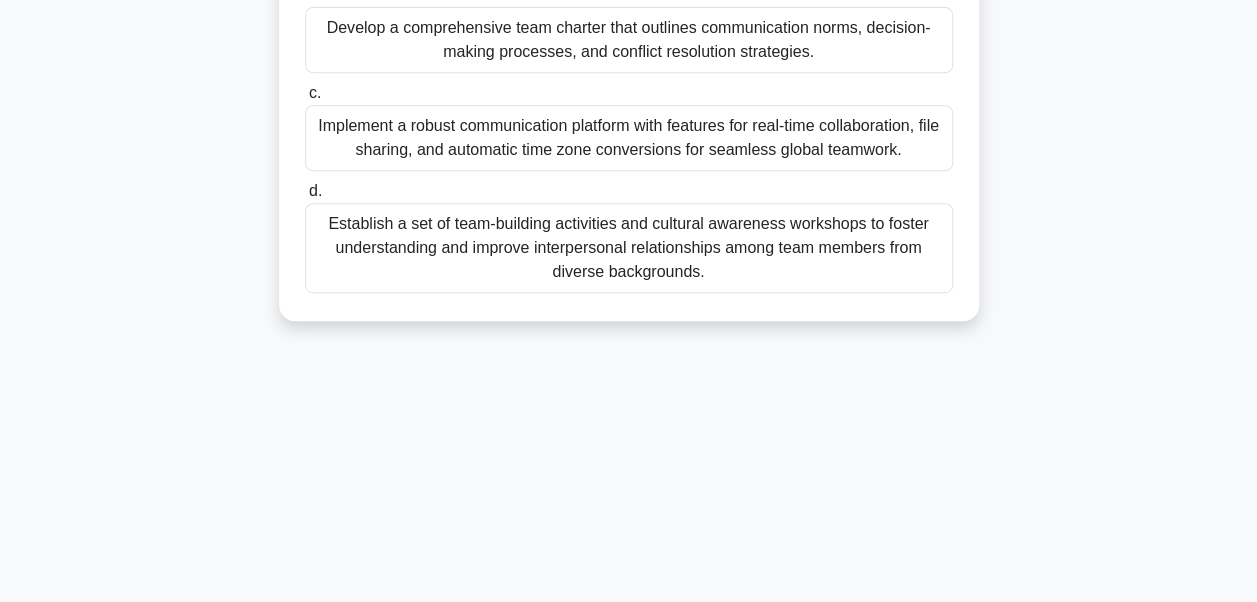 scroll, scrollTop: 478, scrollLeft: 0, axis: vertical 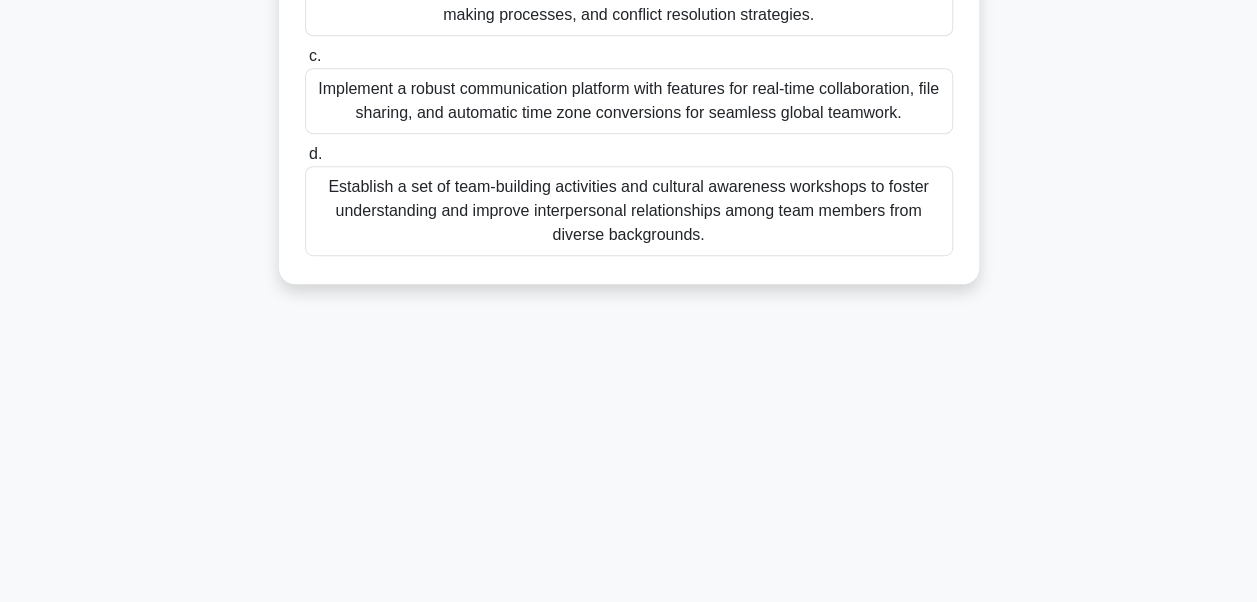 drag, startPoint x: 306, startPoint y: 148, endPoint x: 729, endPoint y: 266, distance: 439.15033 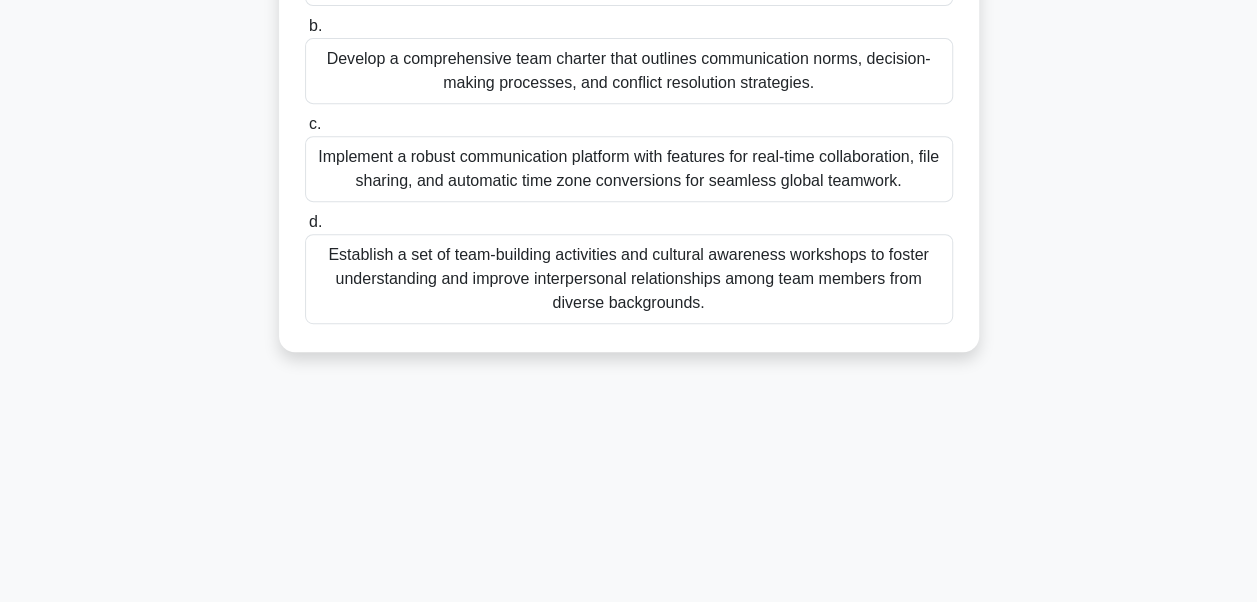 scroll, scrollTop: 378, scrollLeft: 0, axis: vertical 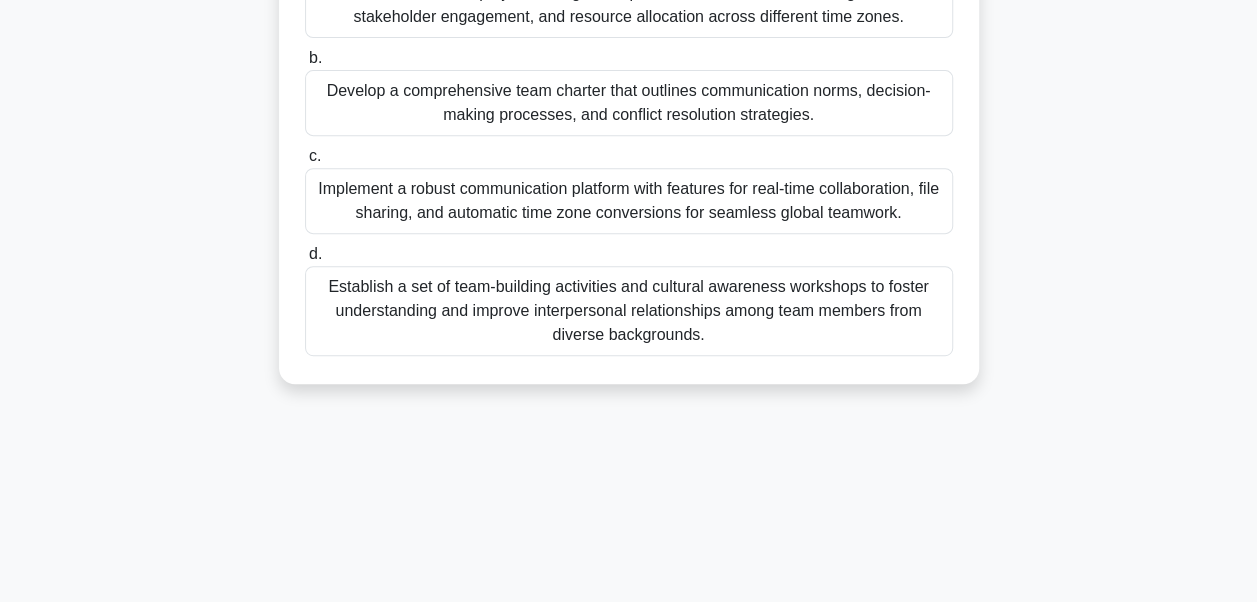 click on "Develop a comprehensive team charter that outlines communication norms, decision-making processes, and conflict resolution strategies." at bounding box center (629, 103) 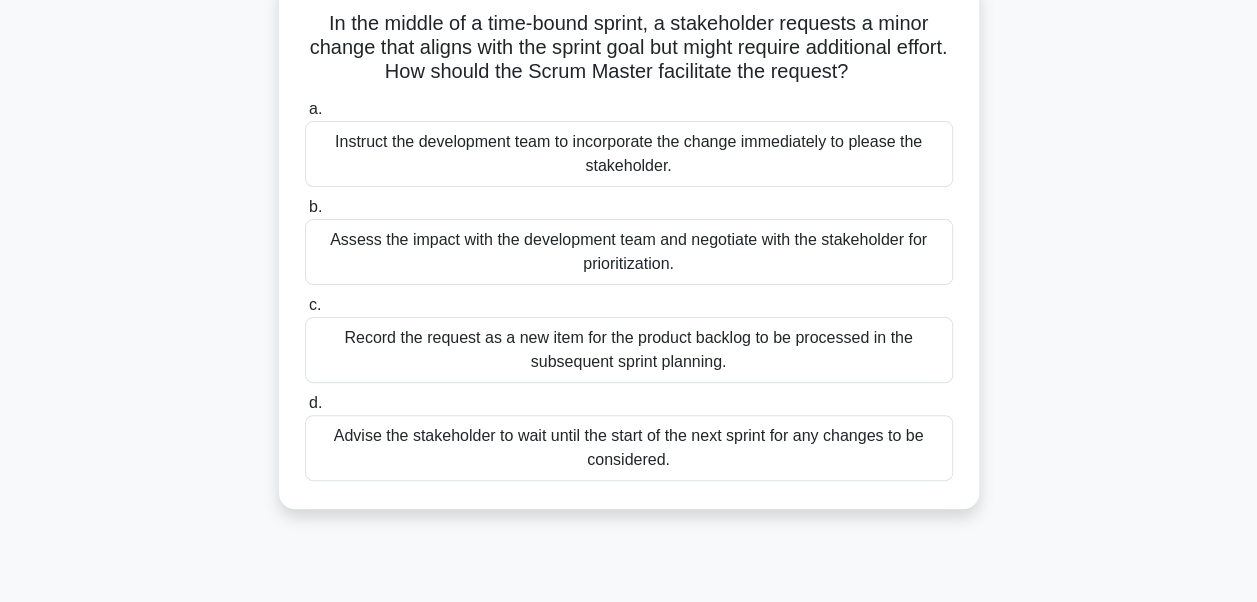 scroll, scrollTop: 0, scrollLeft: 0, axis: both 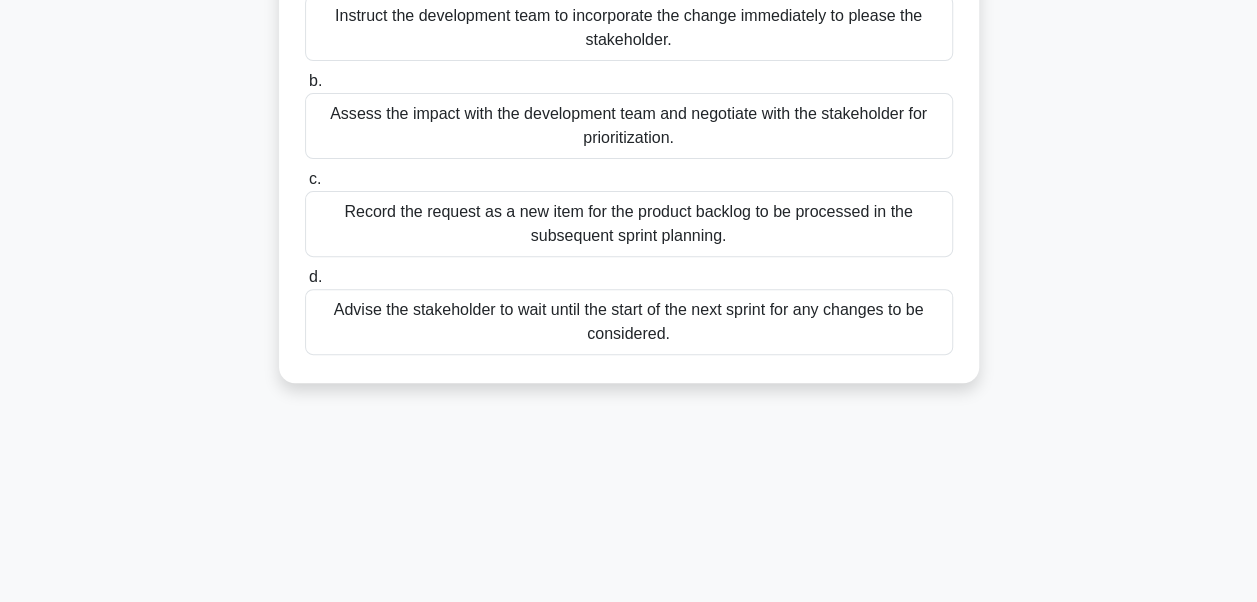 drag, startPoint x: 314, startPoint y: 148, endPoint x: 716, endPoint y: 428, distance: 489.90204 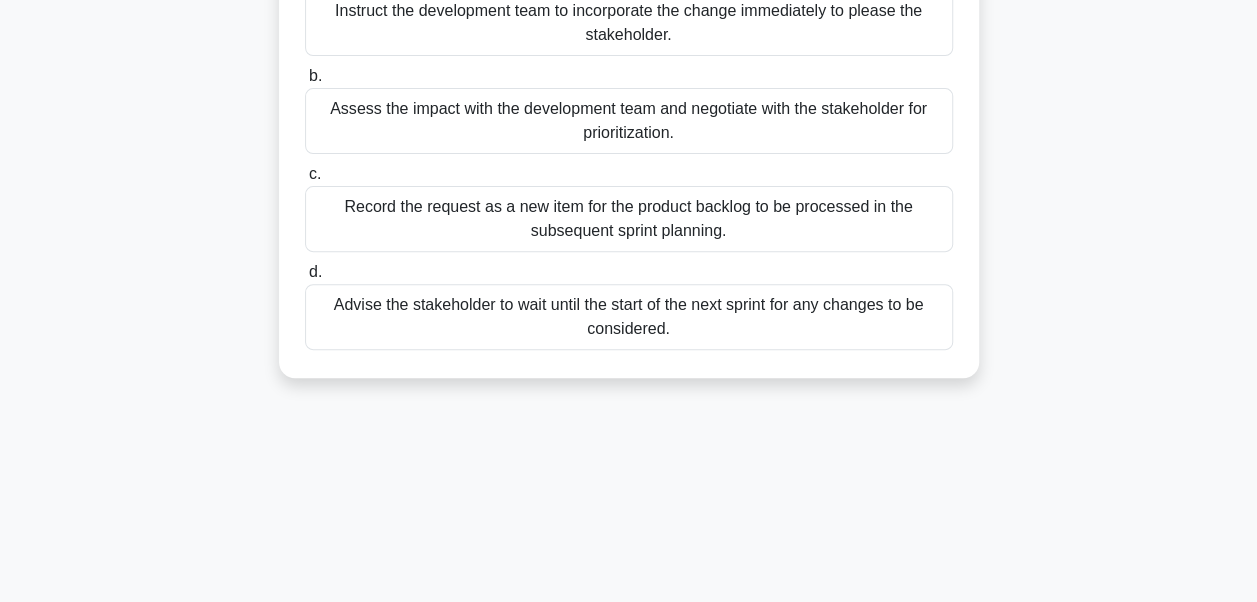 click on "Assess the impact with the development team and negotiate with the stakeholder for prioritization." at bounding box center (629, 121) 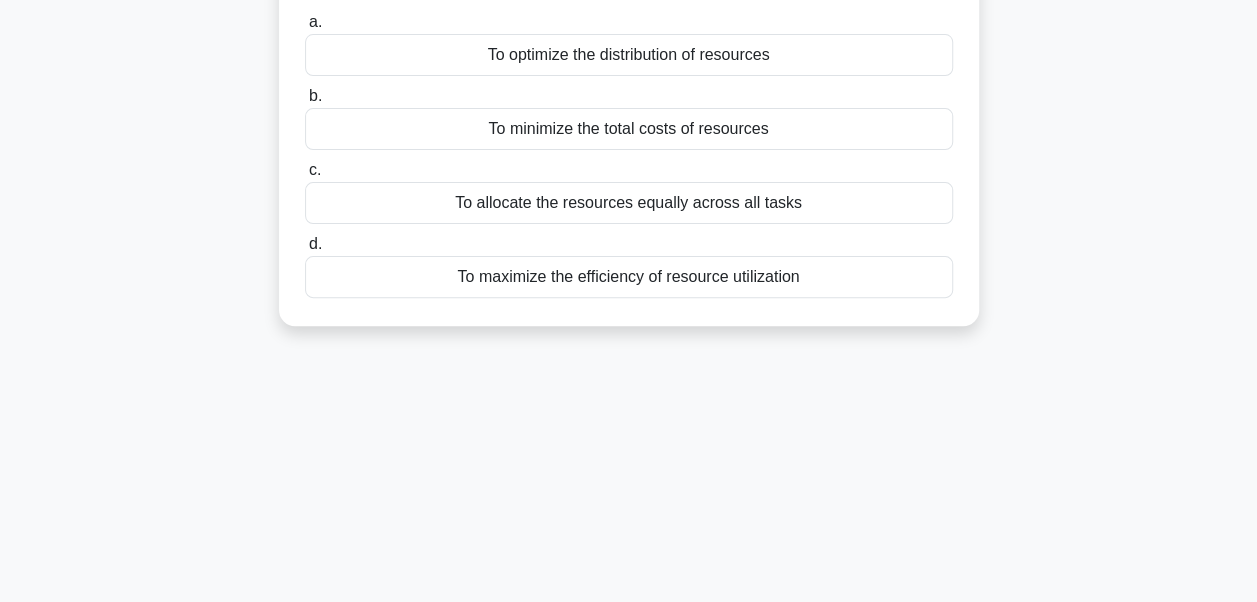 scroll, scrollTop: 0, scrollLeft: 0, axis: both 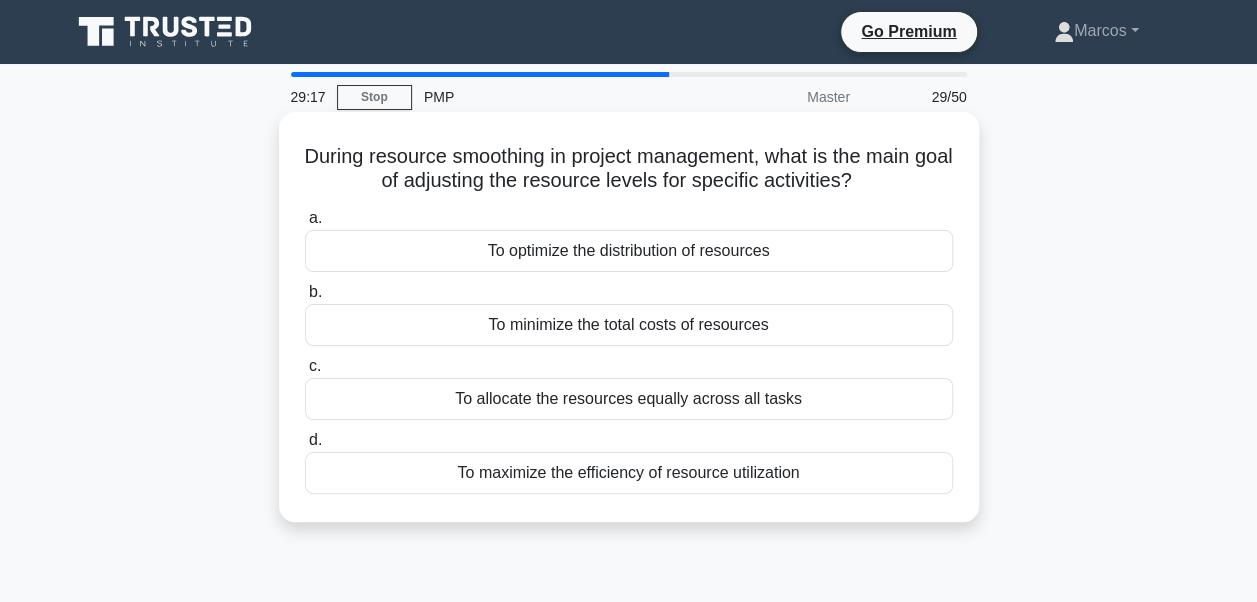 drag, startPoint x: 316, startPoint y: 156, endPoint x: 801, endPoint y: 494, distance: 591.15906 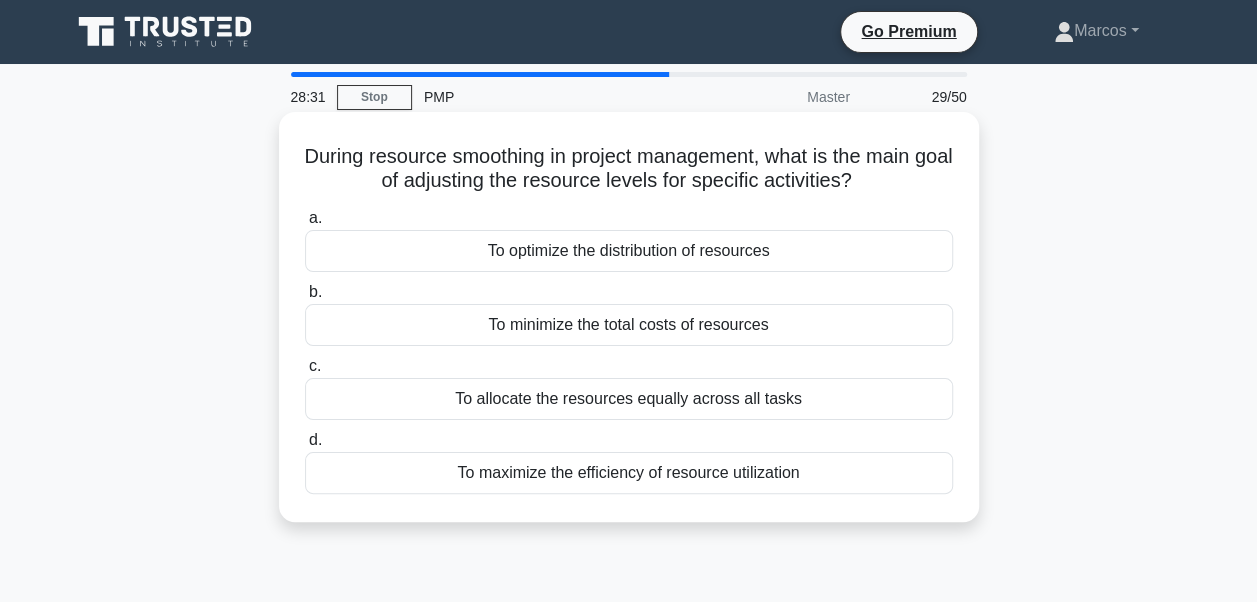 click on "To optimize the distribution of resources" at bounding box center [629, 251] 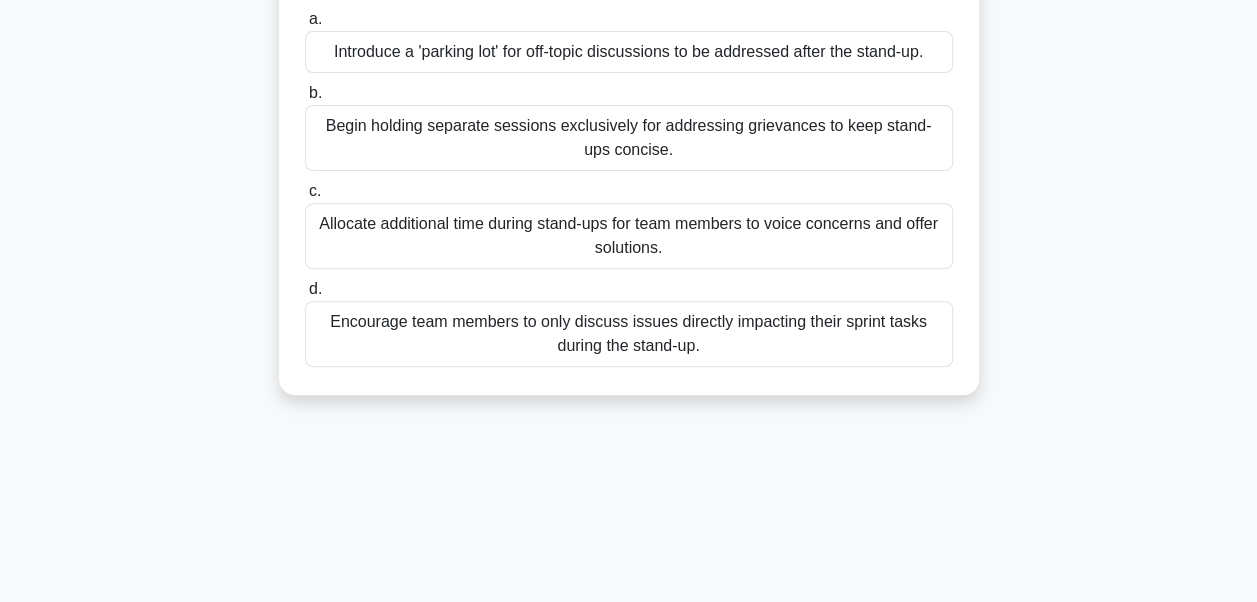 scroll, scrollTop: 351, scrollLeft: 0, axis: vertical 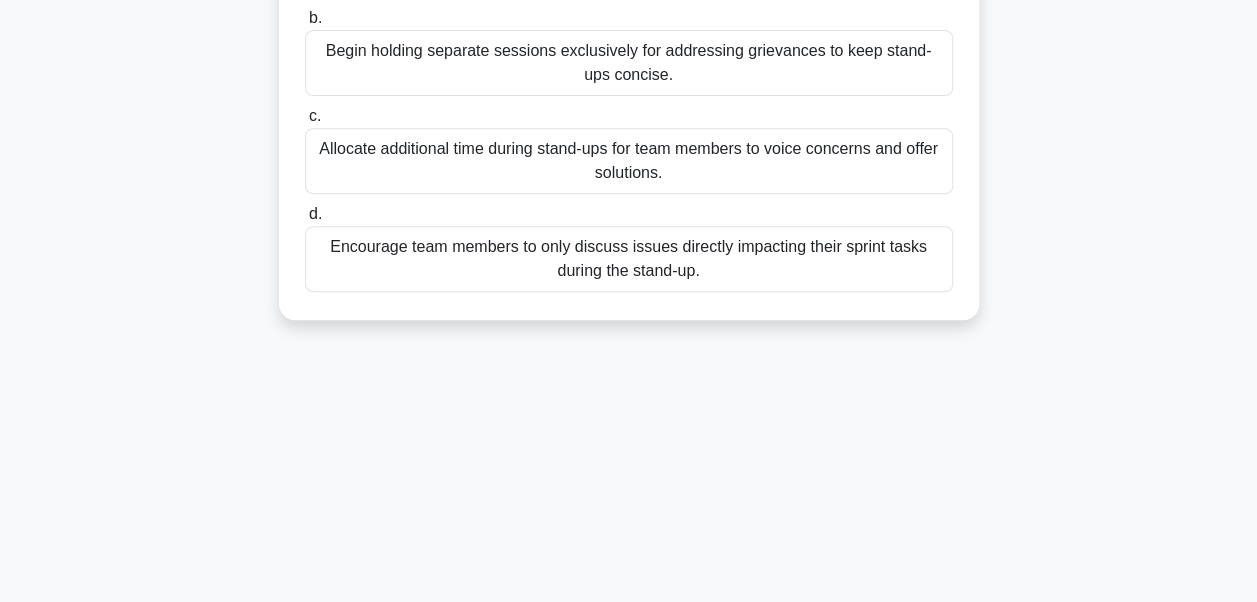 drag, startPoint x: 308, startPoint y: 156, endPoint x: 729, endPoint y: 392, distance: 482.63547 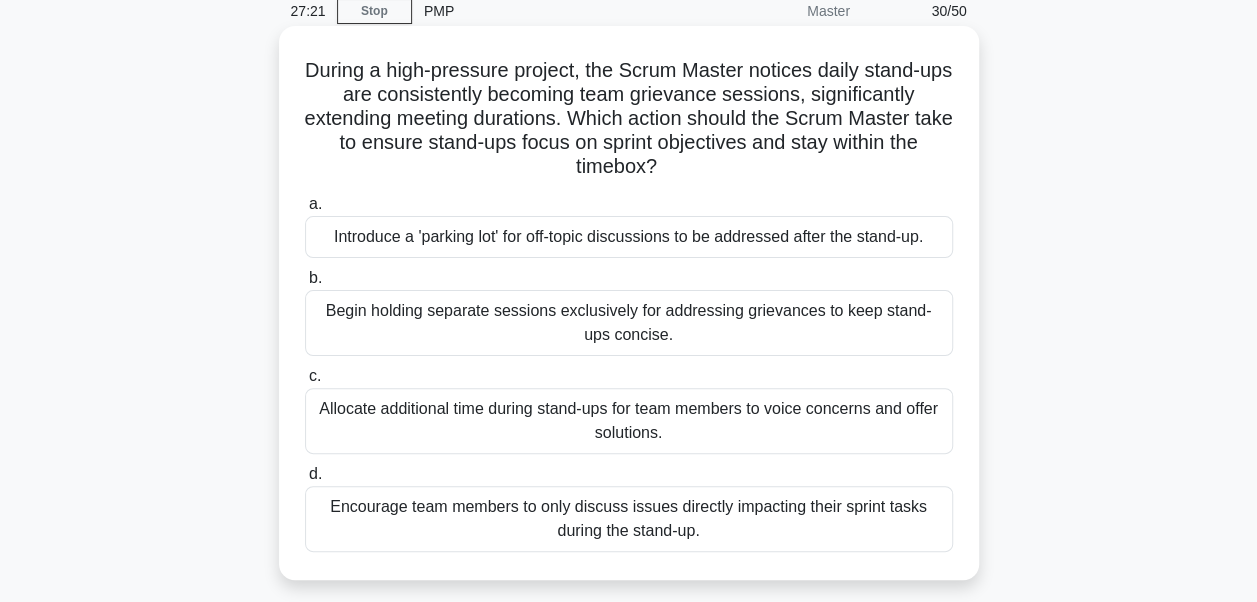 scroll, scrollTop: 51, scrollLeft: 0, axis: vertical 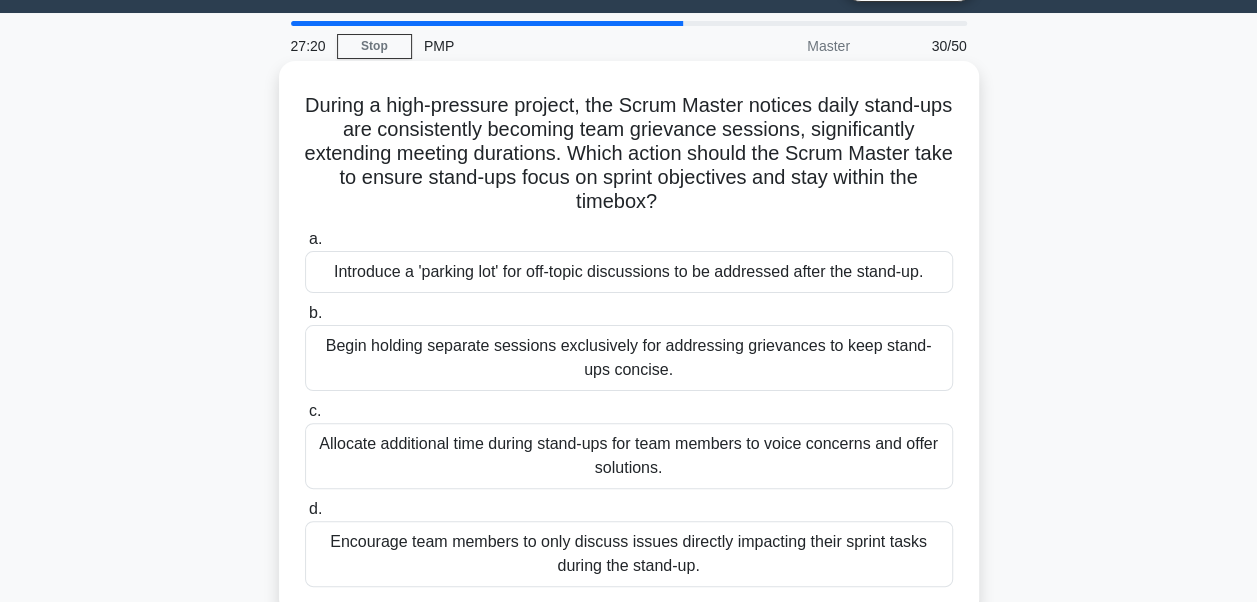 click on "Introduce a 'parking lot' for off-topic discussions to be addressed after the stand-up." at bounding box center [629, 272] 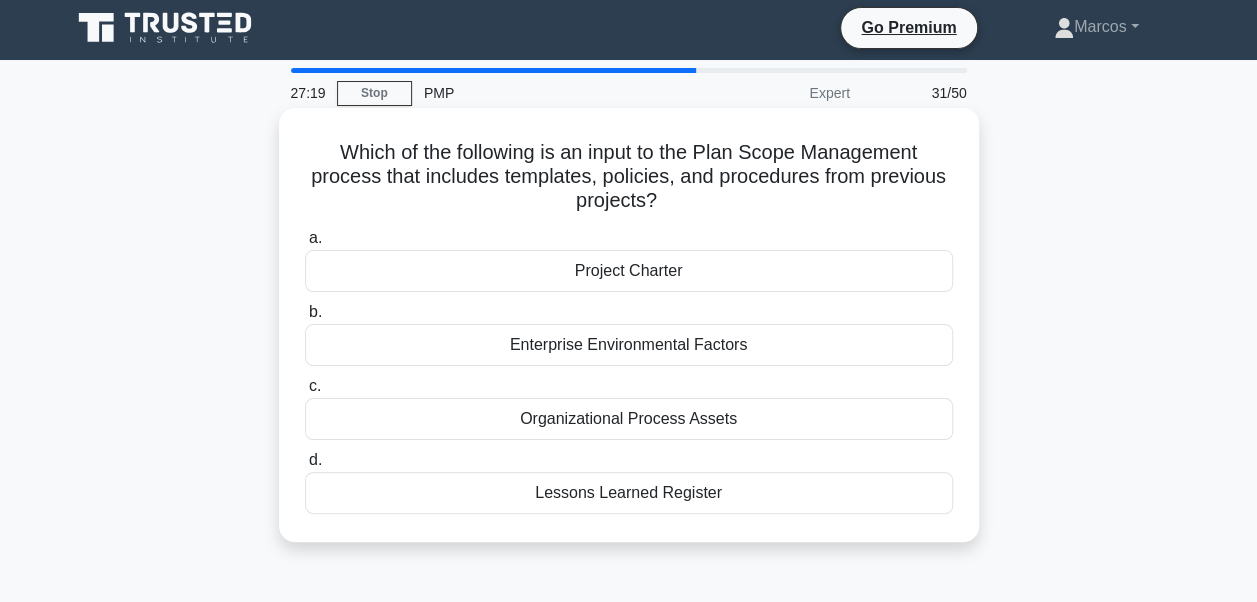 scroll, scrollTop: 0, scrollLeft: 0, axis: both 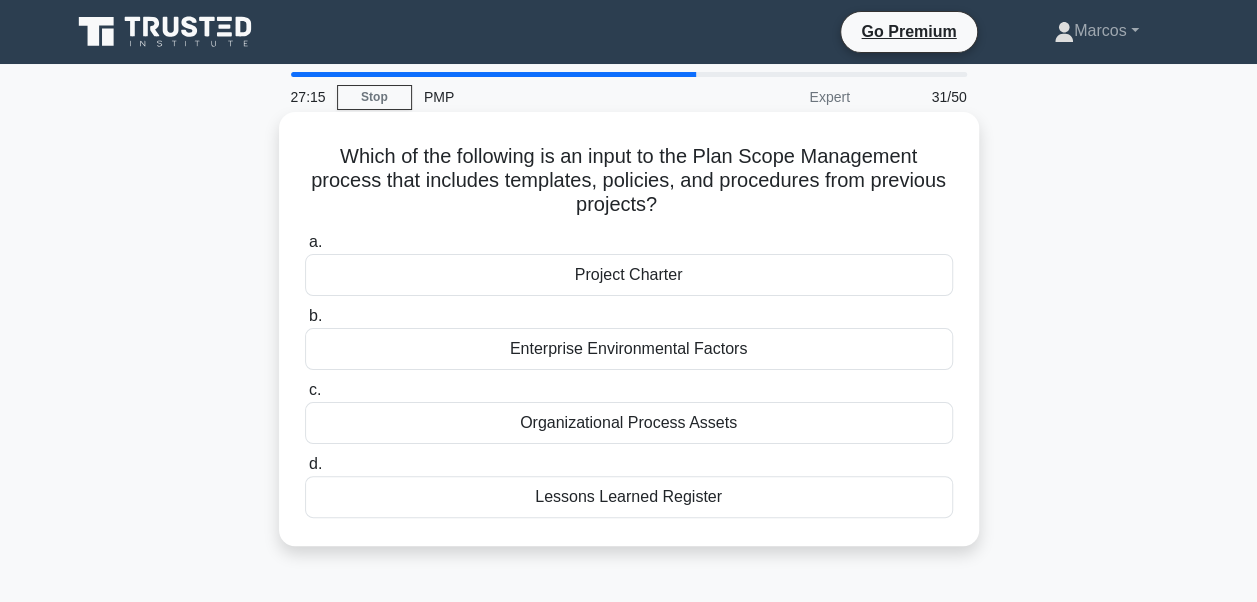 drag, startPoint x: 334, startPoint y: 154, endPoint x: 762, endPoint y: 496, distance: 547.85767 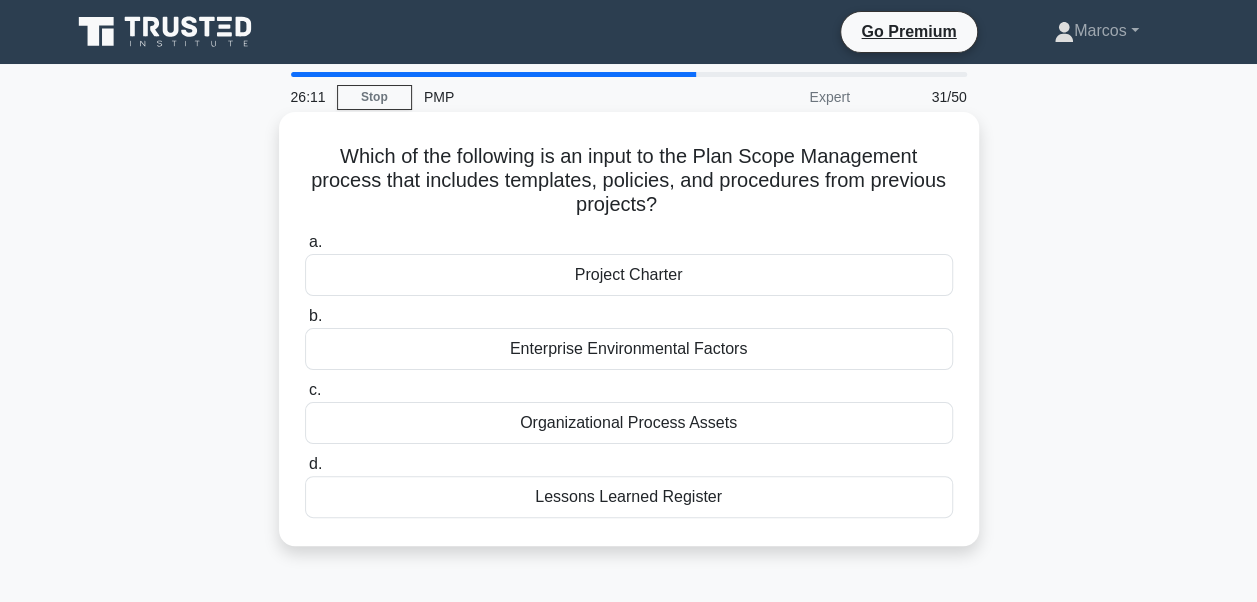 click on "Organizational Process Assets" at bounding box center [629, 423] 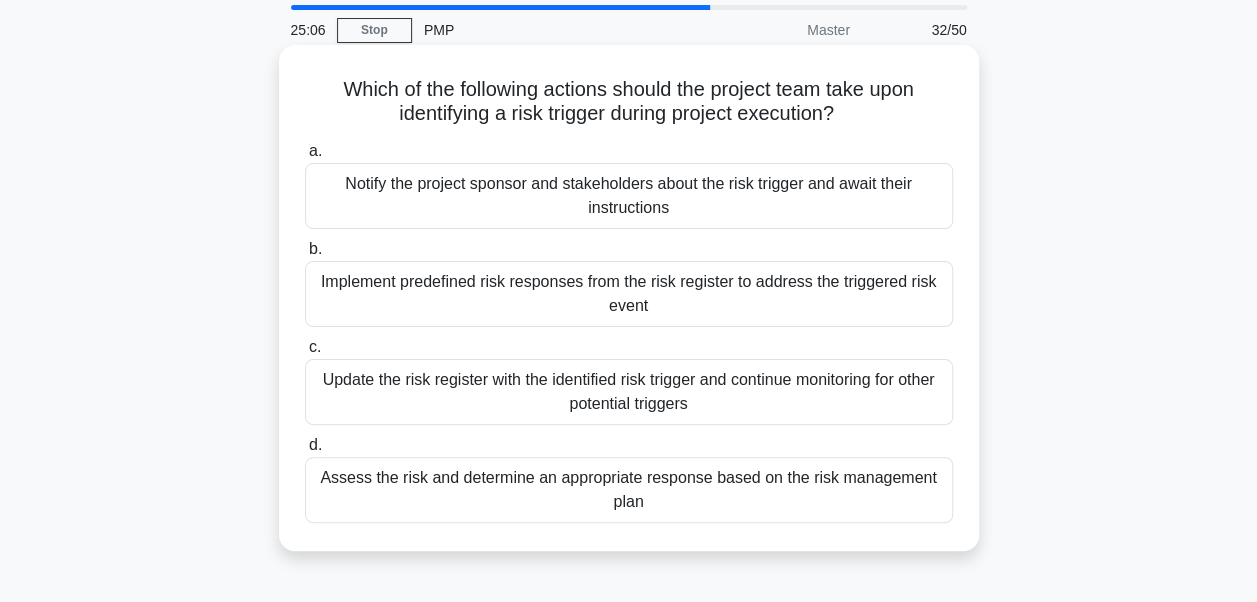 scroll, scrollTop: 0, scrollLeft: 0, axis: both 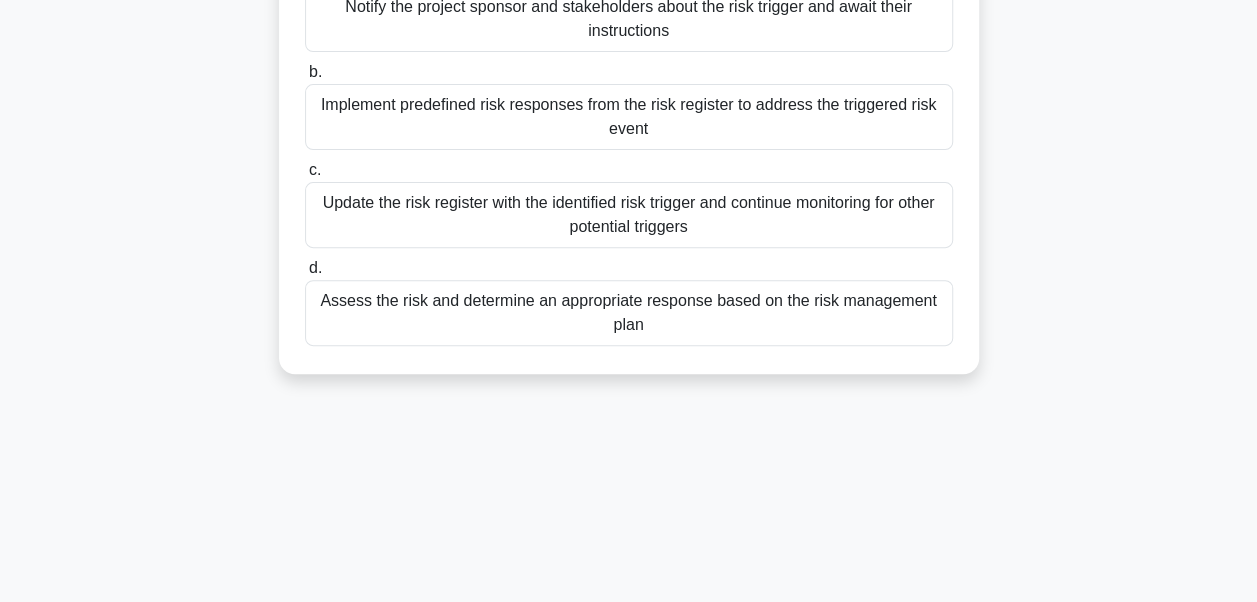 drag, startPoint x: 315, startPoint y: 142, endPoint x: 742, endPoint y: 385, distance: 491.30234 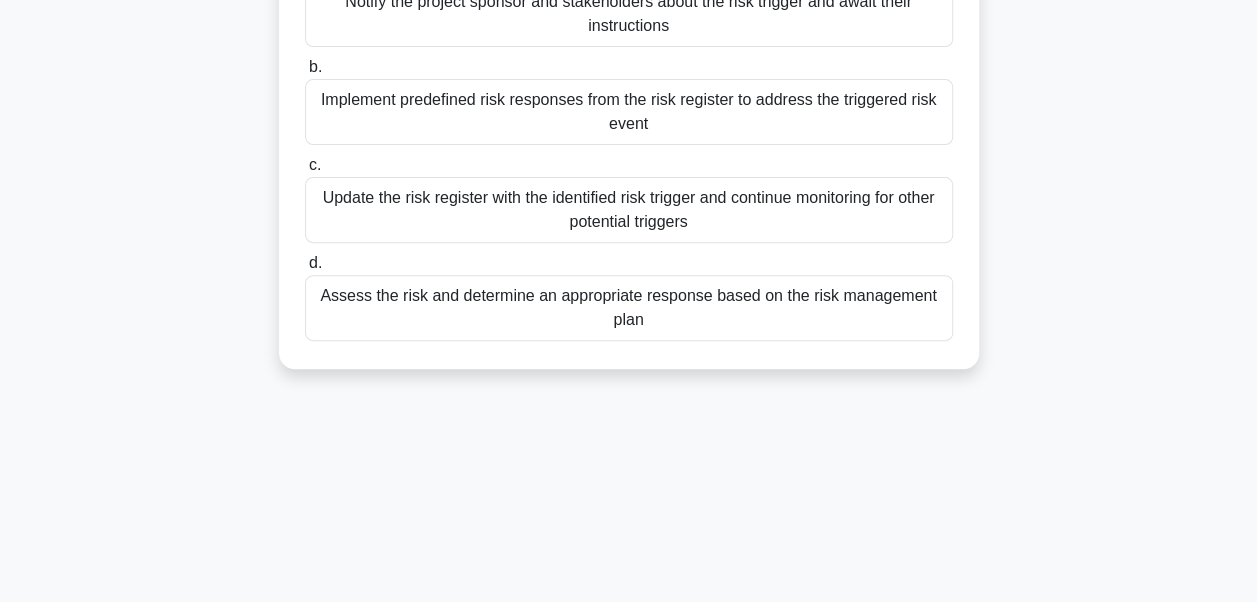 click on "Implement predefined risk responses from the risk register to address the triggered risk event" at bounding box center (629, 112) 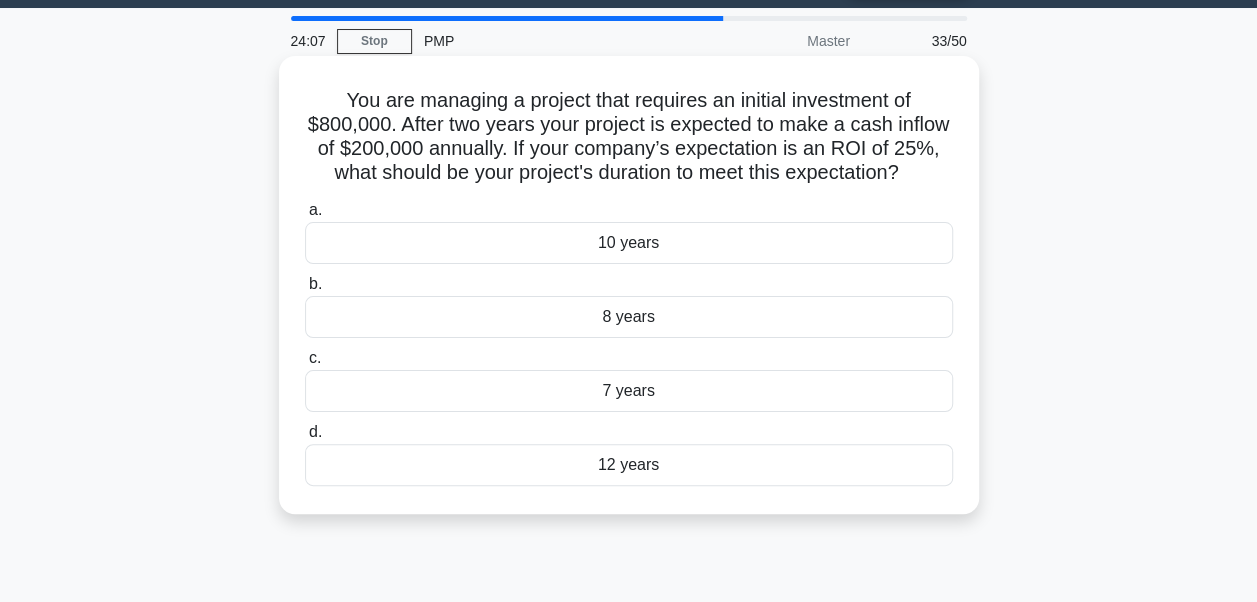 scroll, scrollTop: 0, scrollLeft: 0, axis: both 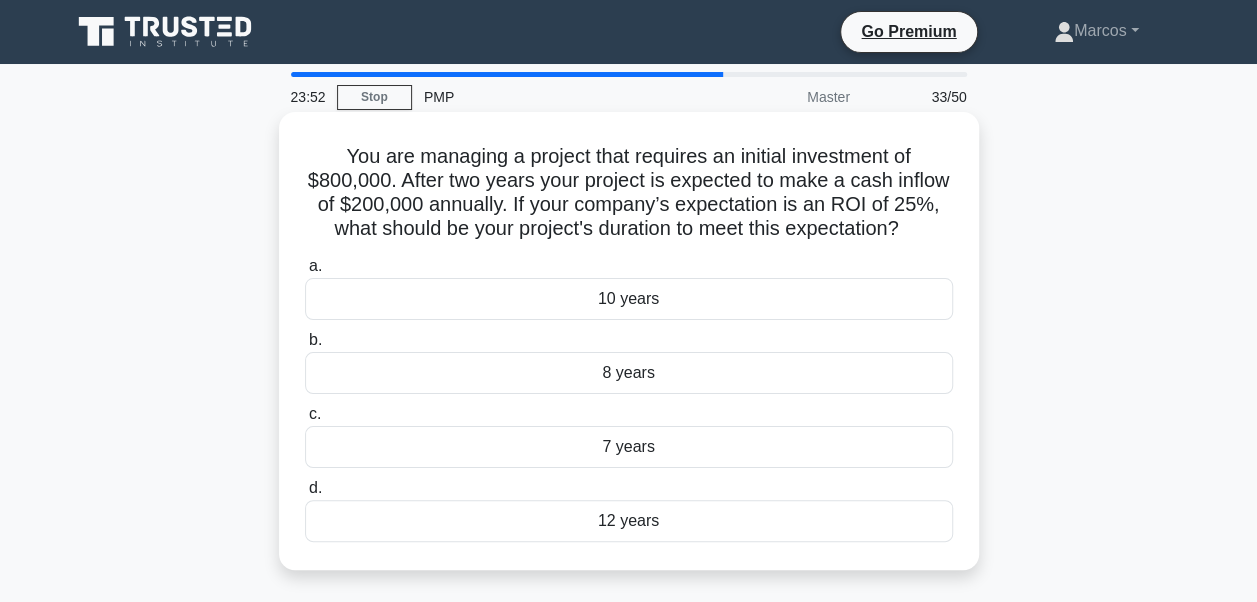 drag, startPoint x: 338, startPoint y: 157, endPoint x: 678, endPoint y: 552, distance: 521.1766 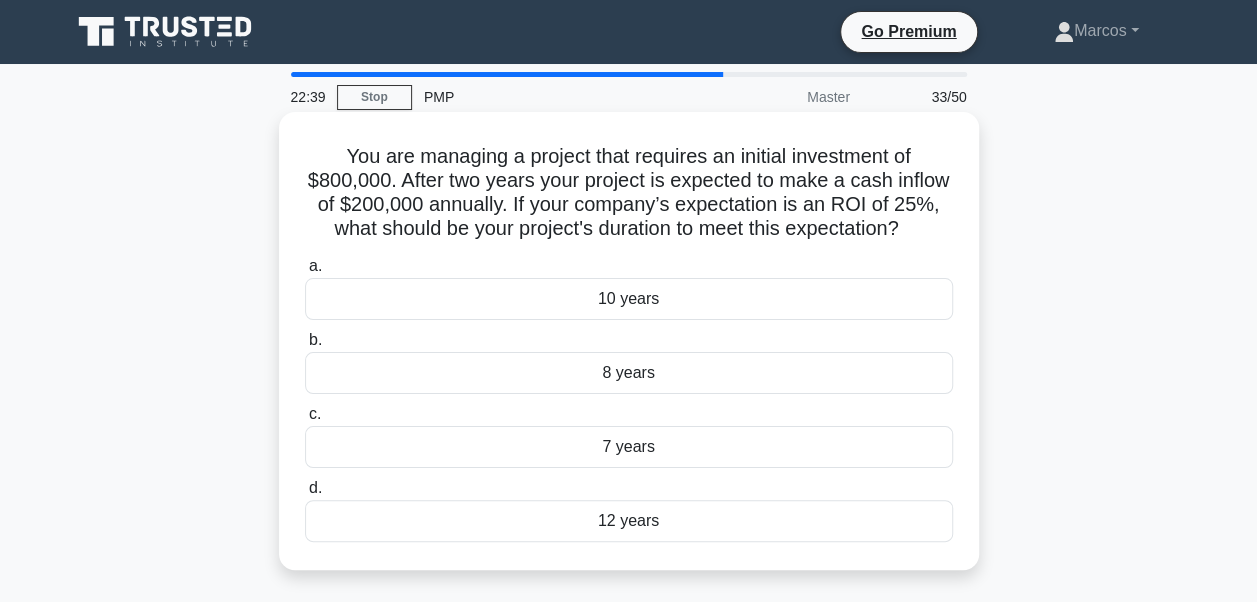 click on "8 years" at bounding box center [629, 373] 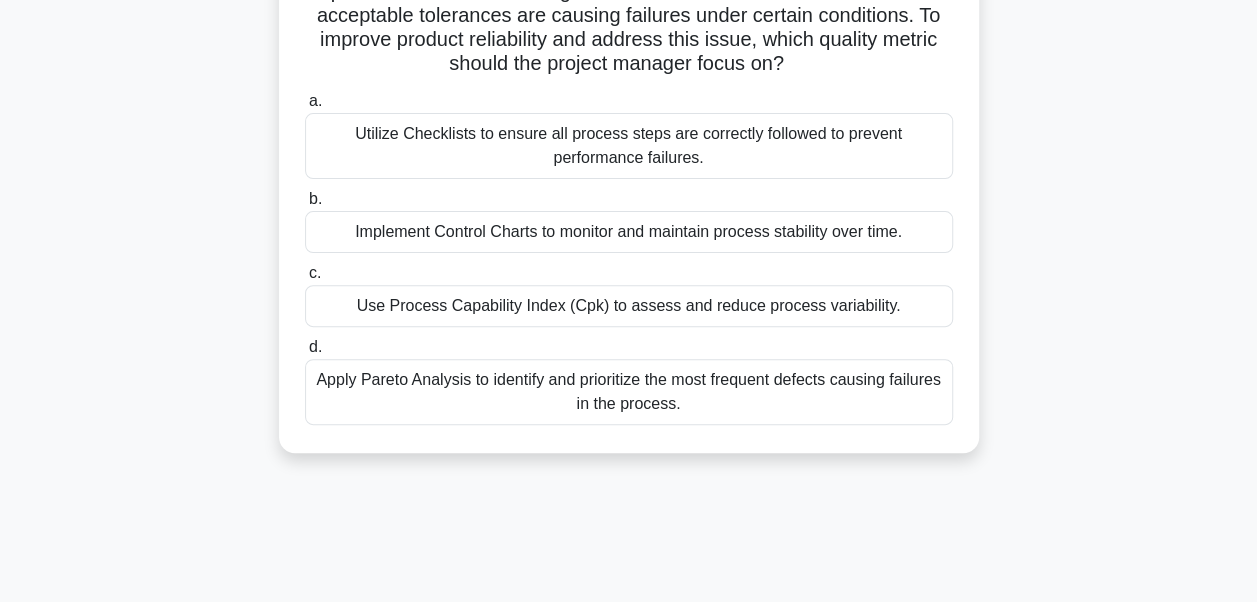 scroll, scrollTop: 478, scrollLeft: 0, axis: vertical 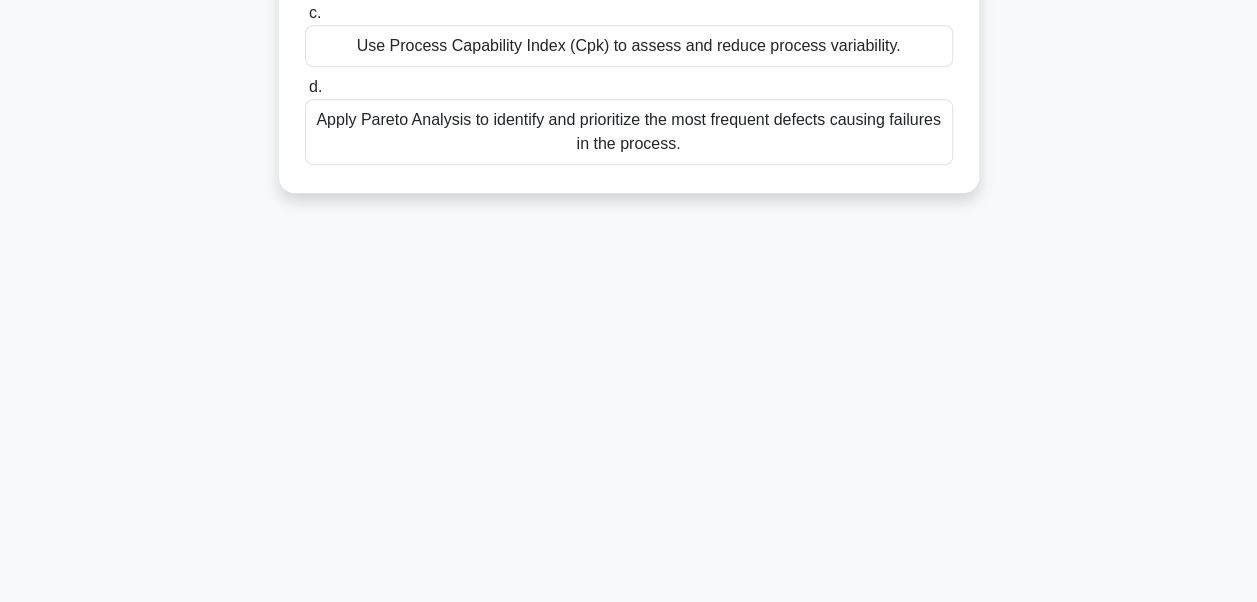 drag, startPoint x: 310, startPoint y: 156, endPoint x: 811, endPoint y: 254, distance: 510.49487 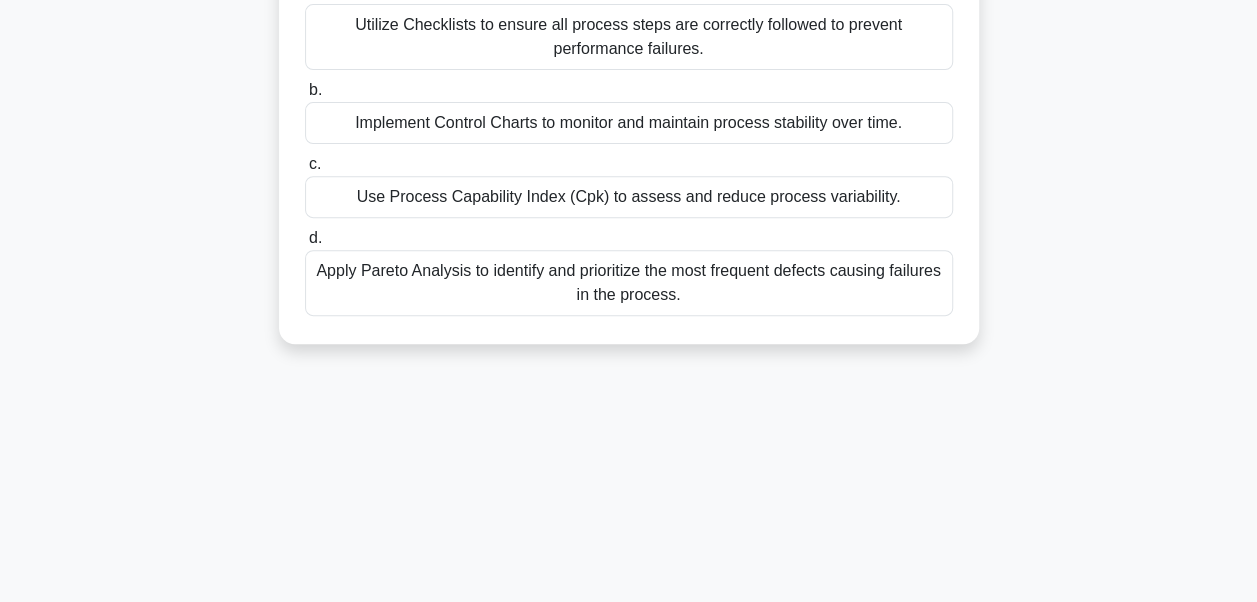 scroll, scrollTop: 278, scrollLeft: 0, axis: vertical 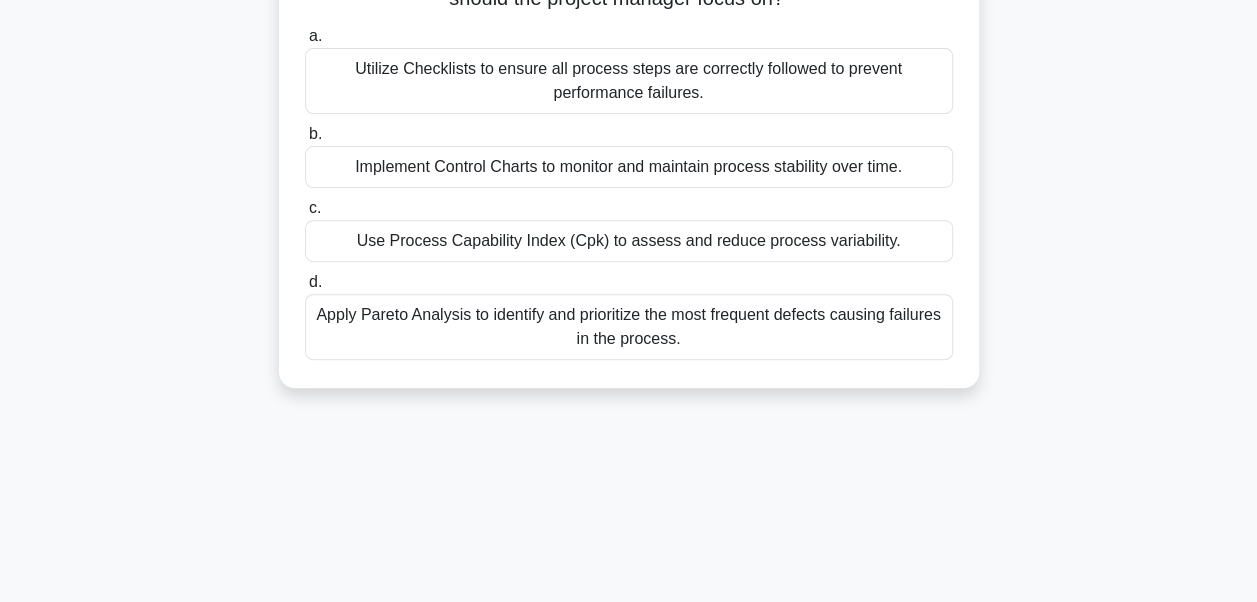 click on "Implement Control Charts to monitor and maintain process stability over time." at bounding box center (629, 167) 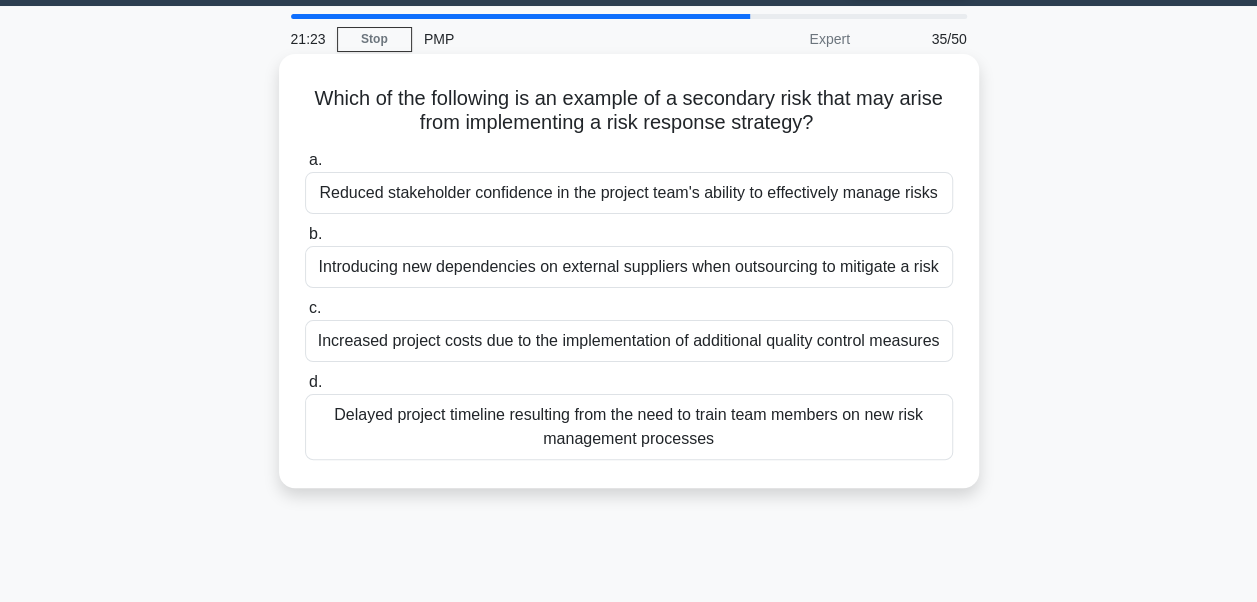 scroll, scrollTop: 0, scrollLeft: 0, axis: both 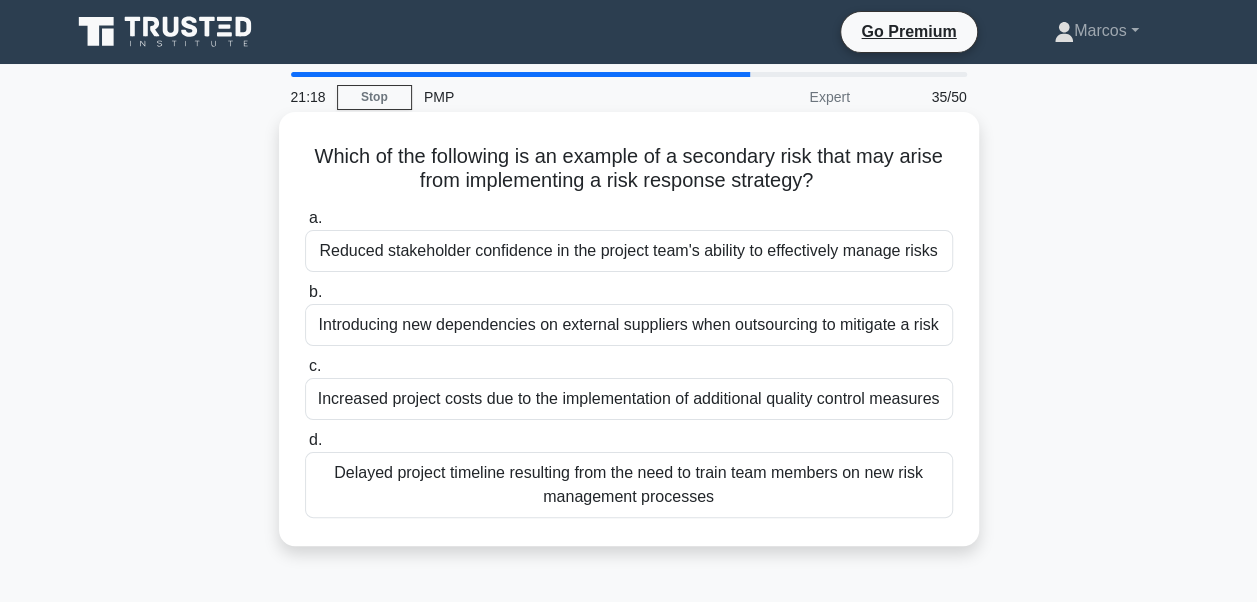 drag, startPoint x: 302, startPoint y: 155, endPoint x: 770, endPoint y: 497, distance: 579.6447 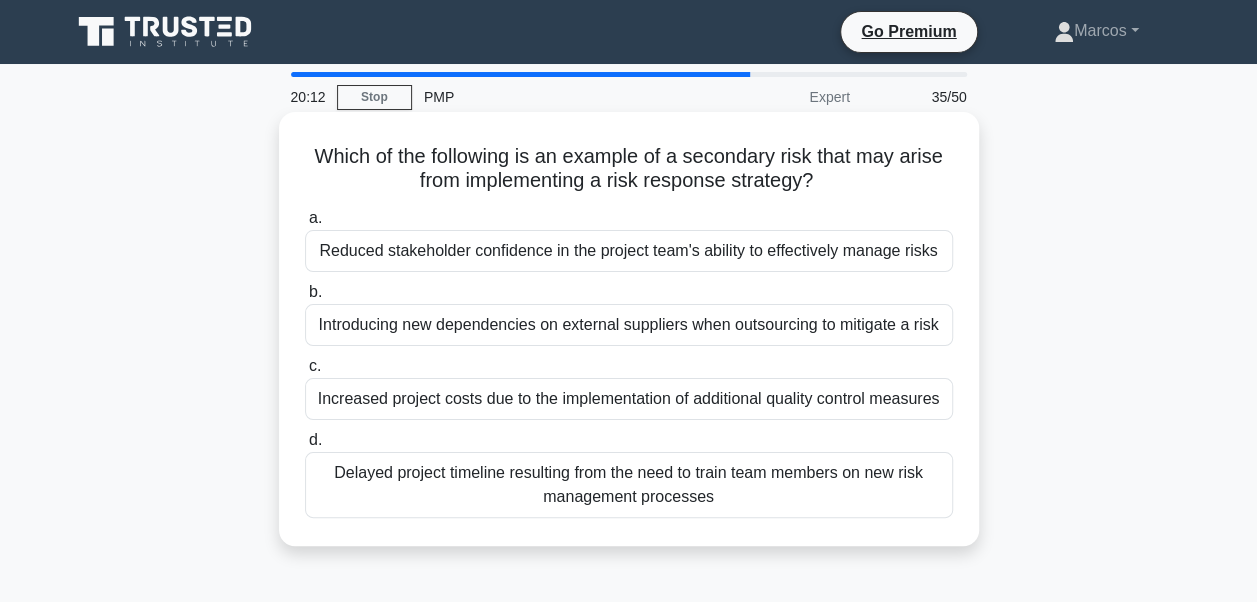 click on "Increased project costs due to the implementation of additional quality control measures" at bounding box center (629, 399) 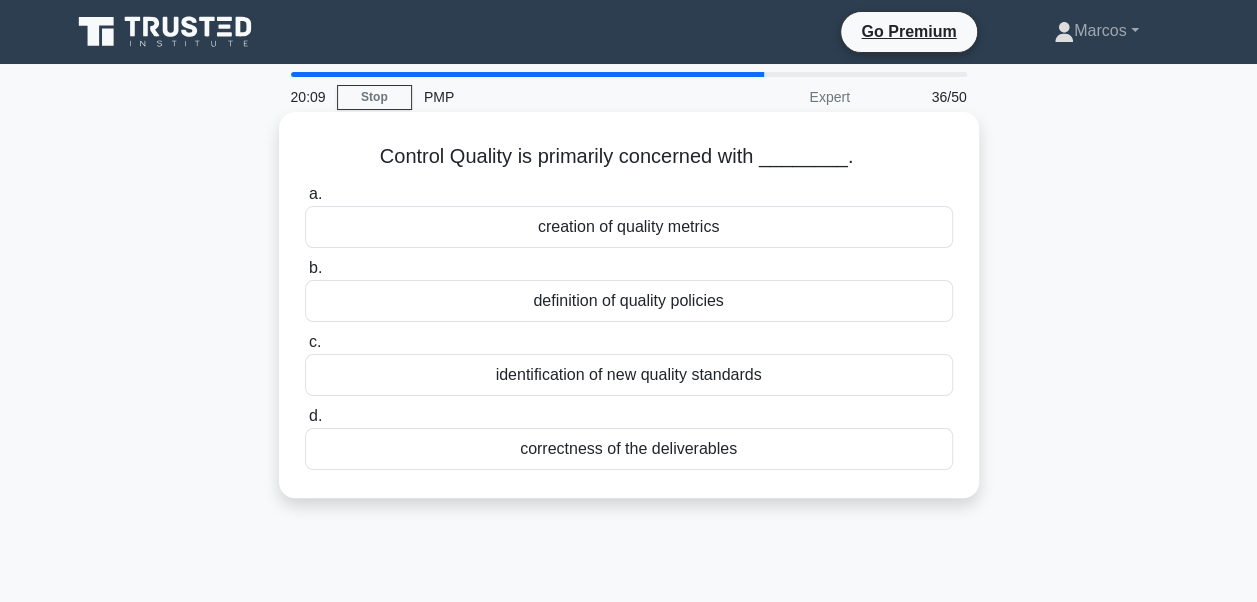 drag, startPoint x: 378, startPoint y: 156, endPoint x: 774, endPoint y: 453, distance: 495 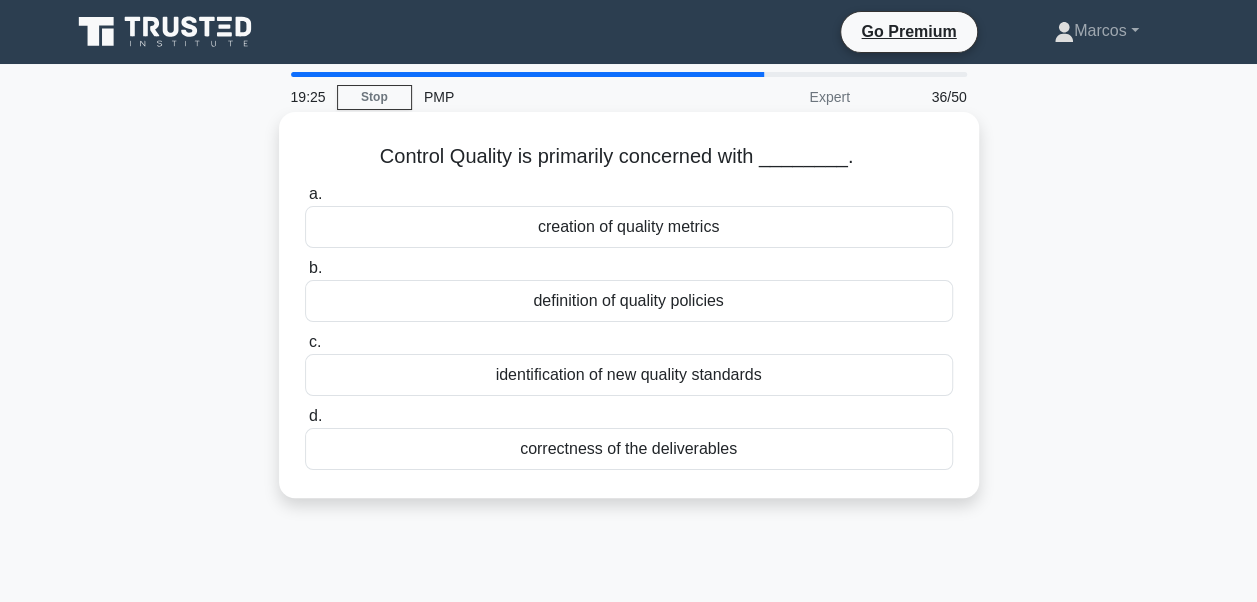 click on "creation of quality metrics" at bounding box center (629, 227) 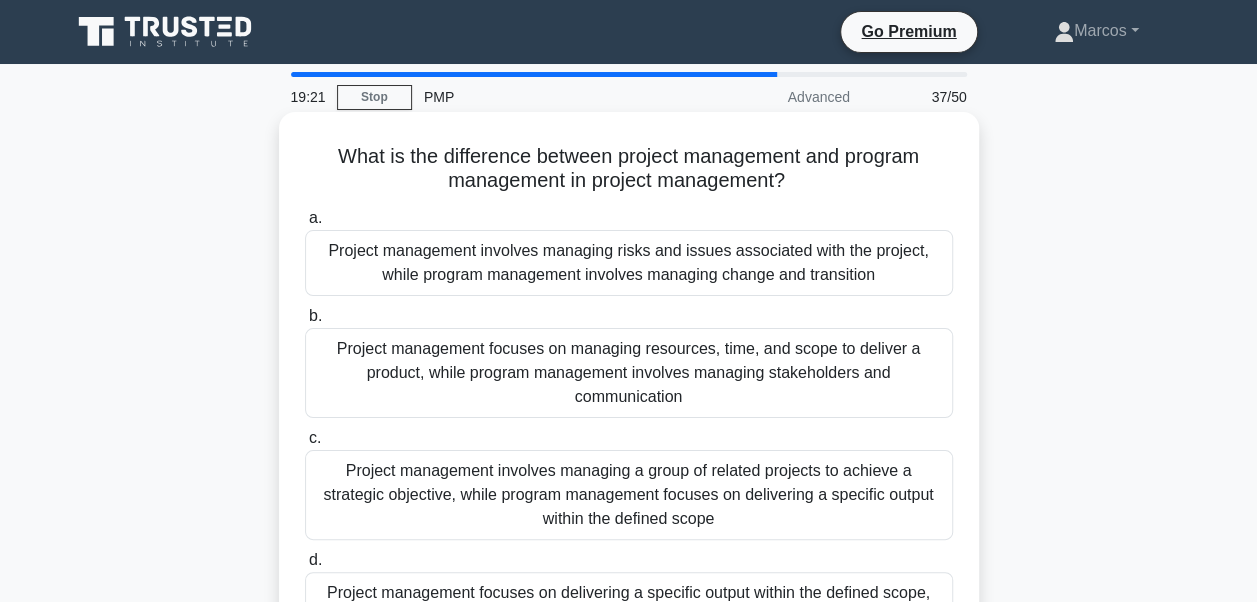 drag, startPoint x: 338, startPoint y: 156, endPoint x: 736, endPoint y: 403, distance: 468.4154 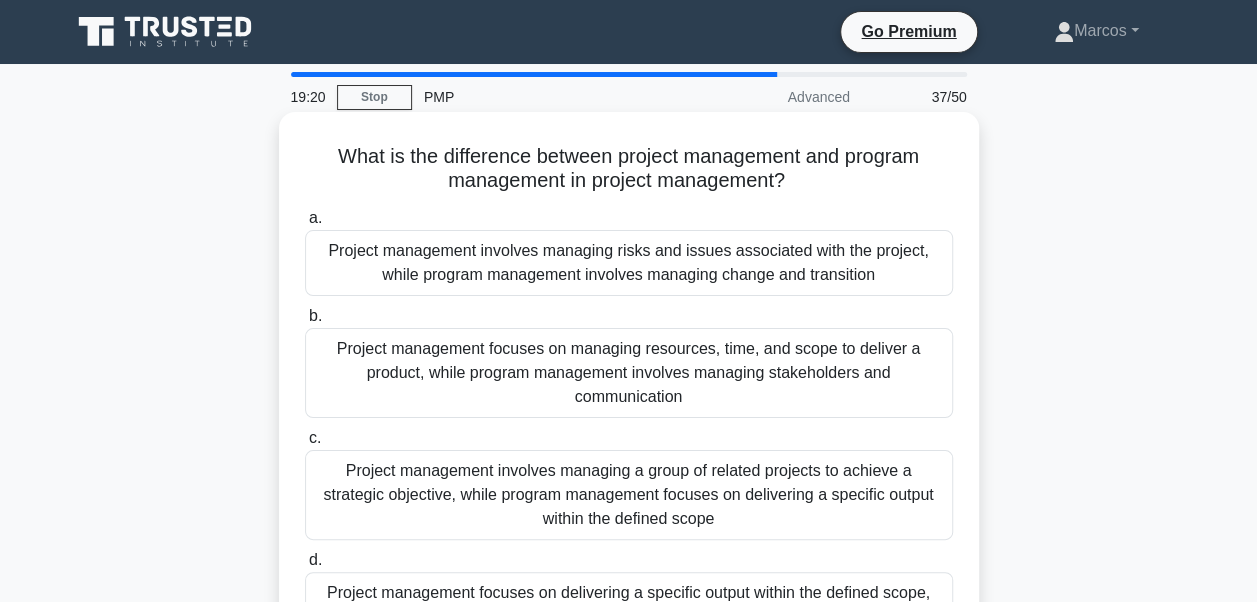 click on "What is the difference between project management and program management in project management?
.spinner_0XTQ{transform-origin:center;animation:spinner_y6GP .75s linear infinite}@keyframes spinner_y6GP{100%{transform:rotate(360deg)}}" at bounding box center [629, 169] 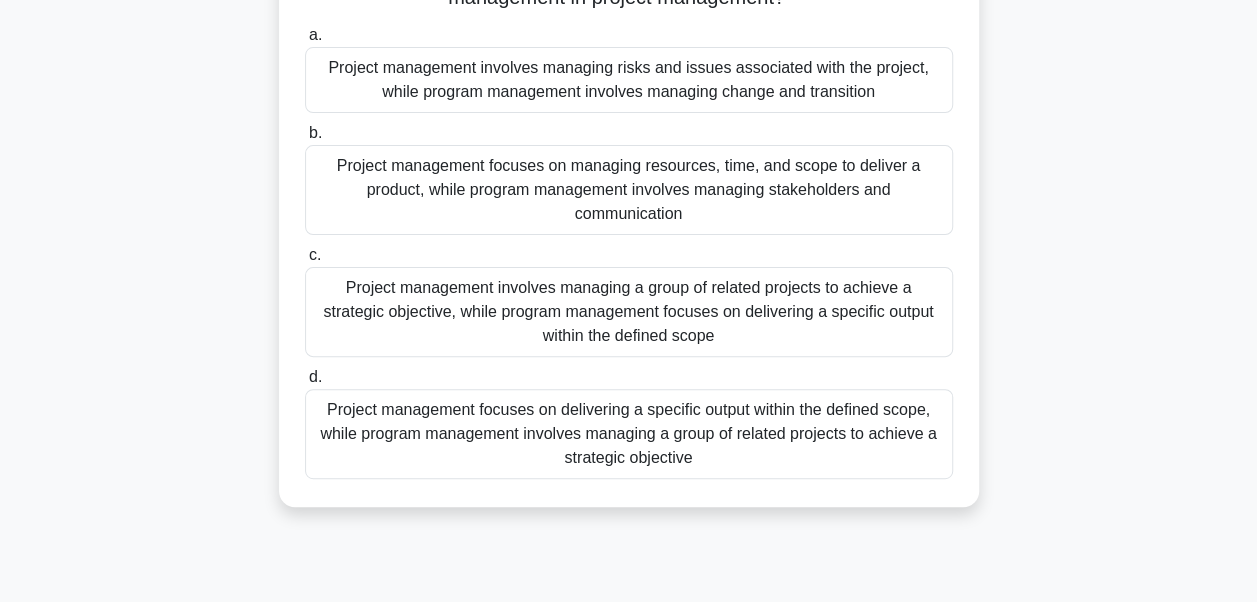 scroll, scrollTop: 232, scrollLeft: 0, axis: vertical 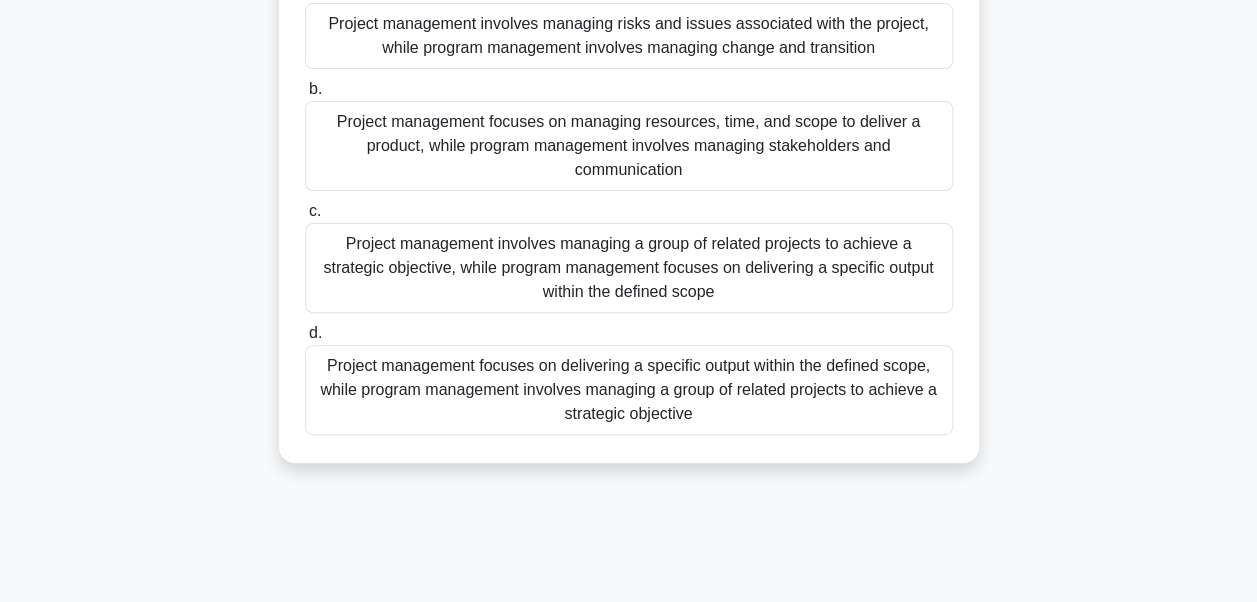 drag, startPoint x: 332, startPoint y: 150, endPoint x: 790, endPoint y: 476, distance: 562.1744 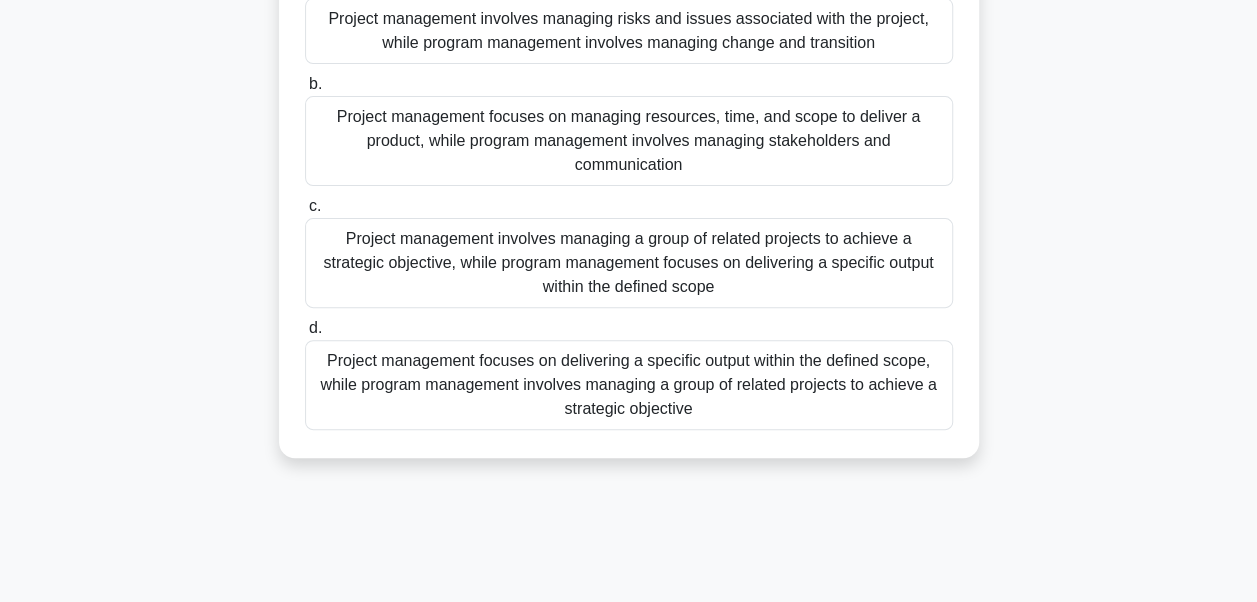 click on "Project management focuses on delivering a specific output within the defined scope, while program management involves managing a group of related projects to achieve a strategic objective" at bounding box center [629, 385] 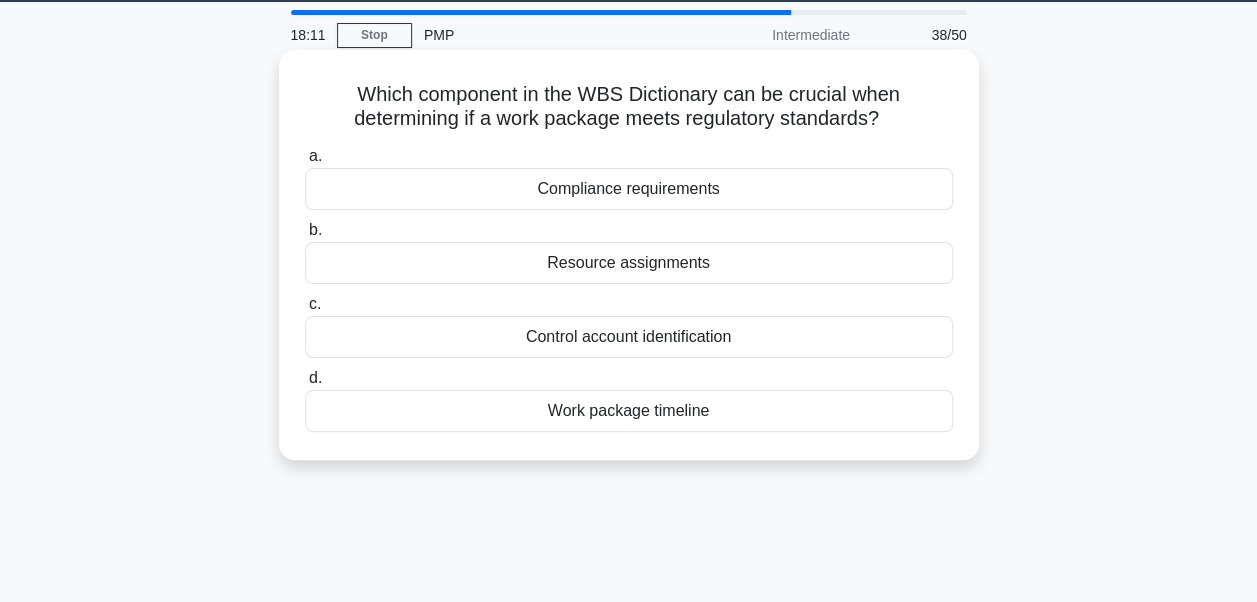 scroll, scrollTop: 0, scrollLeft: 0, axis: both 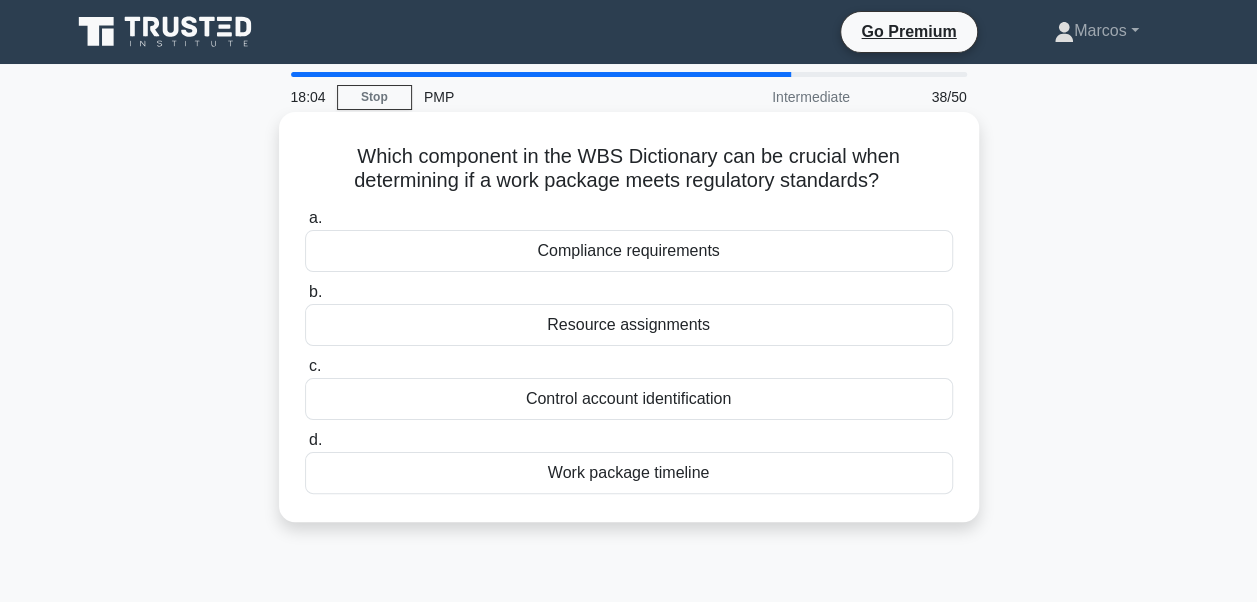 drag, startPoint x: 325, startPoint y: 154, endPoint x: 742, endPoint y: 474, distance: 525.632 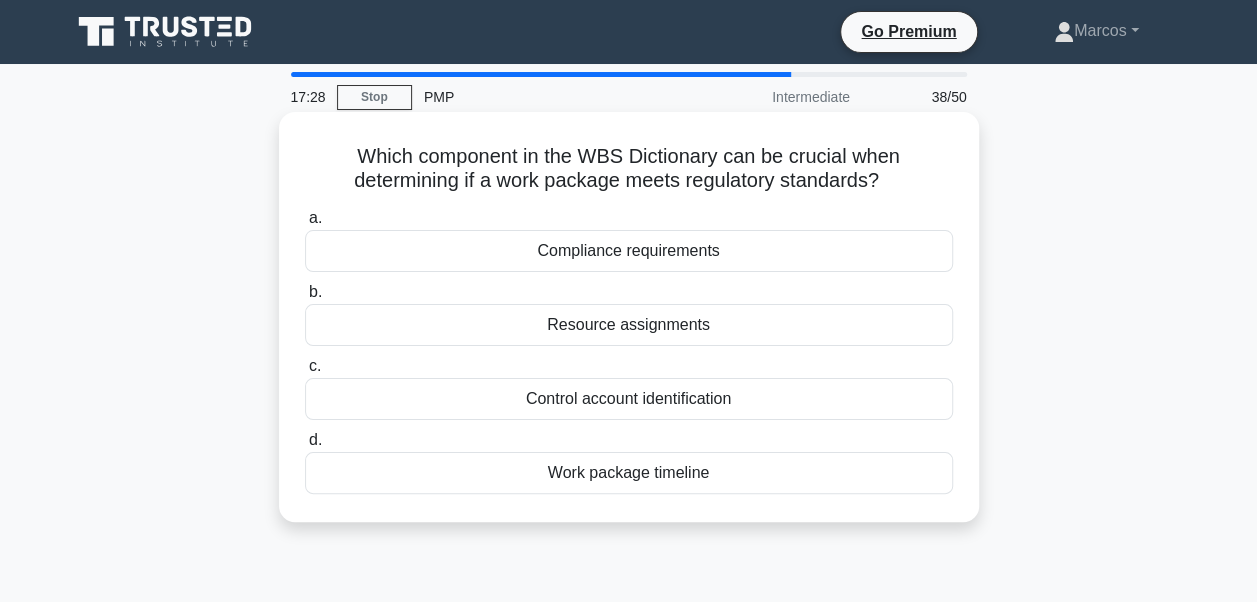 click on "Compliance requirements" at bounding box center [629, 251] 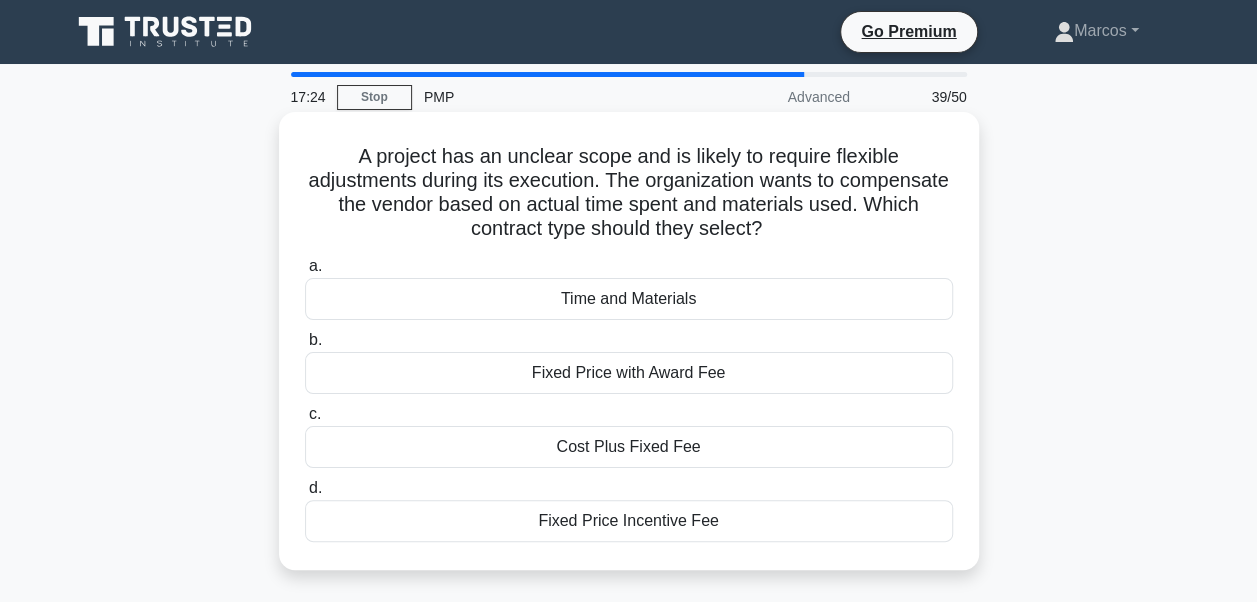 drag, startPoint x: 340, startPoint y: 158, endPoint x: 736, endPoint y: 506, distance: 527.1812 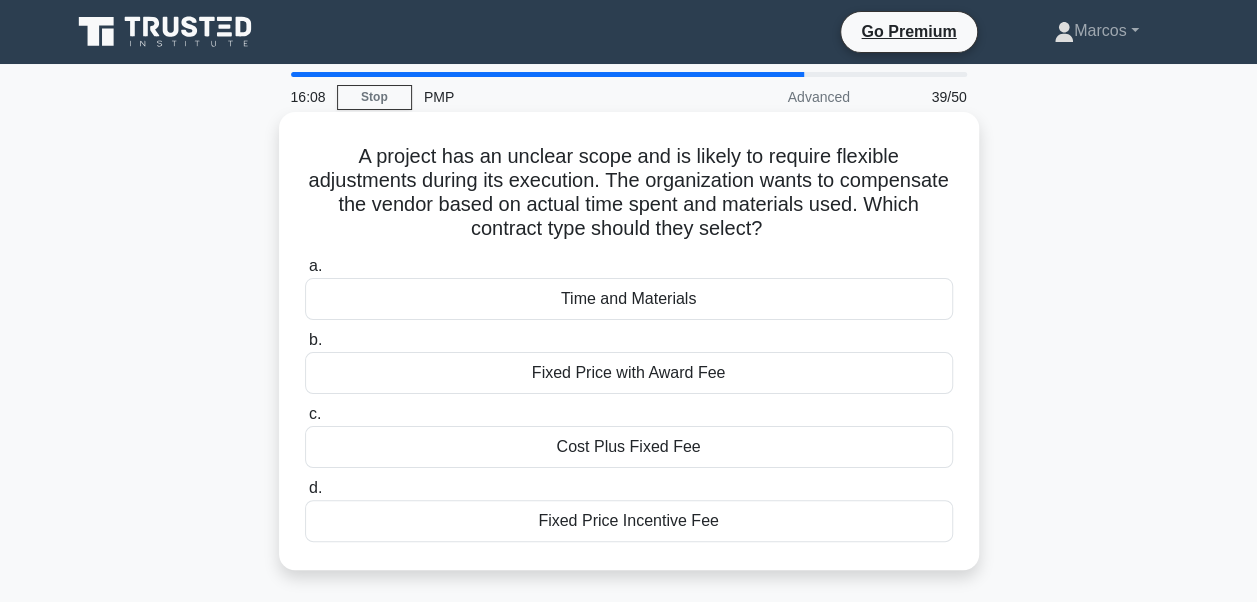 click on "Time and Materials" at bounding box center (629, 299) 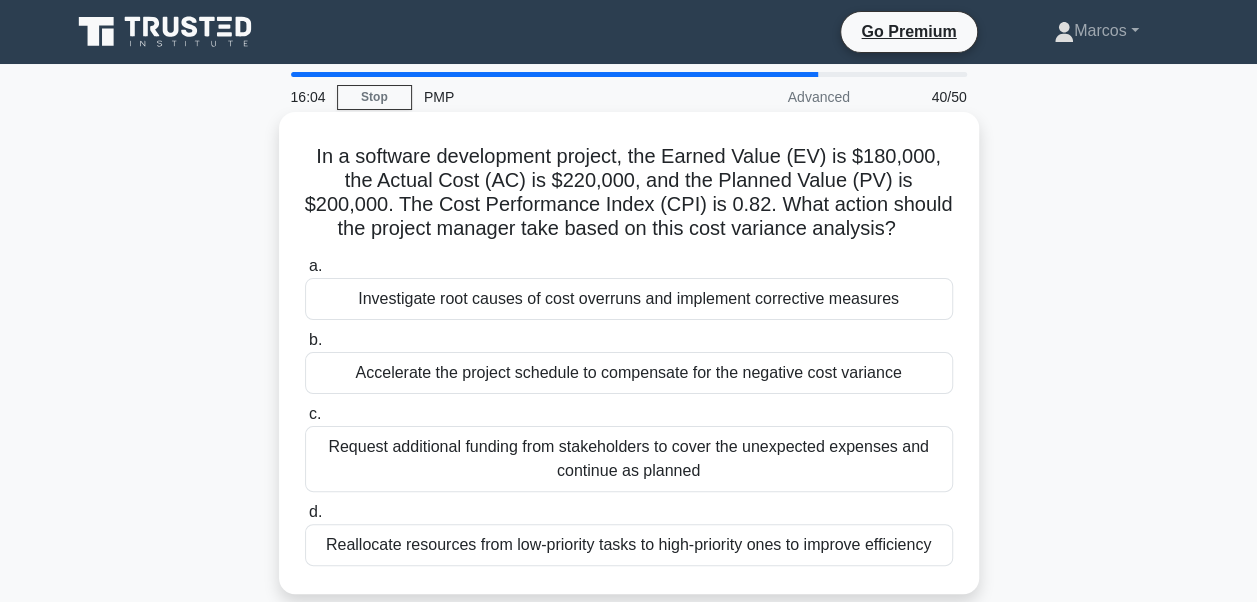 drag, startPoint x: 311, startPoint y: 150, endPoint x: 960, endPoint y: 536, distance: 755.1139 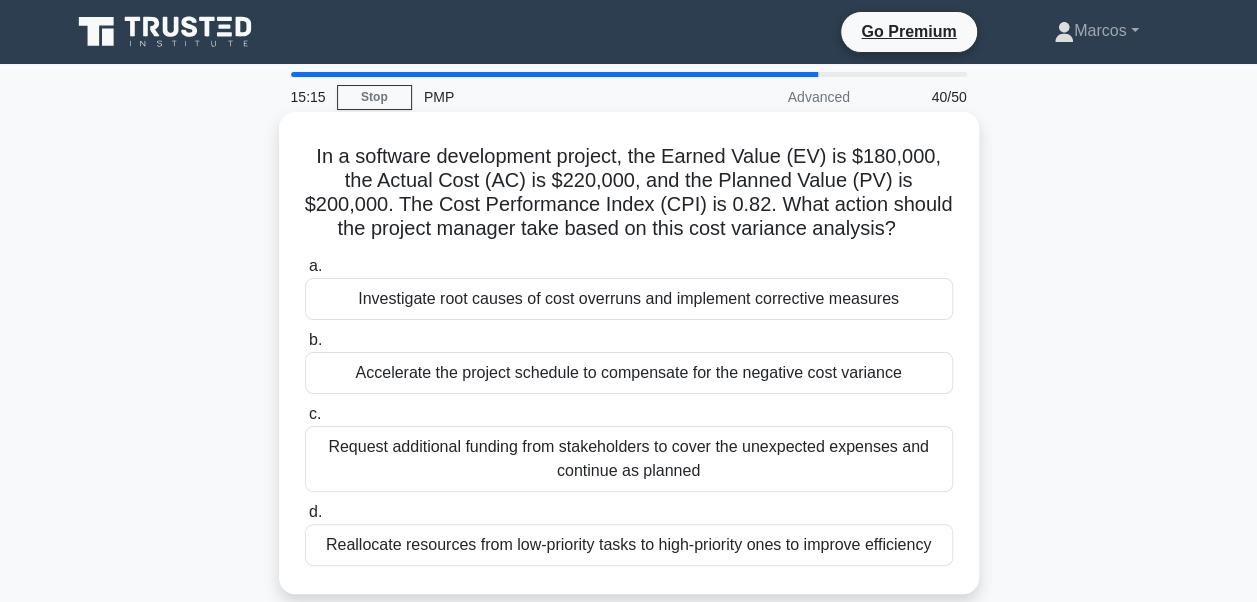 click on "Investigate root causes of cost overruns and implement corrective measures" at bounding box center (629, 299) 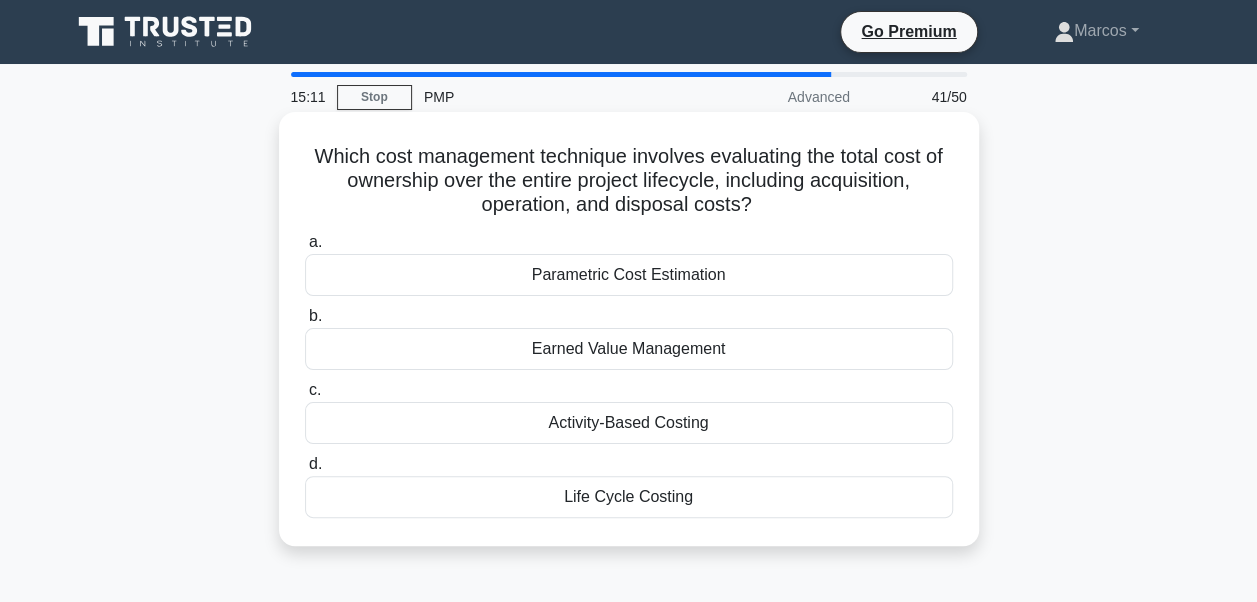 drag, startPoint x: 297, startPoint y: 163, endPoint x: 738, endPoint y: 505, distance: 558.0726 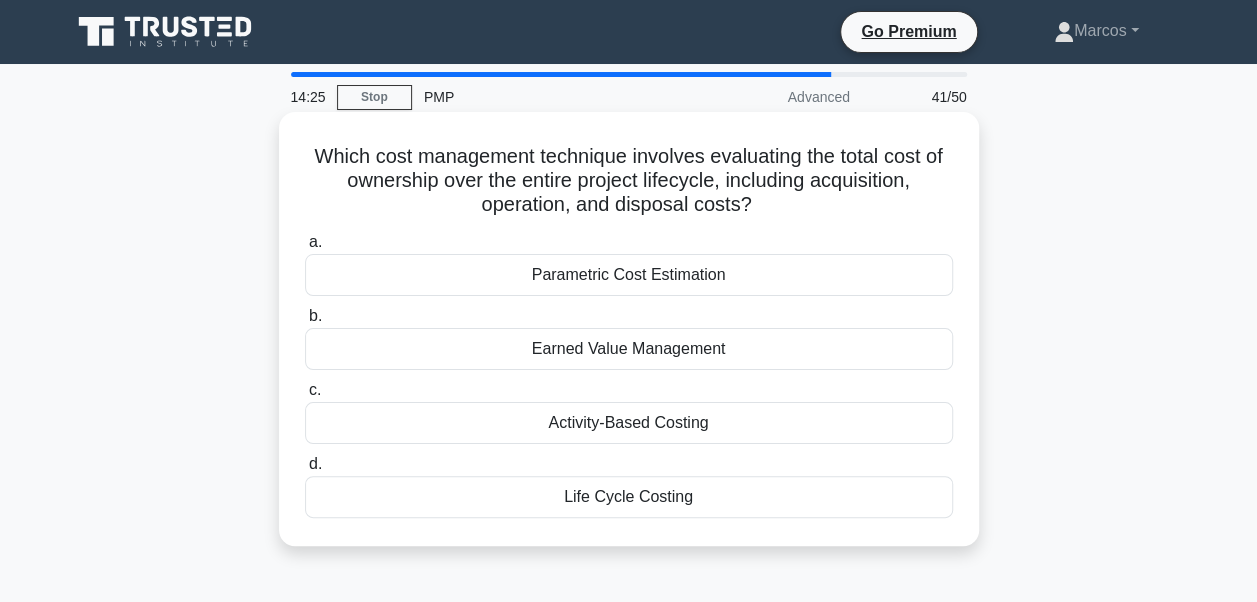 click on "Life Cycle Costing" at bounding box center [629, 497] 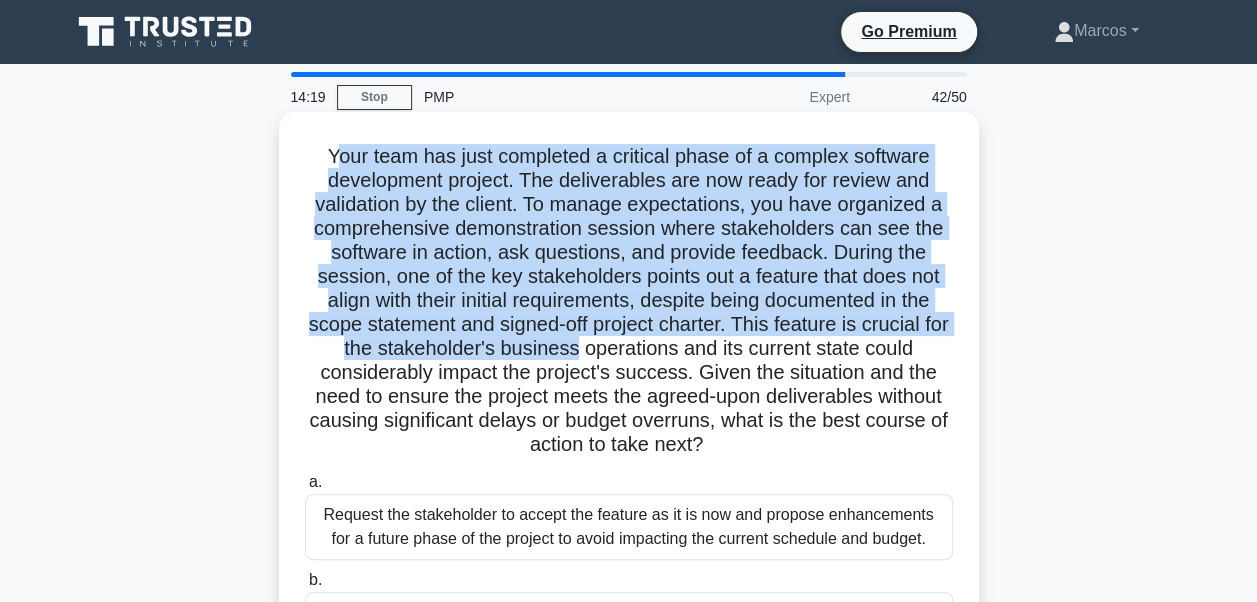 drag, startPoint x: 326, startPoint y: 147, endPoint x: 592, endPoint y: 347, distance: 332.80023 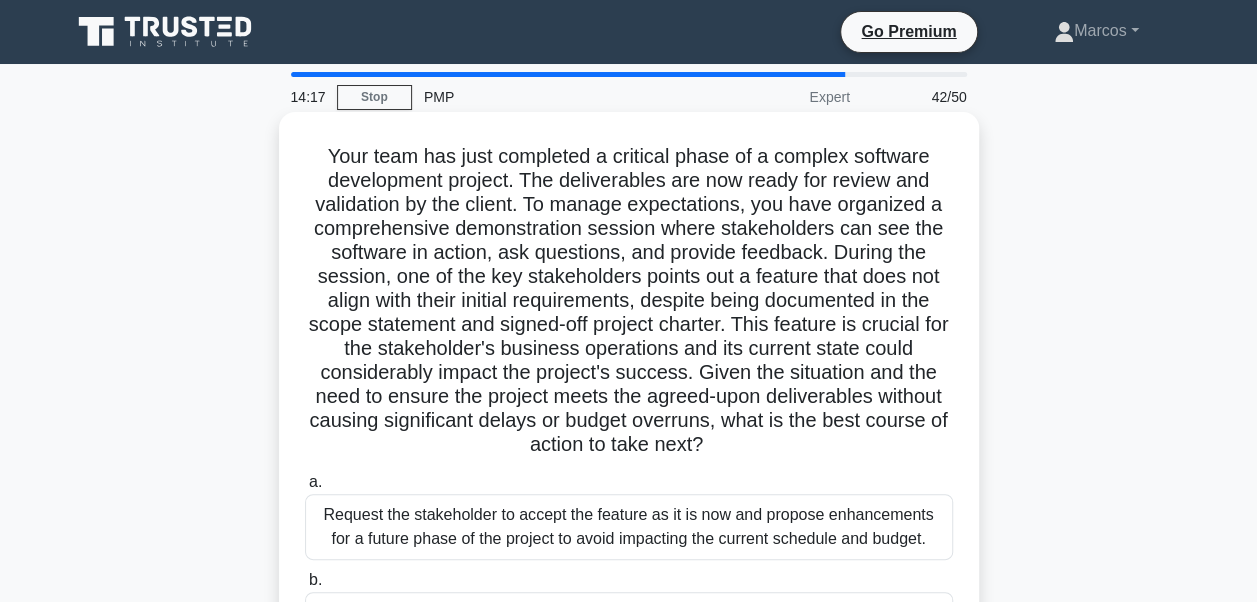 click on "Your team has just completed a critical phase of a complex software development project. The deliverables are now ready for review and validation by the client. To manage expectations, you have organized a comprehensive demonstration session where stakeholders can see the software in action, ask questions, and provide feedback. During the session, one of the key stakeholders points out a feature that does not align with their initial requirements, despite being documented in the scope statement and signed-off project charter. This feature is crucial for the stakeholder's business operations and its current state could considerably impact the project's success. Given the situation and the need to ensure the project meets the agreed-upon deliverables without causing significant delays or budget overruns, what is the best course of action to take next?" at bounding box center [629, 301] 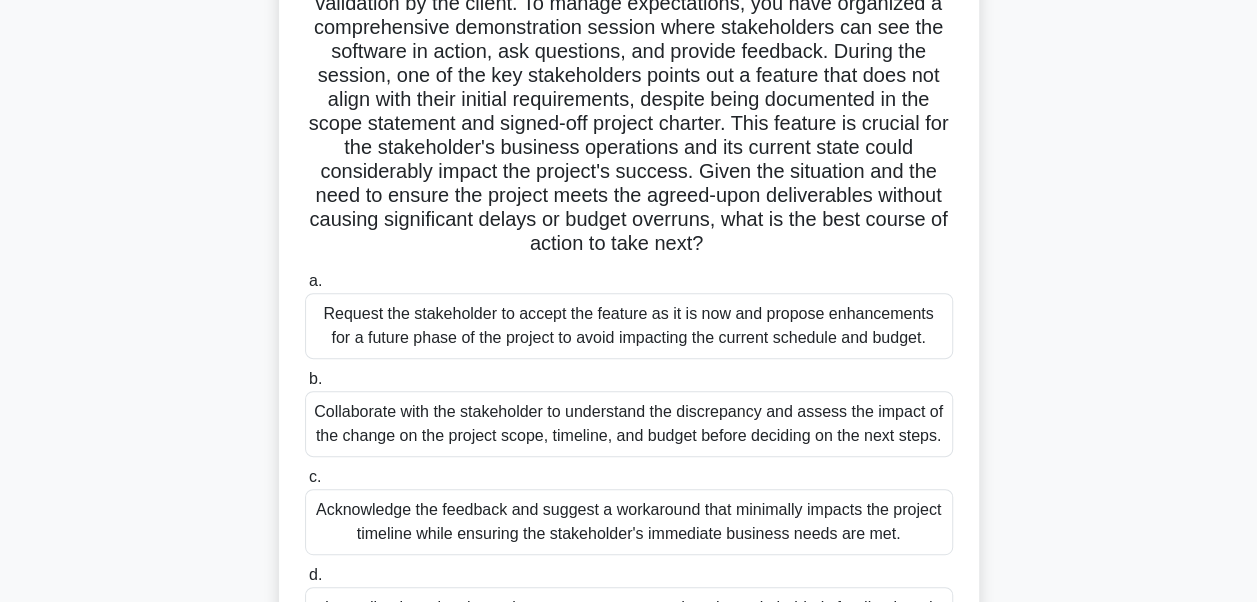scroll, scrollTop: 478, scrollLeft: 0, axis: vertical 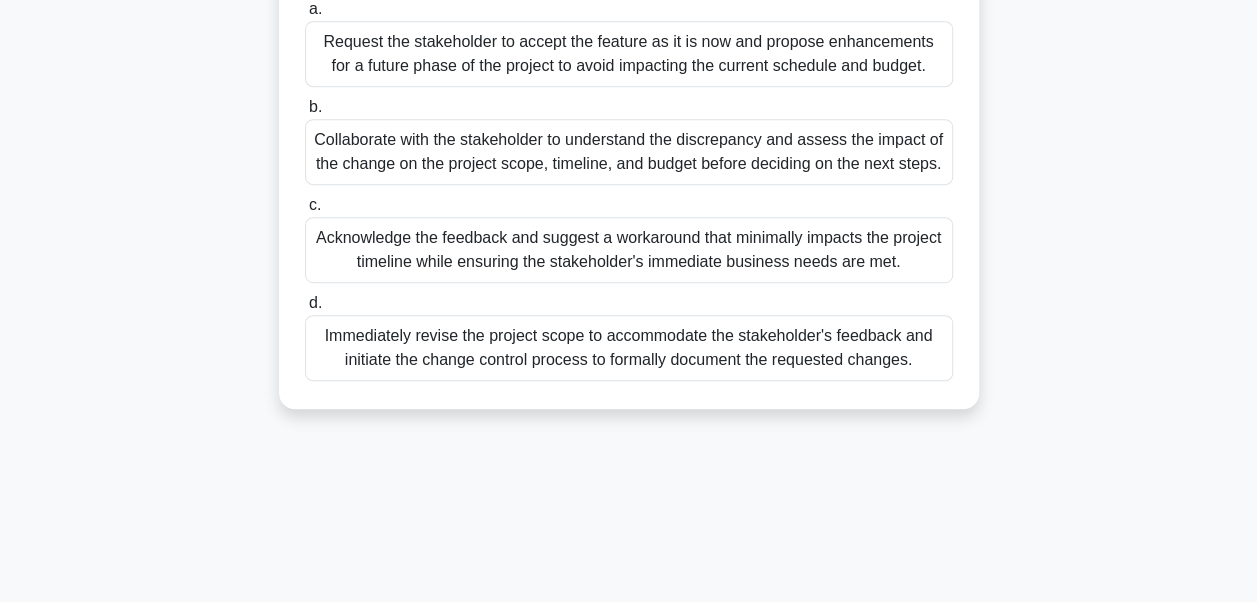 drag, startPoint x: 322, startPoint y: 152, endPoint x: 909, endPoint y: 634, distance: 759.5347 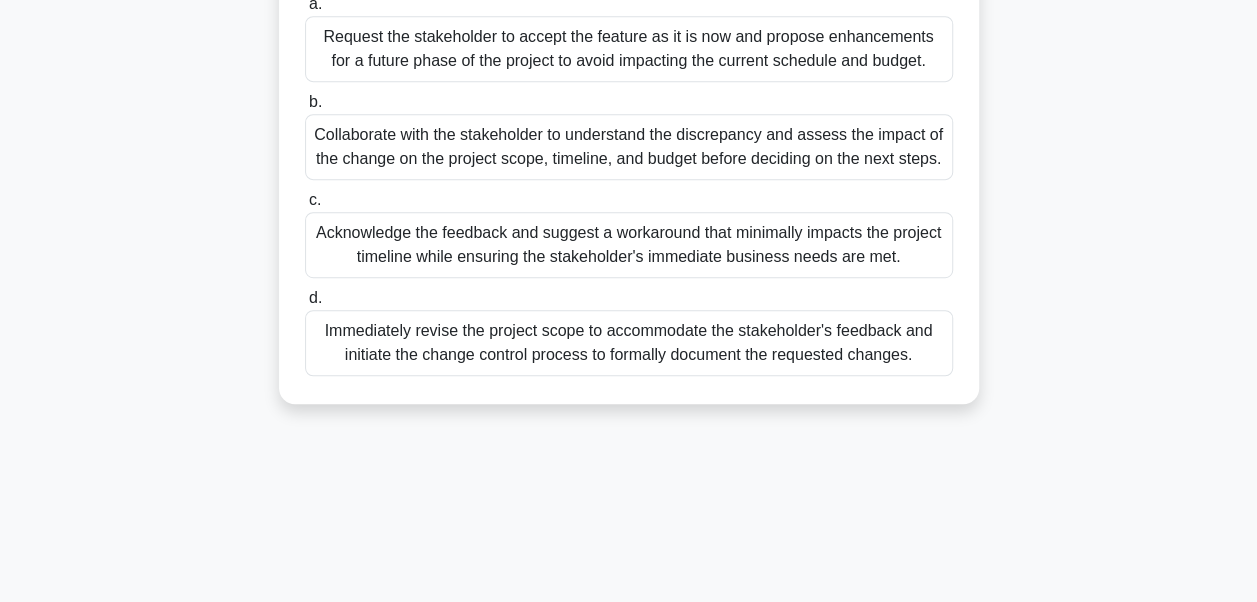 click on "Acknowledge the feedback and suggest a workaround that minimally impacts the project timeline while ensuring the stakeholder's immediate business needs are met." at bounding box center [629, 245] 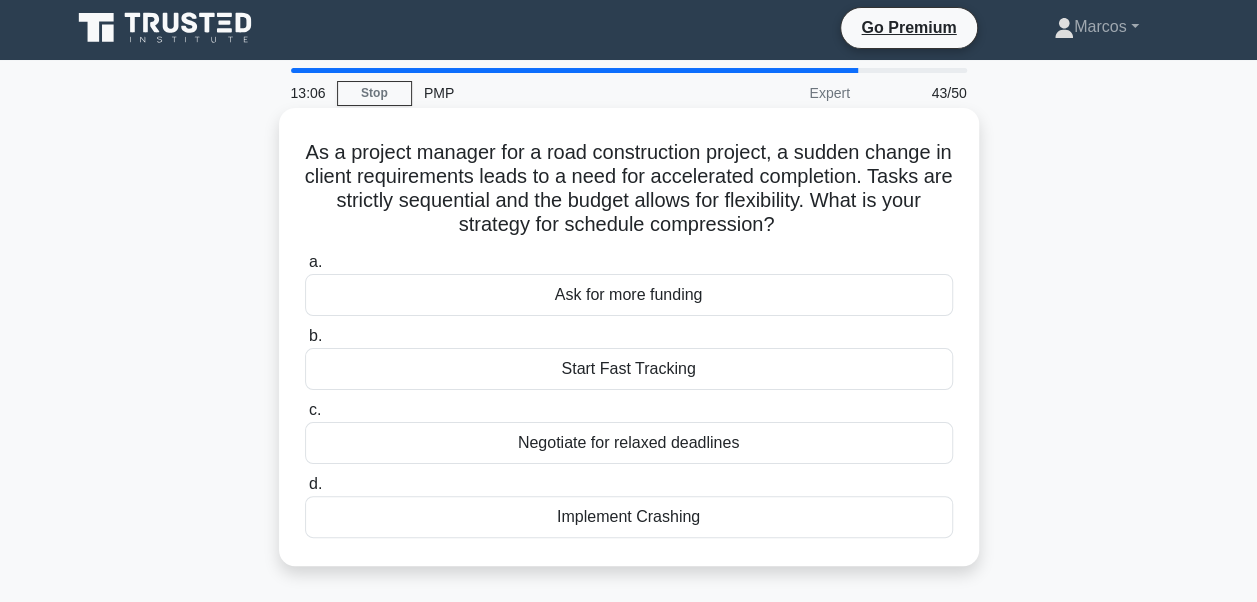 scroll, scrollTop: 0, scrollLeft: 0, axis: both 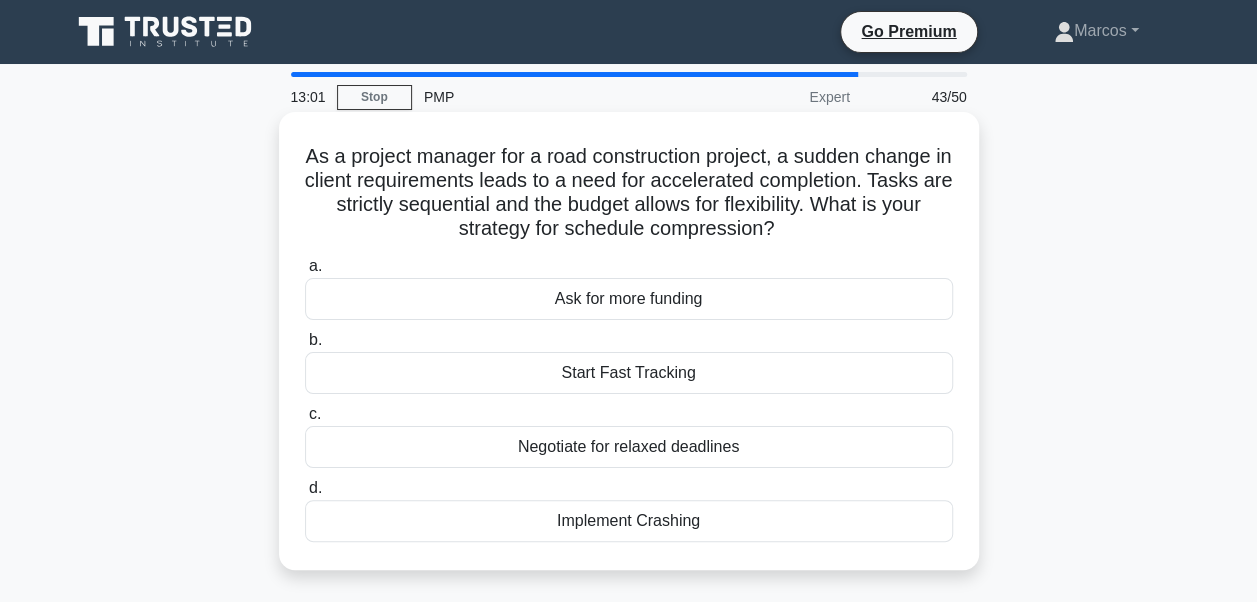 drag, startPoint x: 303, startPoint y: 153, endPoint x: 722, endPoint y: 535, distance: 566.99646 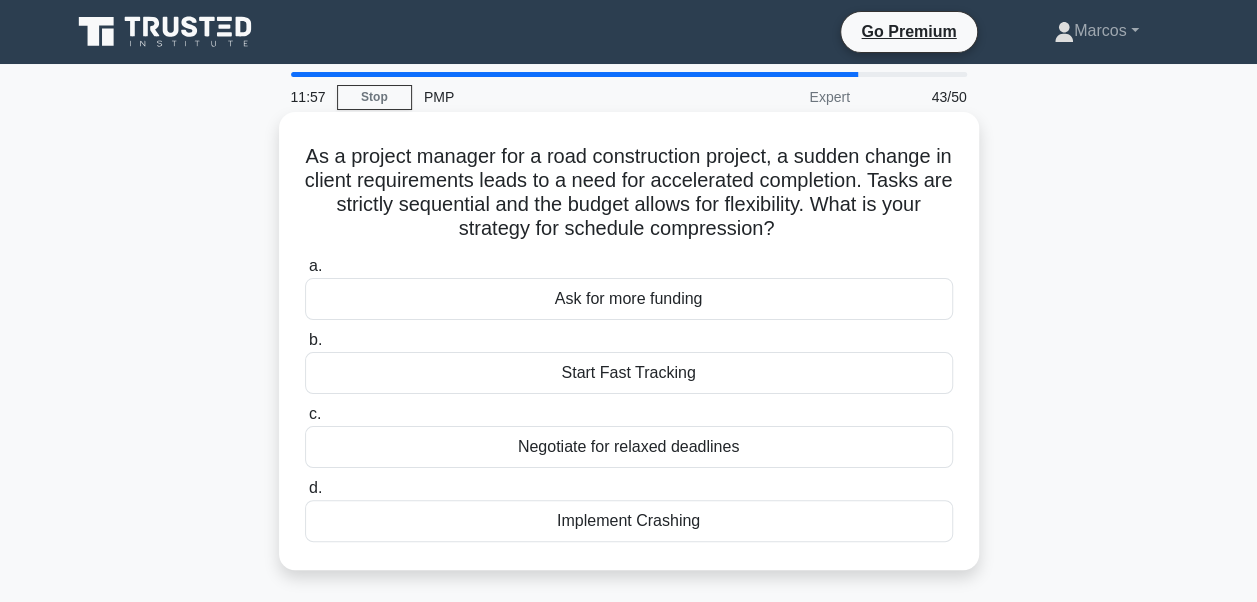click on "Implement Crashing" at bounding box center (629, 521) 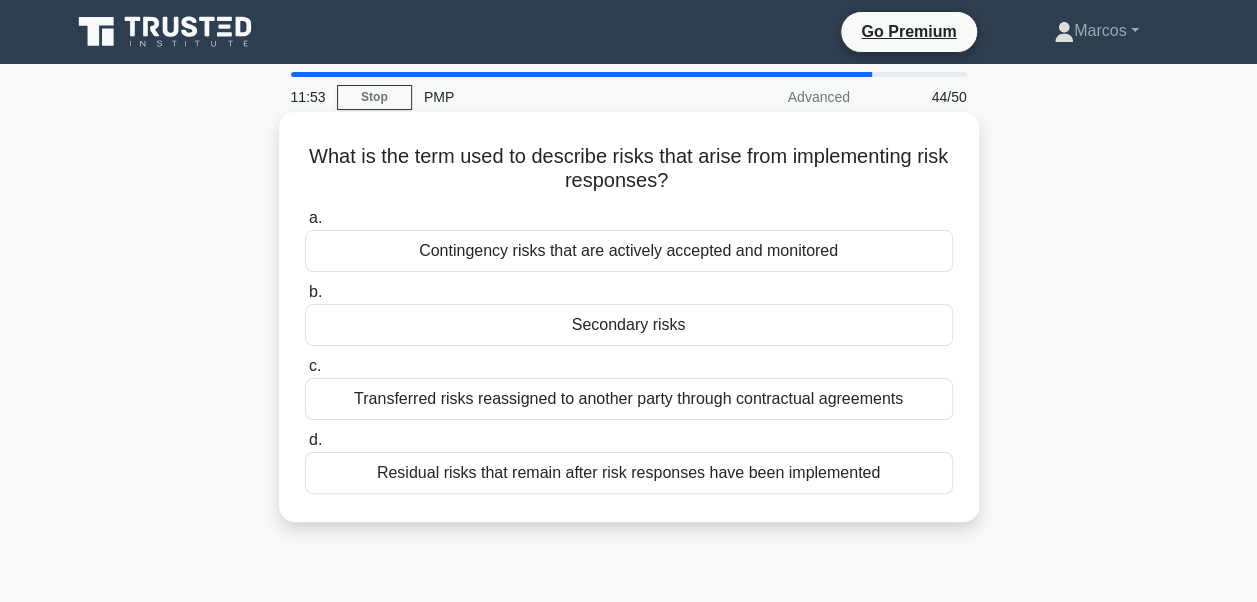 drag, startPoint x: 310, startPoint y: 155, endPoint x: 918, endPoint y: 474, distance: 686.60394 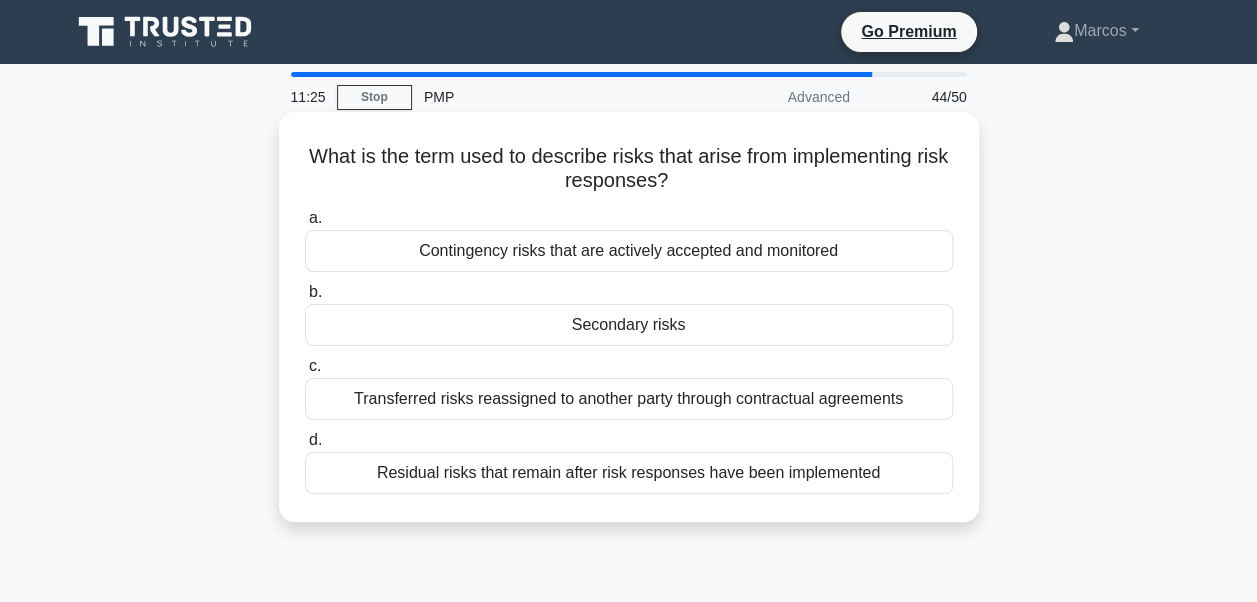 click on "Secondary risks" at bounding box center [629, 325] 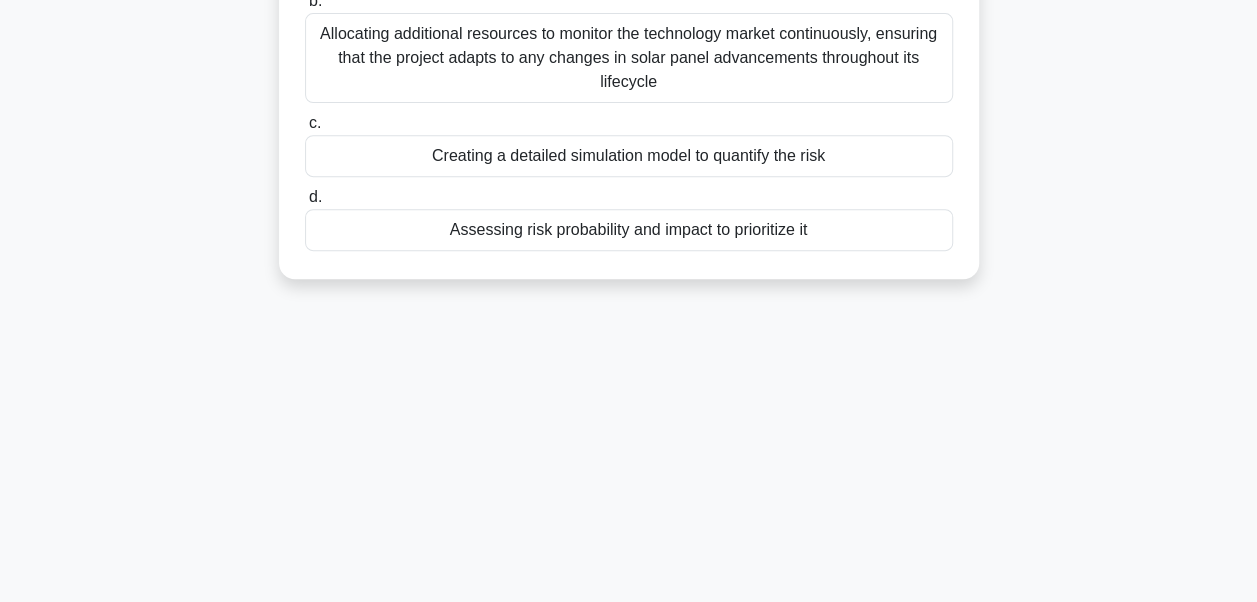 scroll, scrollTop: 356, scrollLeft: 0, axis: vertical 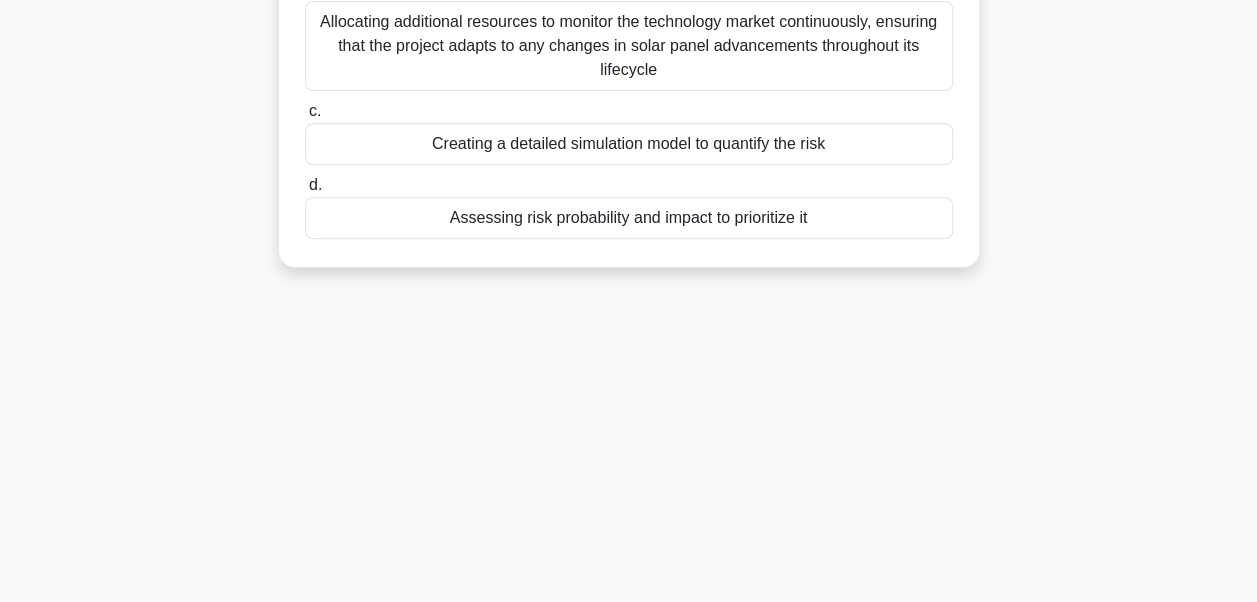 drag, startPoint x: 305, startPoint y: 152, endPoint x: 841, endPoint y: 410, distance: 594.8613 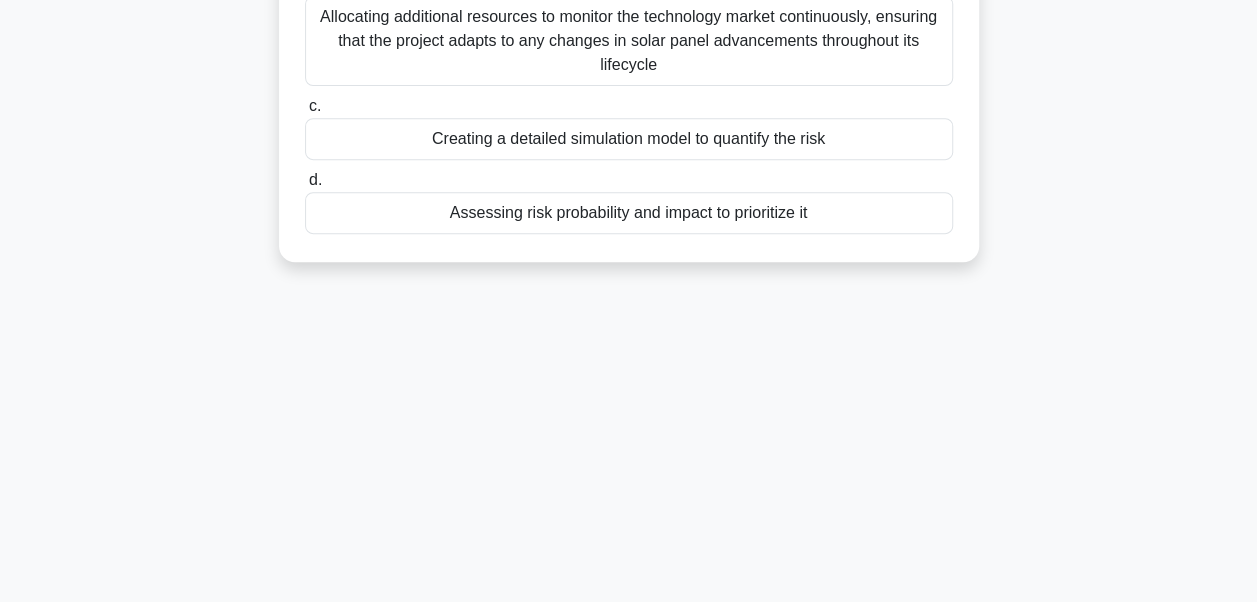 click on "Assessing risk probability and impact to prioritize it" at bounding box center (629, 213) 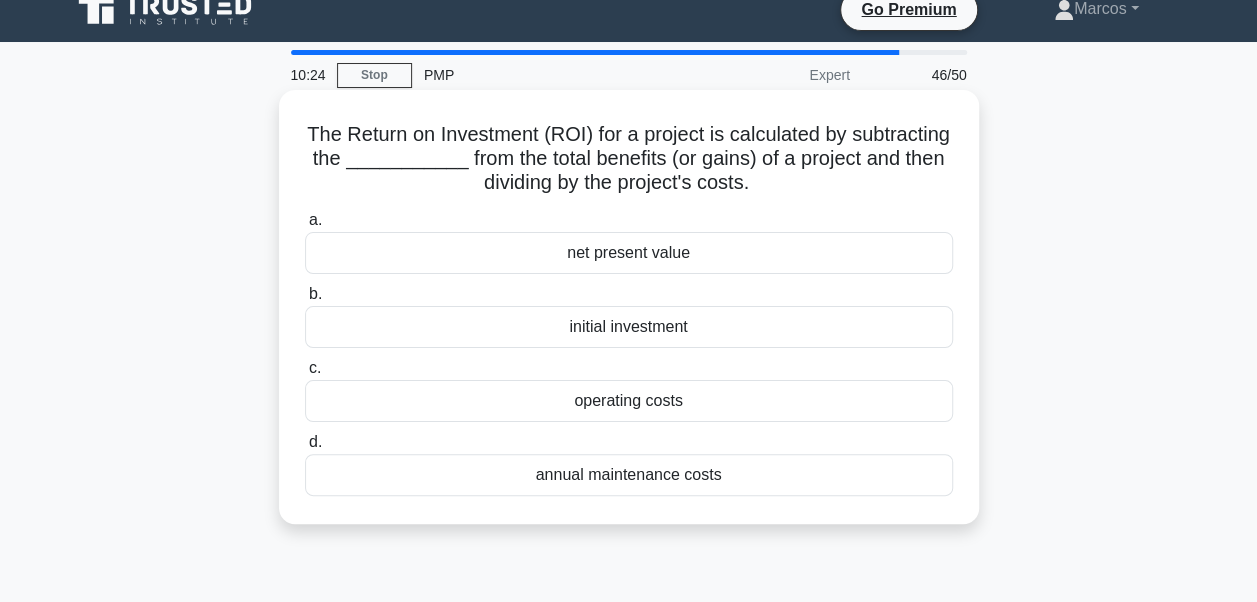 scroll, scrollTop: 0, scrollLeft: 0, axis: both 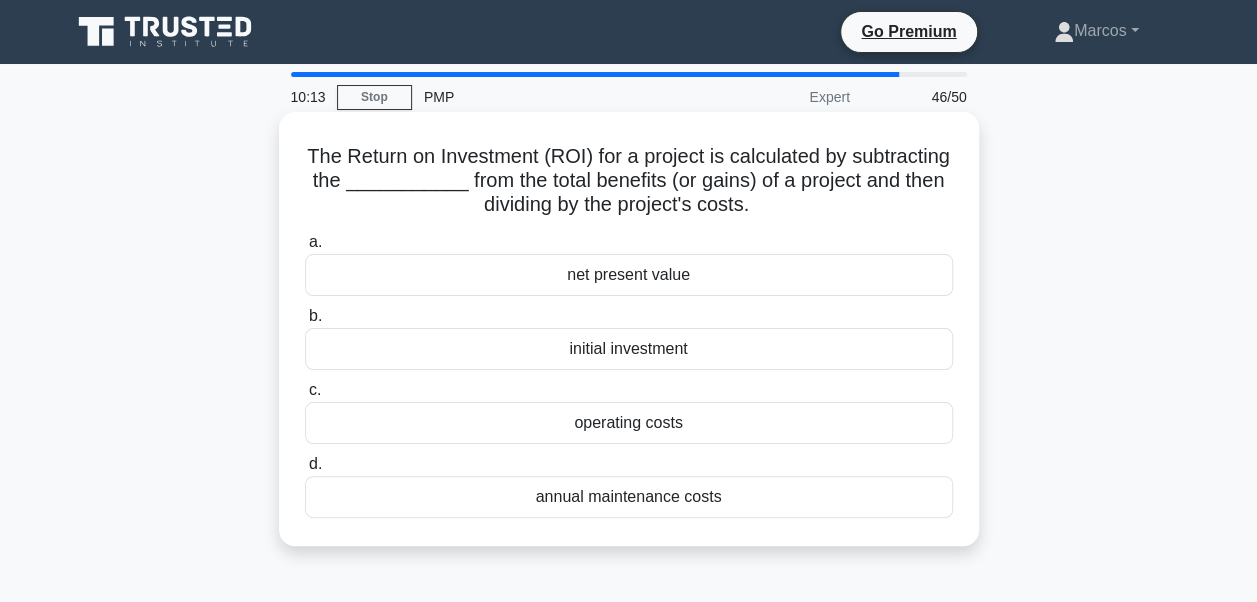 drag, startPoint x: 352, startPoint y: 156, endPoint x: 762, endPoint y: 526, distance: 552.26807 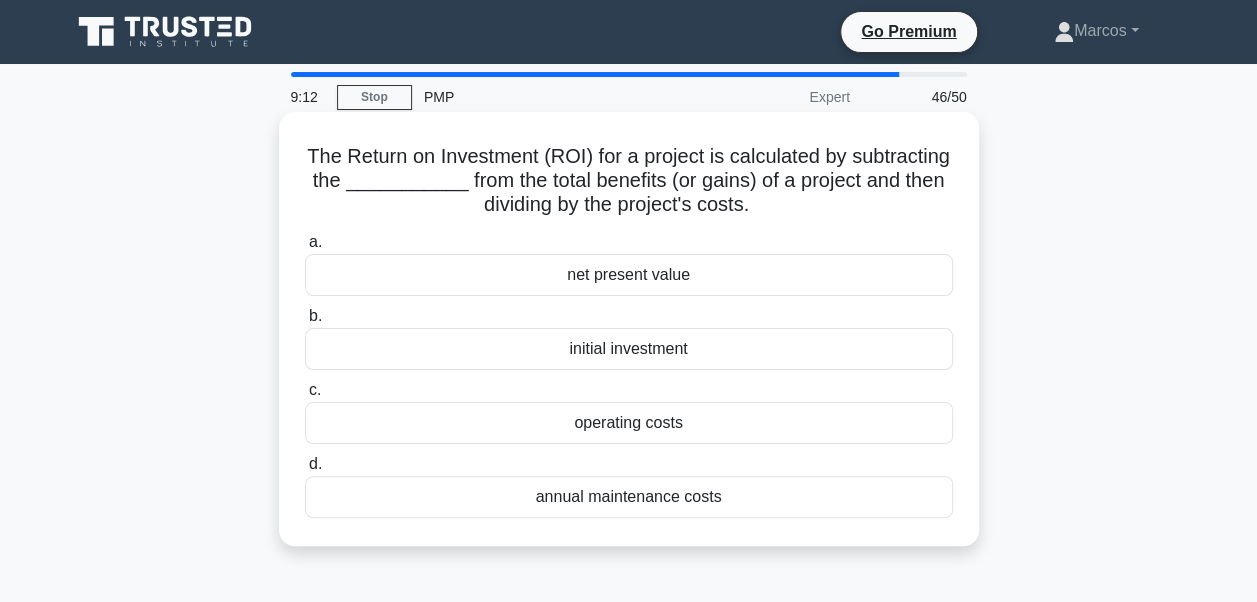 click on "initial investment" at bounding box center [629, 349] 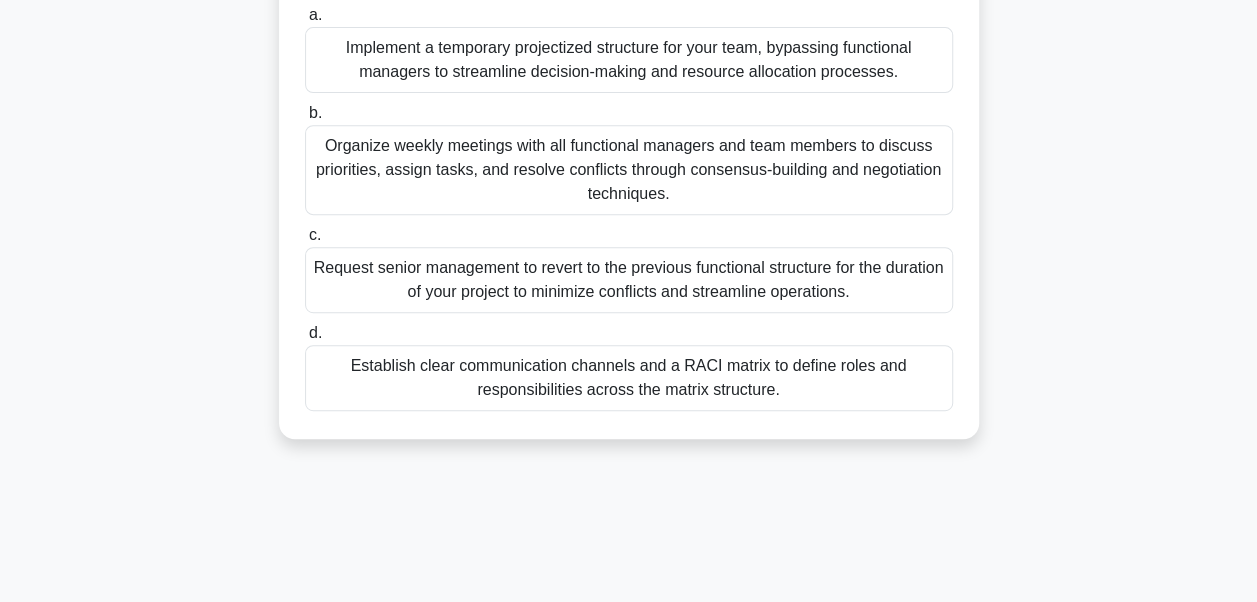 scroll, scrollTop: 459, scrollLeft: 0, axis: vertical 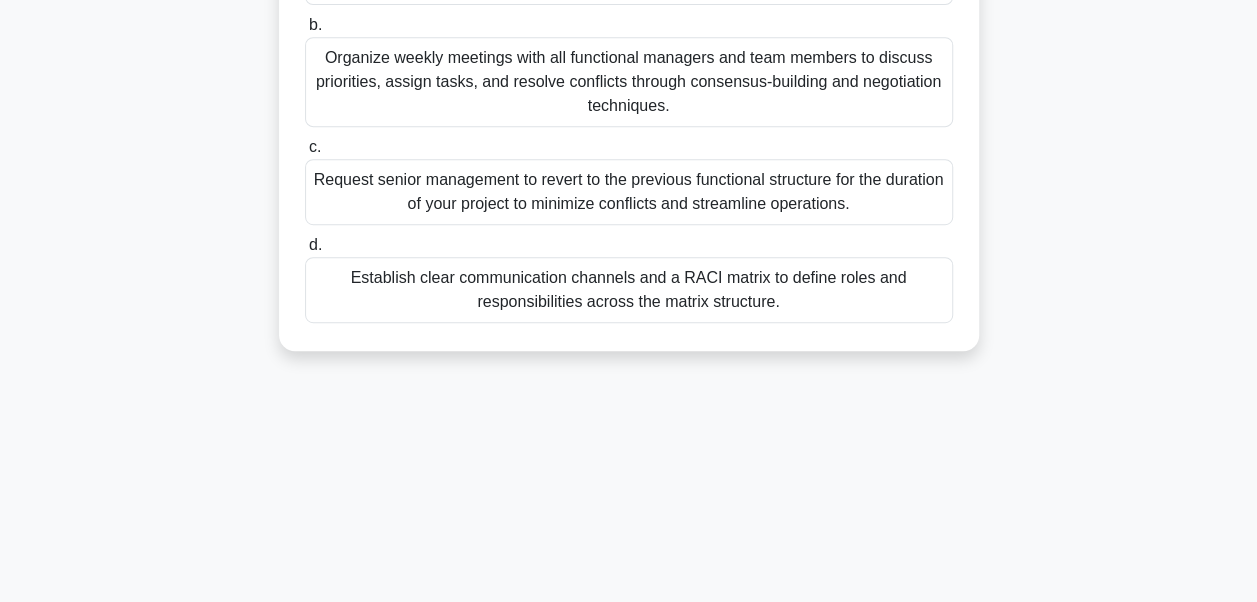 drag, startPoint x: 319, startPoint y: 138, endPoint x: 821, endPoint y: 346, distance: 543.3857 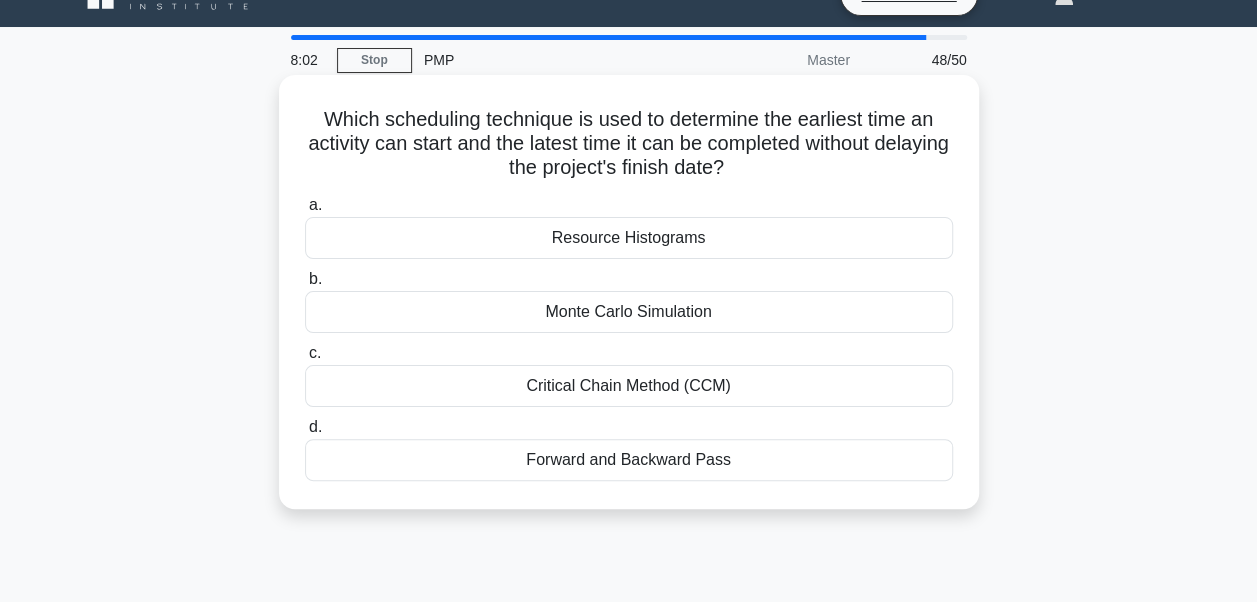 scroll, scrollTop: 0, scrollLeft: 0, axis: both 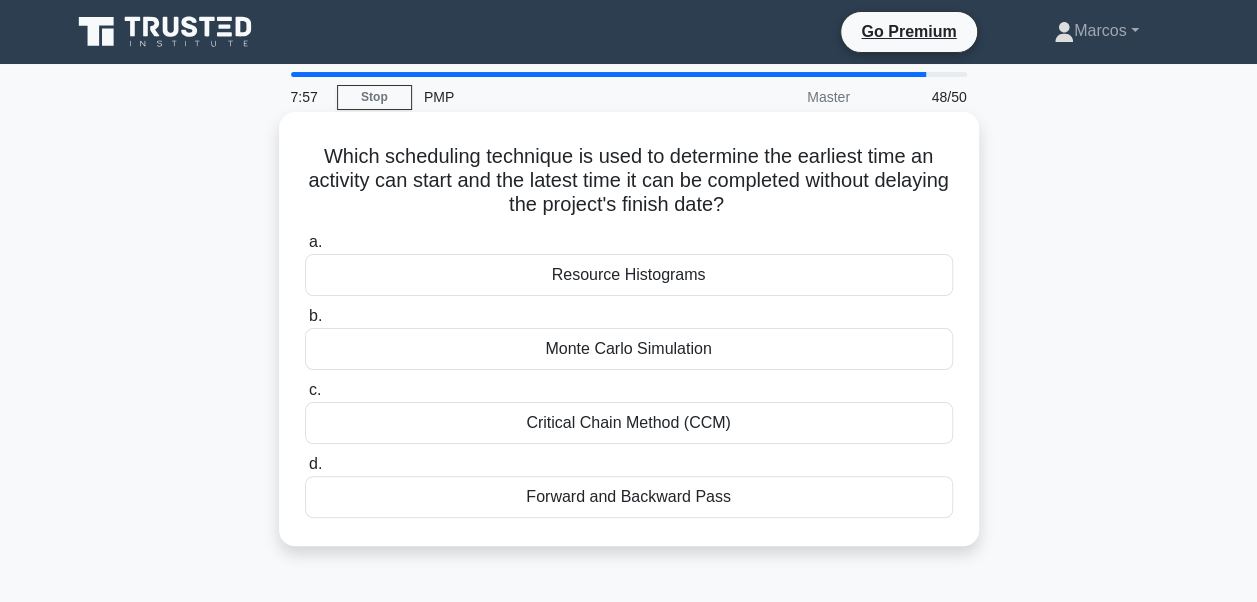 drag, startPoint x: 307, startPoint y: 157, endPoint x: 809, endPoint y: 529, distance: 624.81036 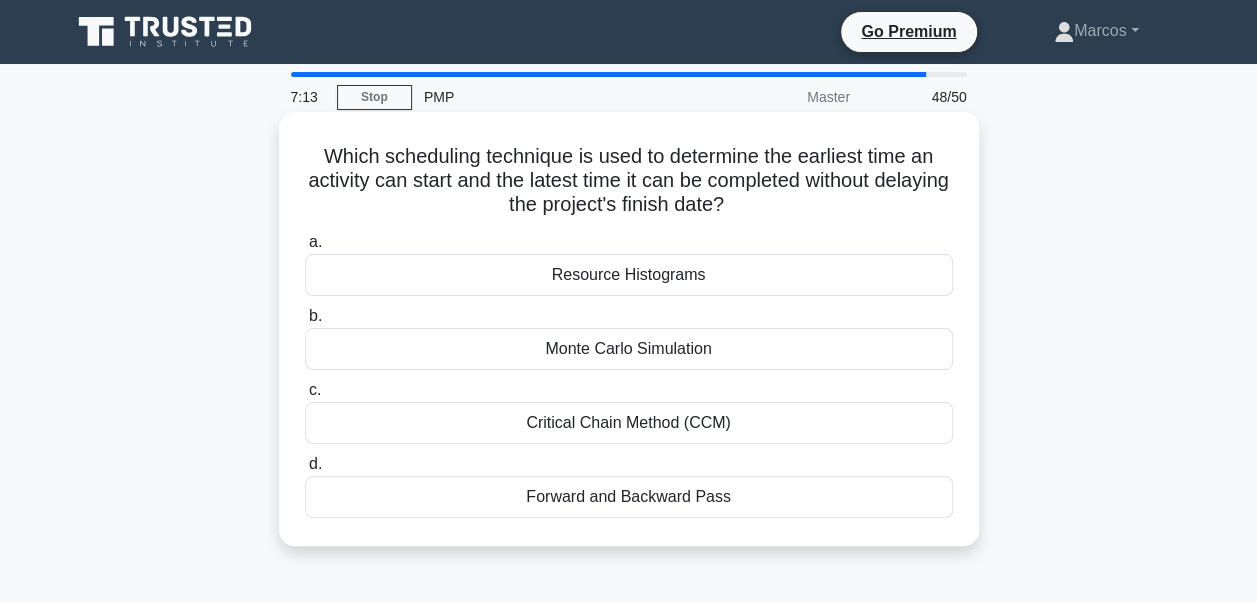 click on "Forward and Backward Pass" at bounding box center (629, 497) 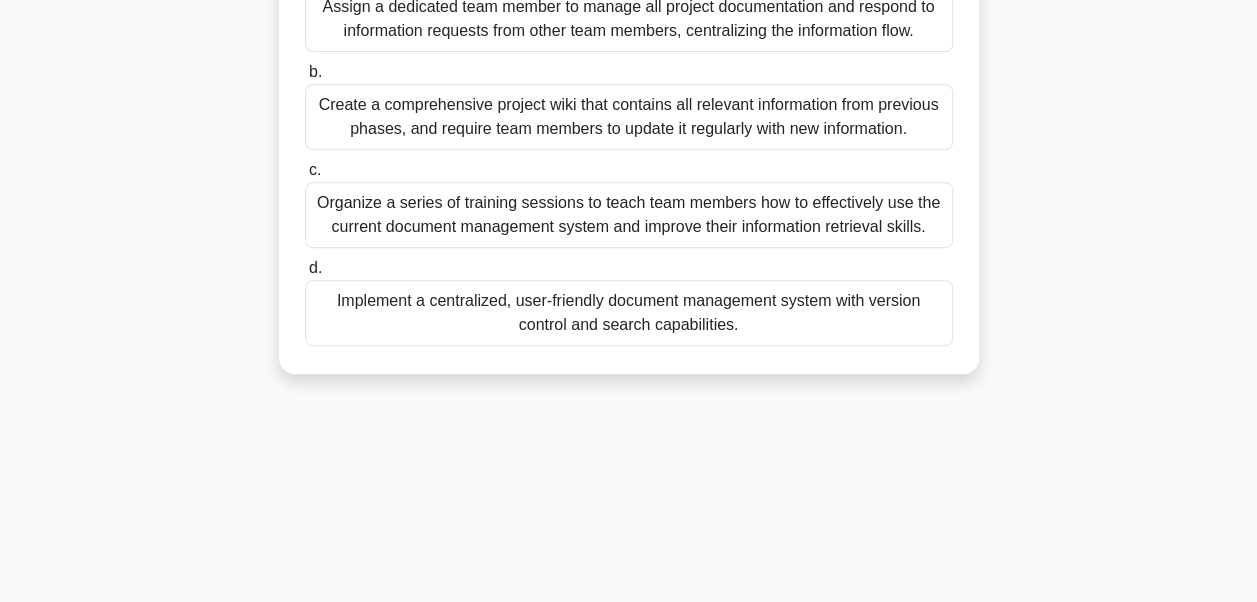 scroll, scrollTop: 478, scrollLeft: 0, axis: vertical 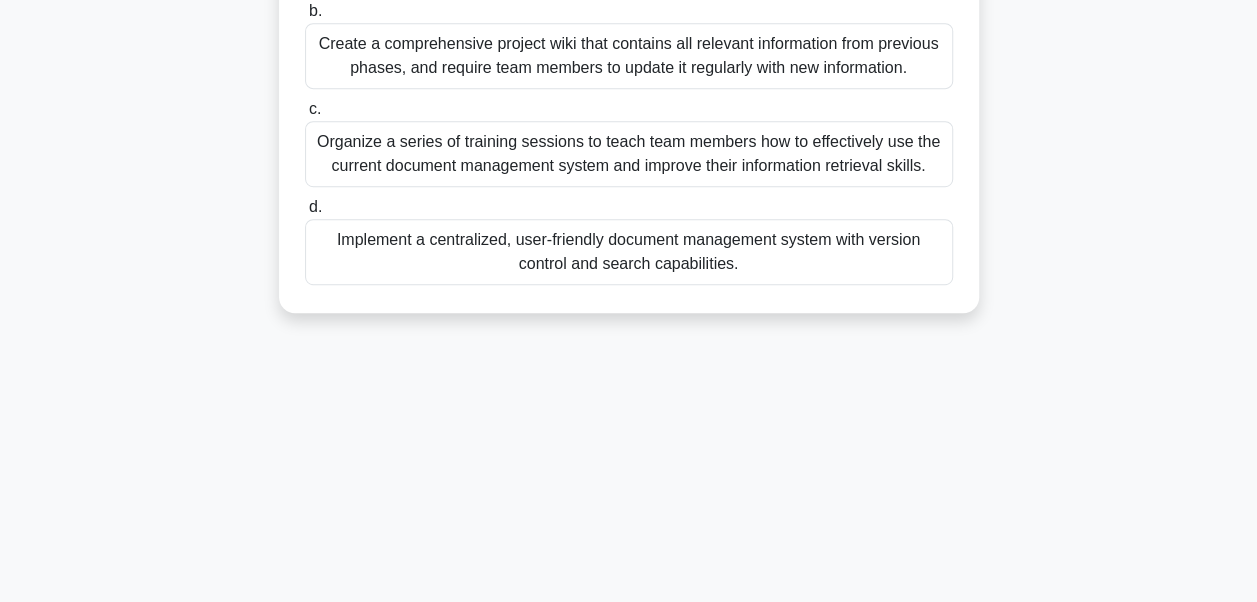 drag, startPoint x: 304, startPoint y: 147, endPoint x: 765, endPoint y: 621, distance: 661.20874 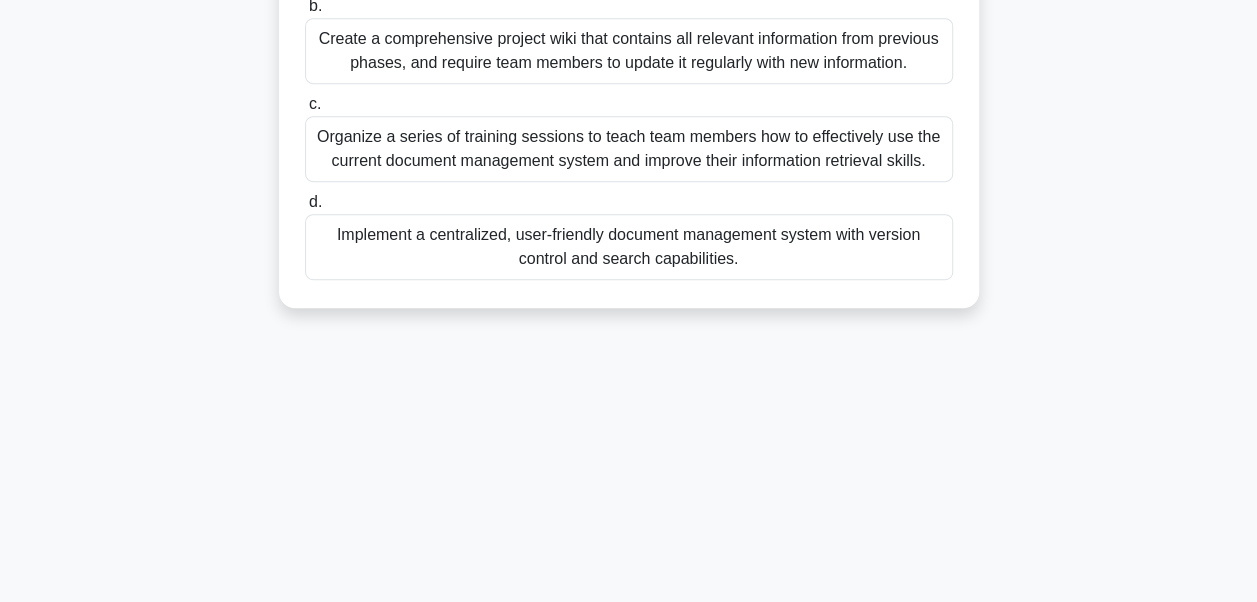 click on "Implement a centralized, user-friendly document management system with version control and search capabilities." at bounding box center [629, 247] 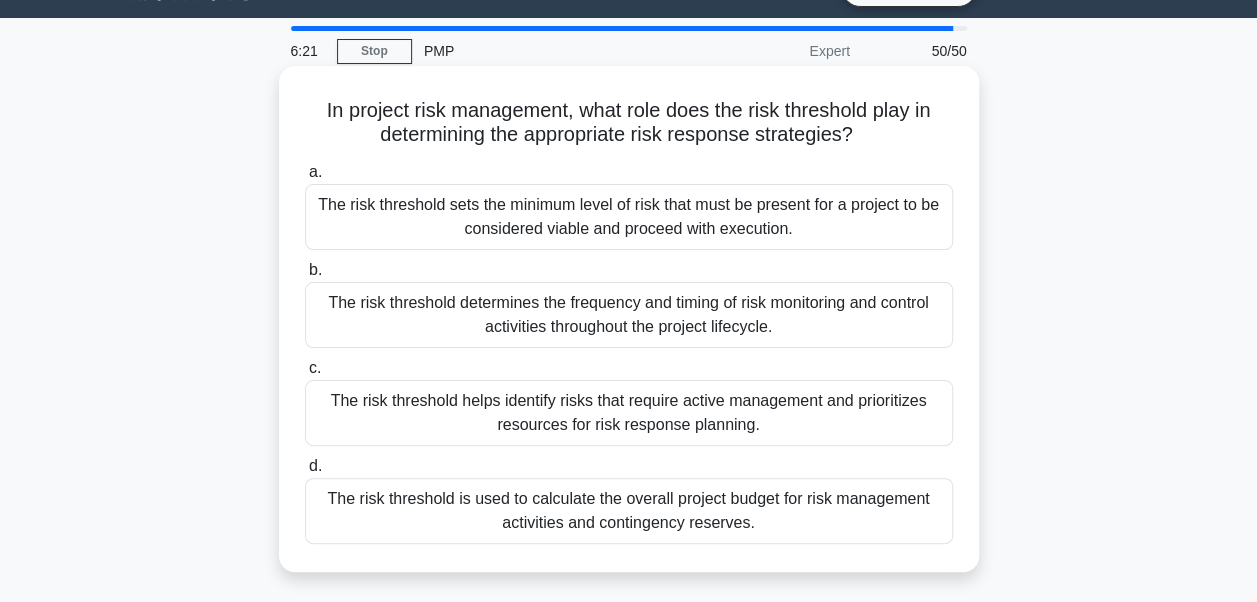 scroll, scrollTop: 0, scrollLeft: 0, axis: both 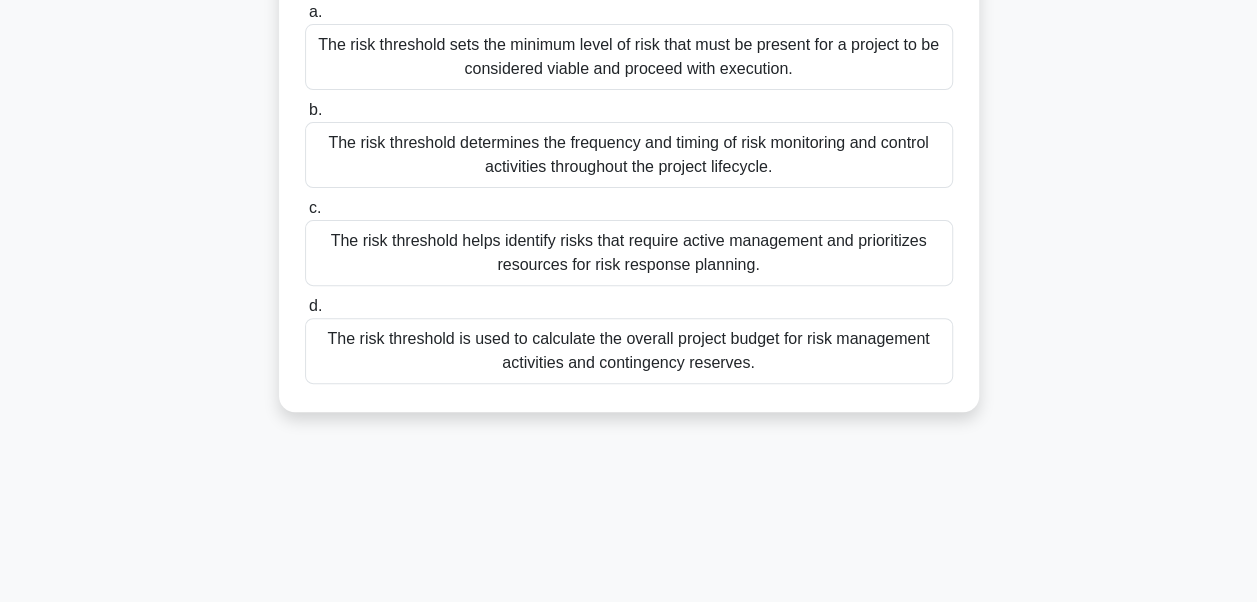 drag, startPoint x: 314, startPoint y: 156, endPoint x: 762, endPoint y: 461, distance: 541.9677 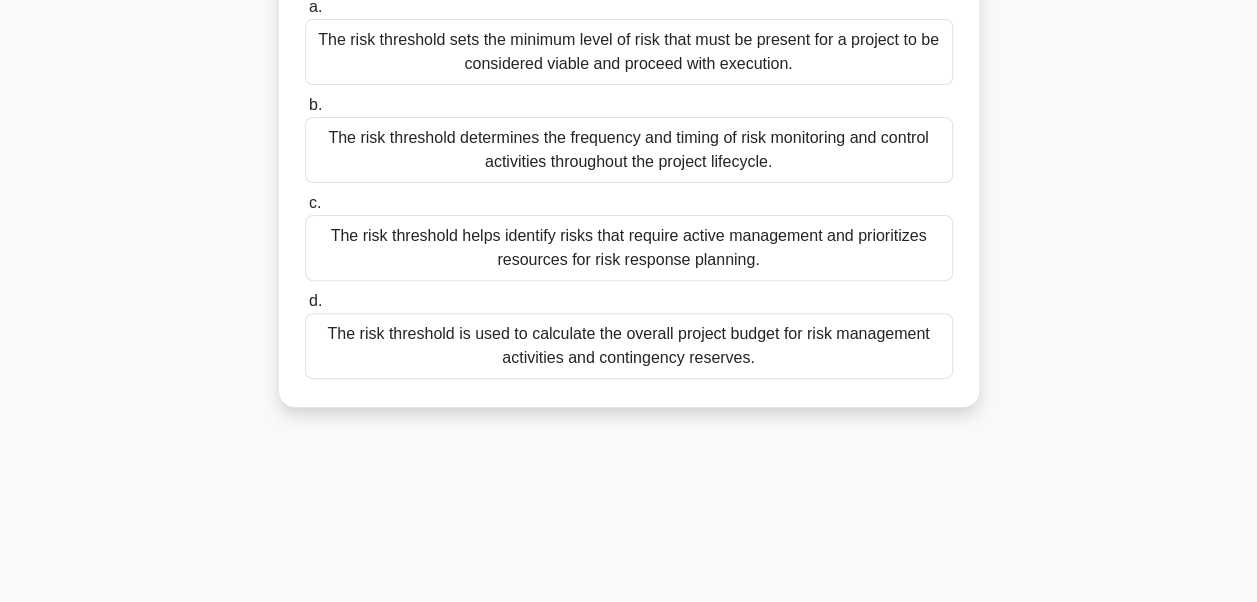 click on "The risk threshold sets the minimum level of risk that must be present for a project to be considered viable and proceed with execution." at bounding box center [629, 52] 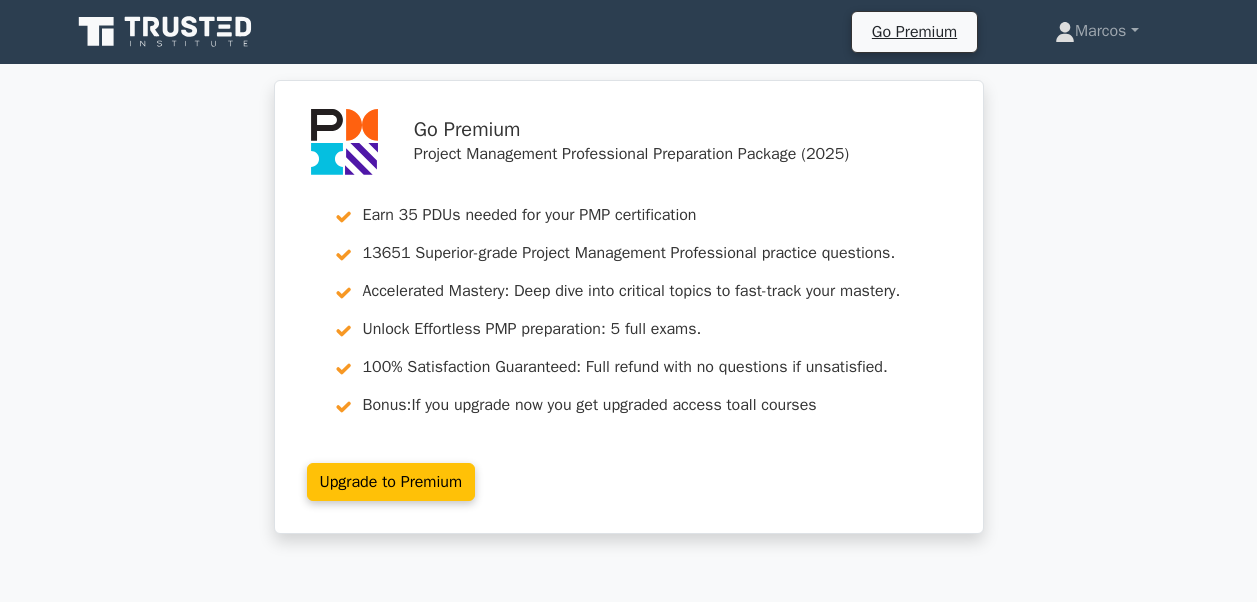 scroll, scrollTop: 0, scrollLeft: 0, axis: both 